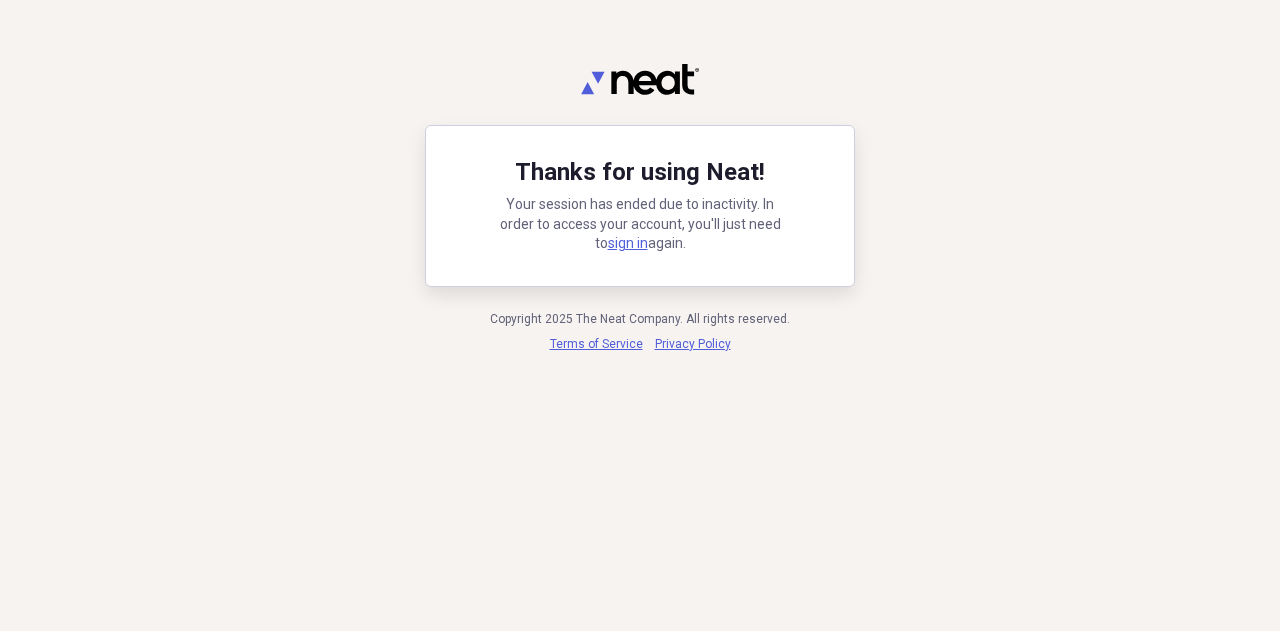 scroll, scrollTop: 0, scrollLeft: 0, axis: both 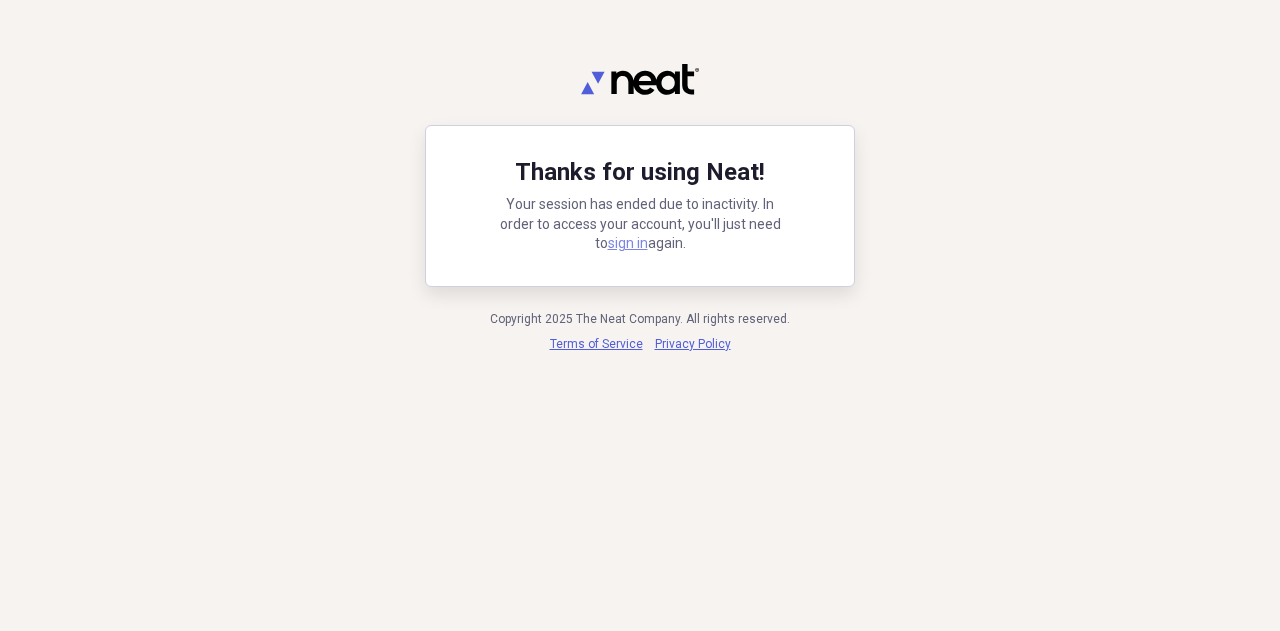 click on "sign in" at bounding box center [628, 243] 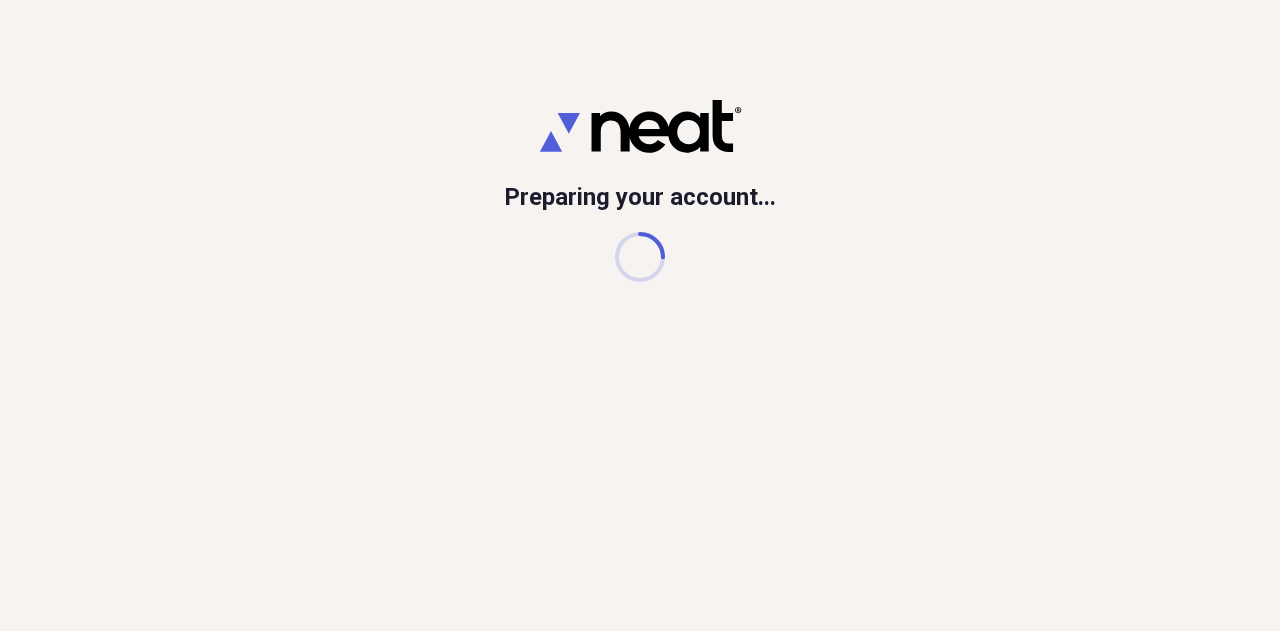 scroll, scrollTop: 0, scrollLeft: 0, axis: both 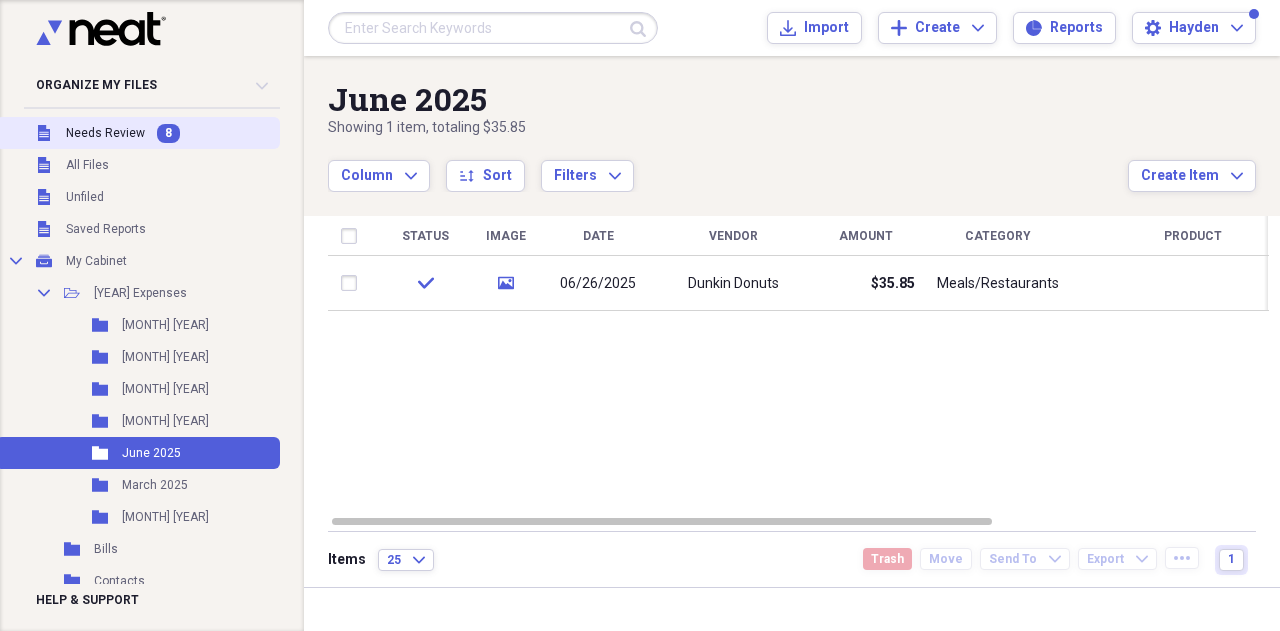 click on "Unfiled Needs Review 8" at bounding box center [138, 133] 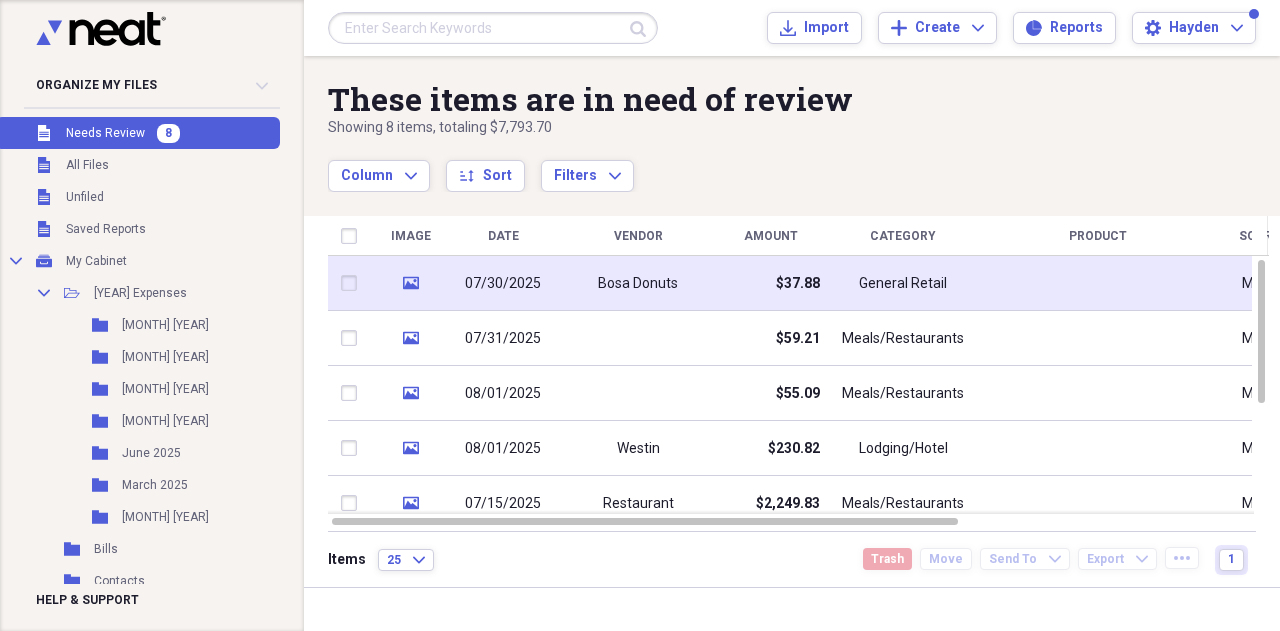 click on "Bosa Donuts" at bounding box center [638, 283] 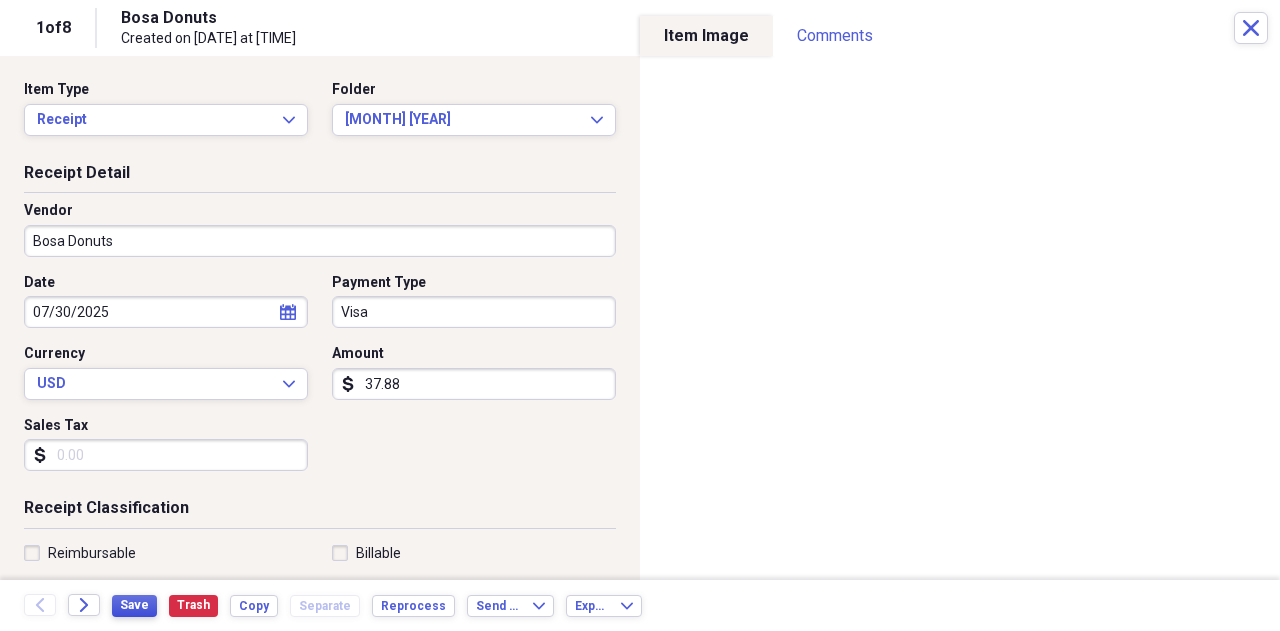 click on "Save" at bounding box center (134, 605) 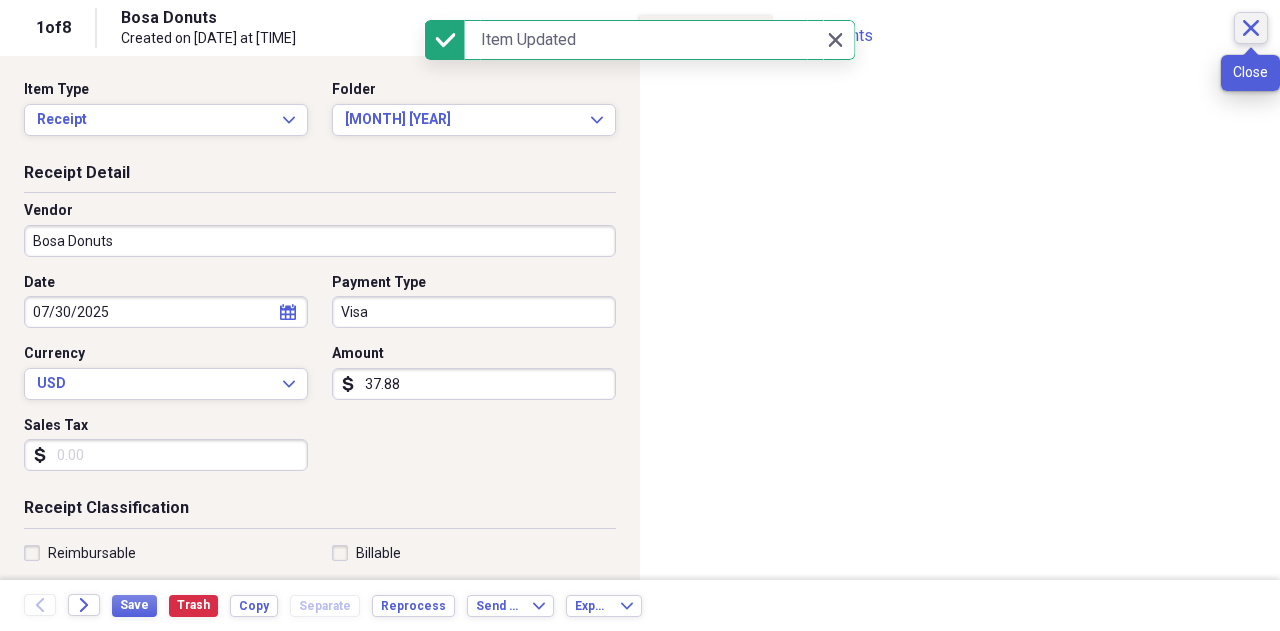 click on "Close" 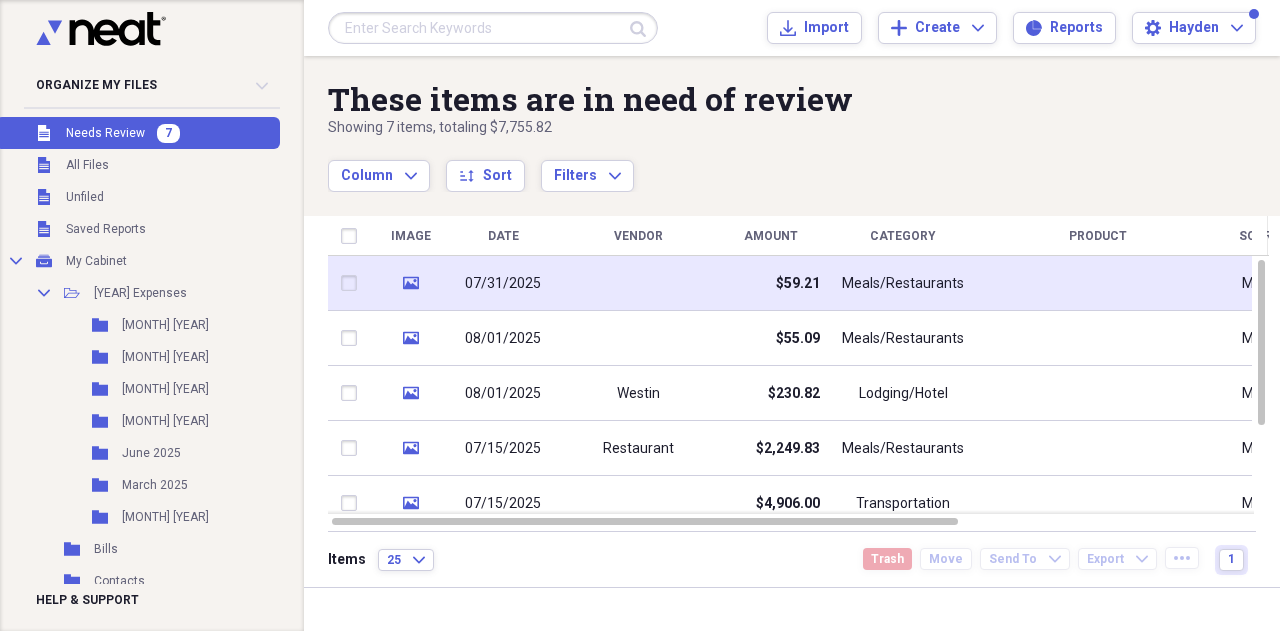 click at bounding box center (638, 283) 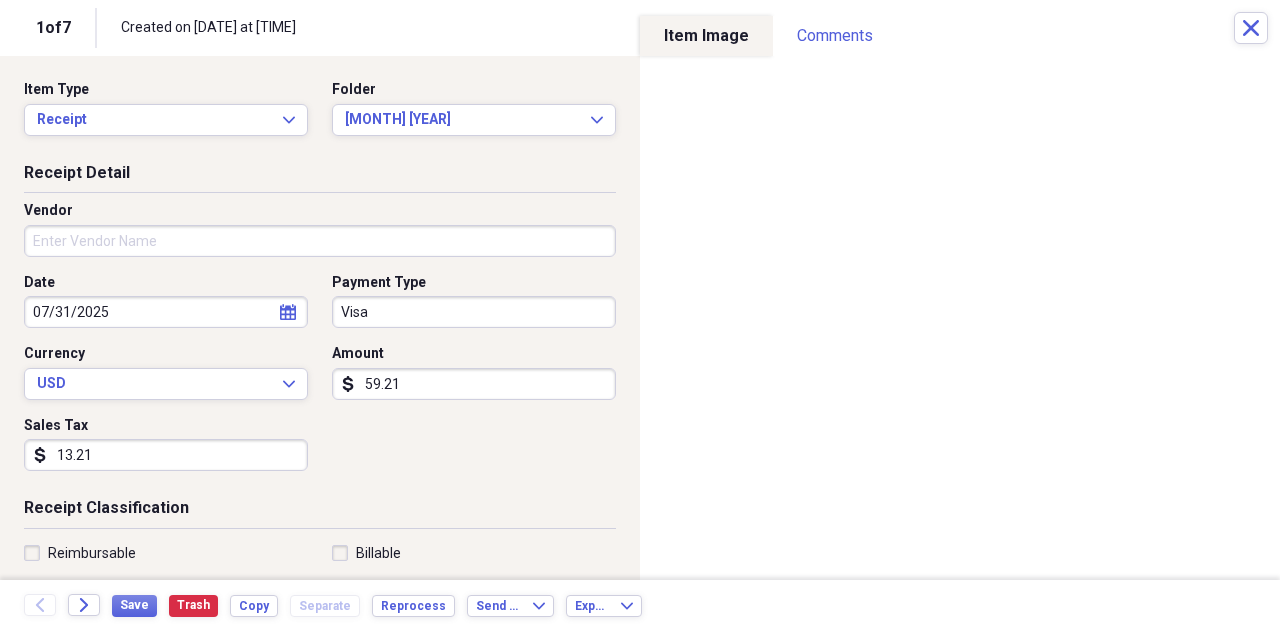 click on "Vendor" at bounding box center (320, 241) 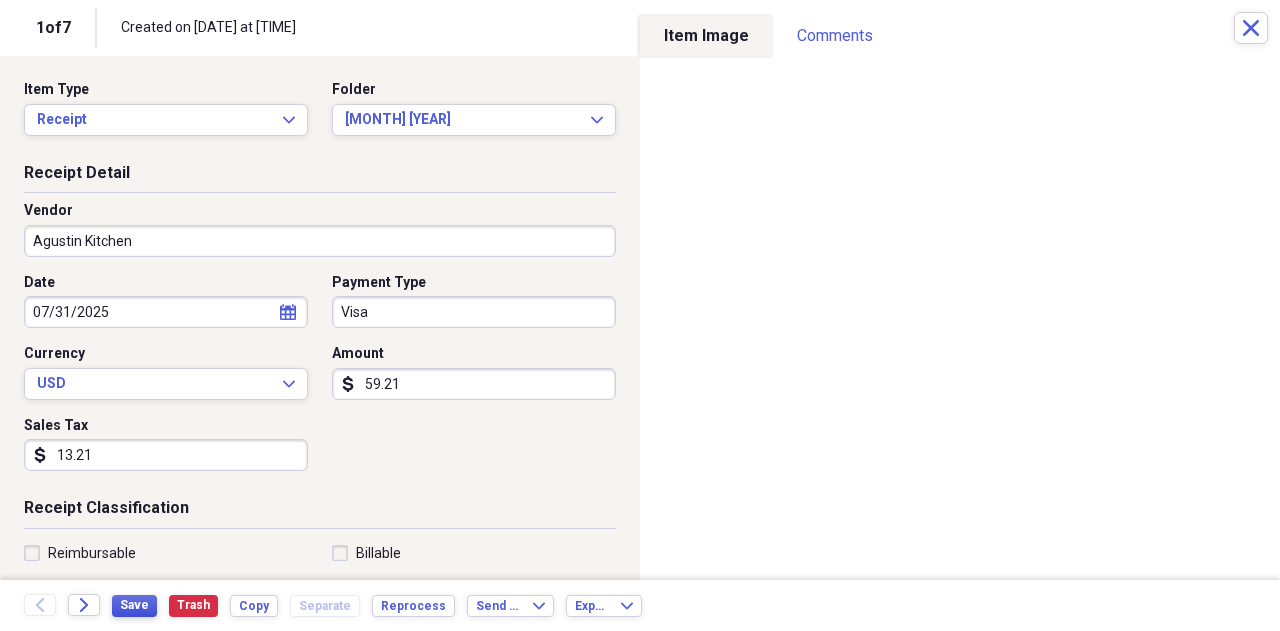 type on "Agustin Kitchen" 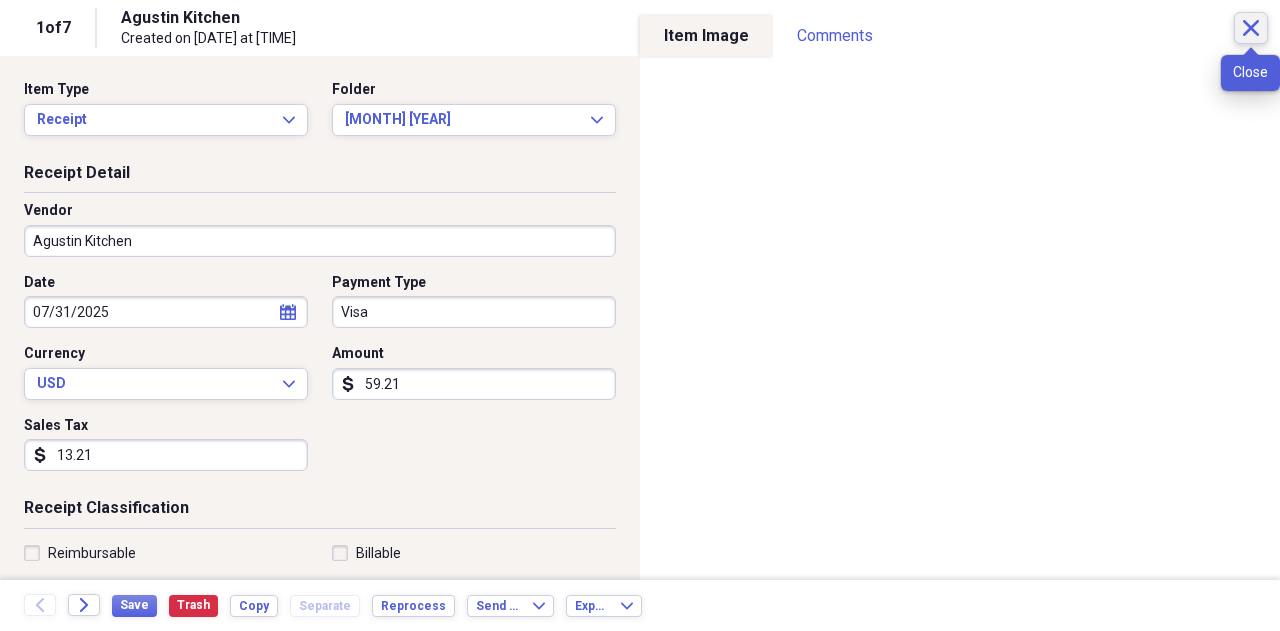 click 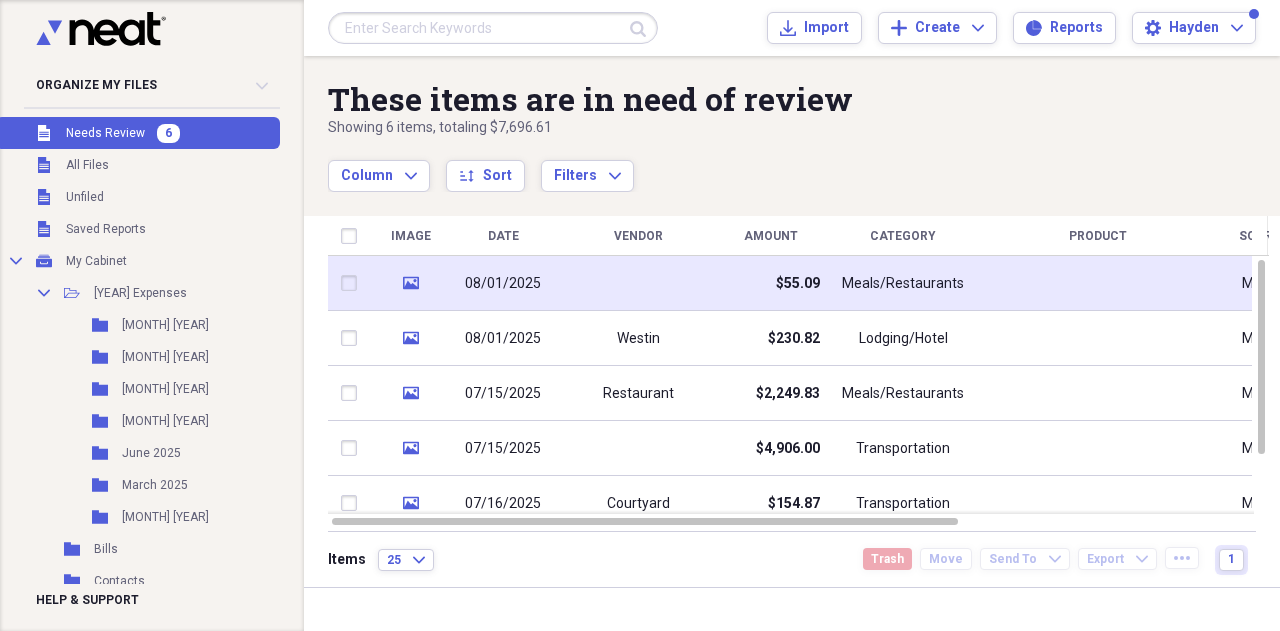click at bounding box center [638, 283] 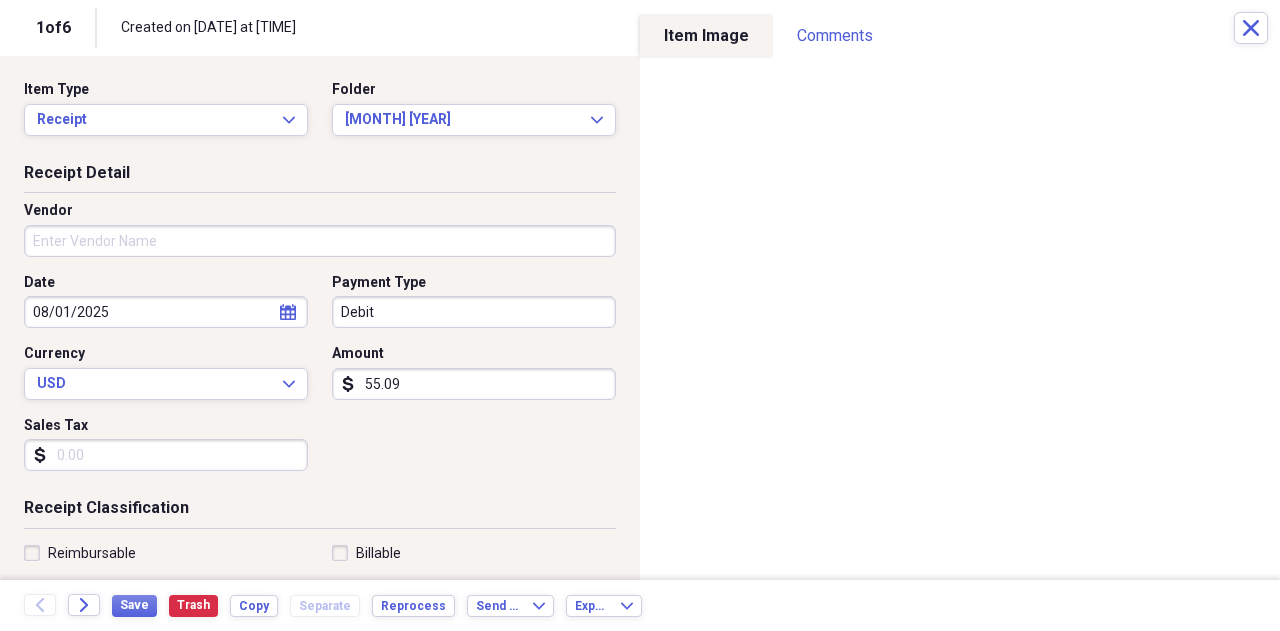 click on "Vendor" at bounding box center (320, 241) 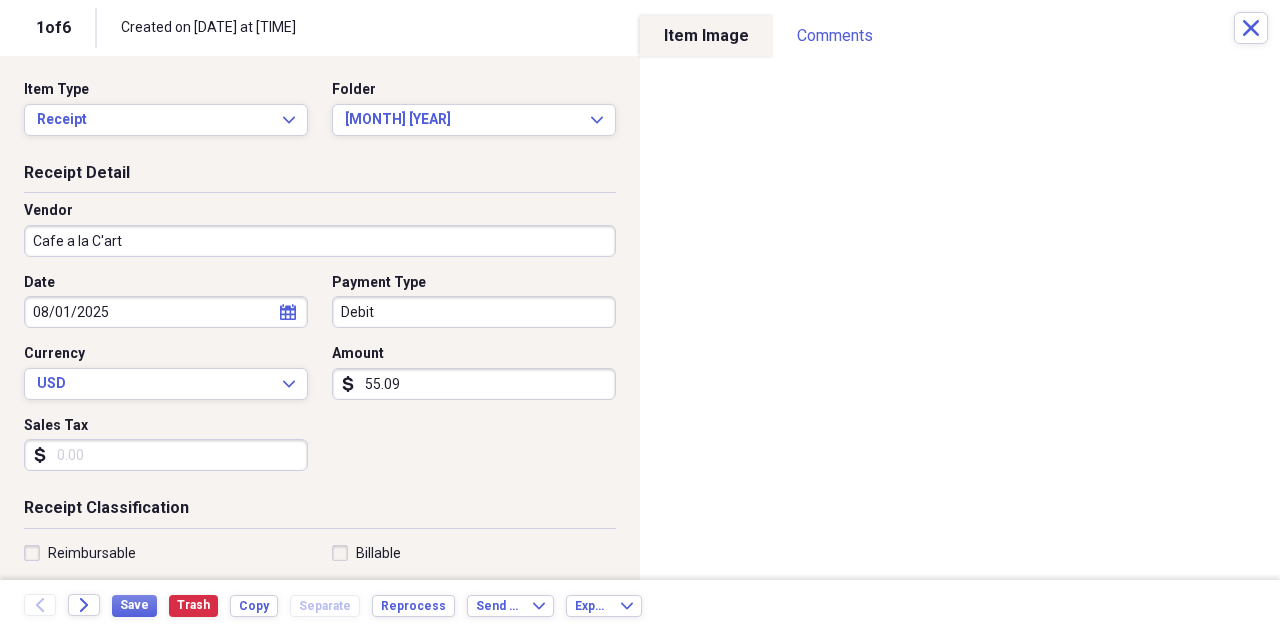 type on "Cafe a la C'art" 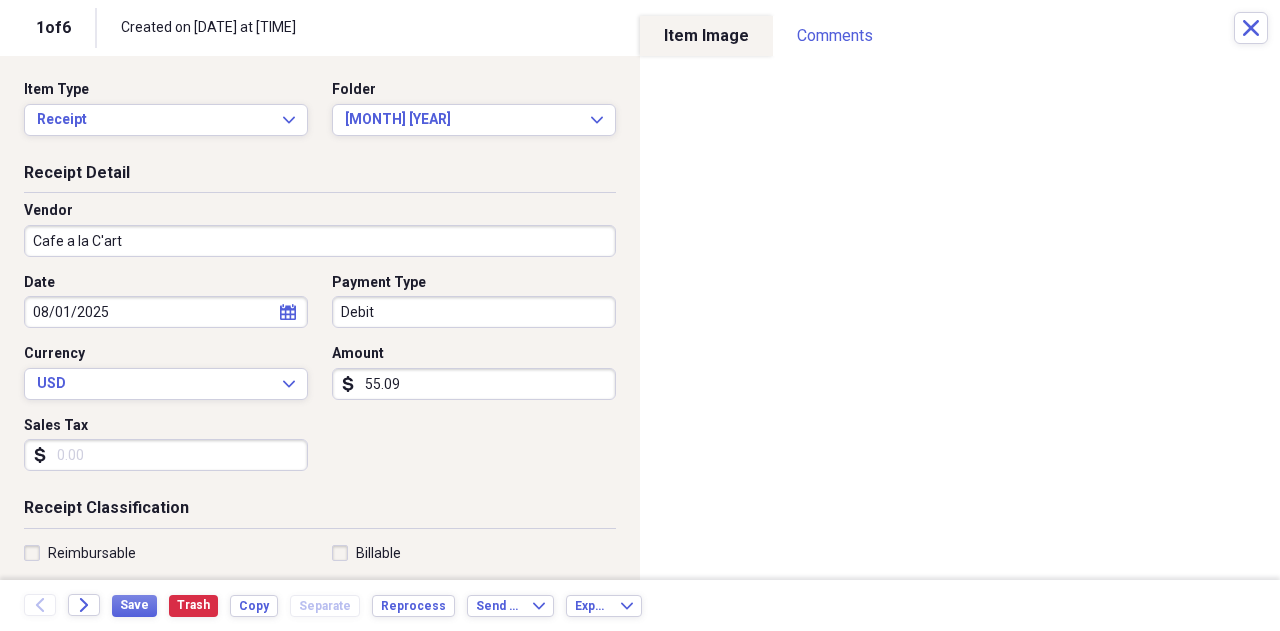 scroll, scrollTop: 76, scrollLeft: 0, axis: vertical 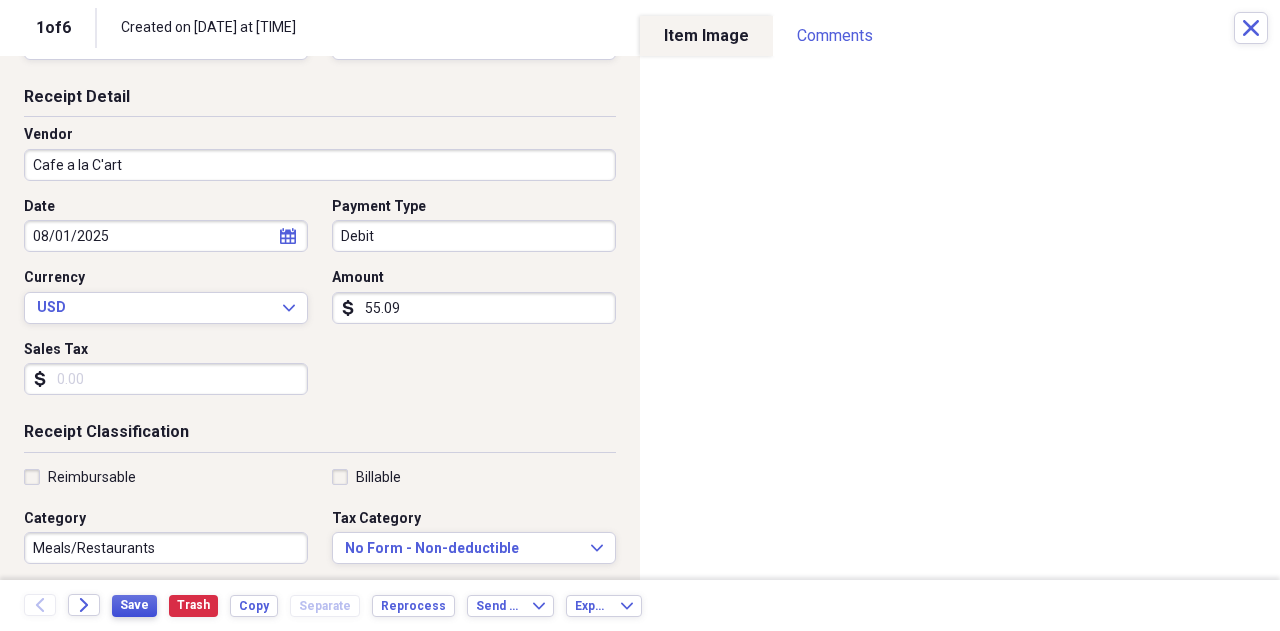 click on "Save" at bounding box center [134, 605] 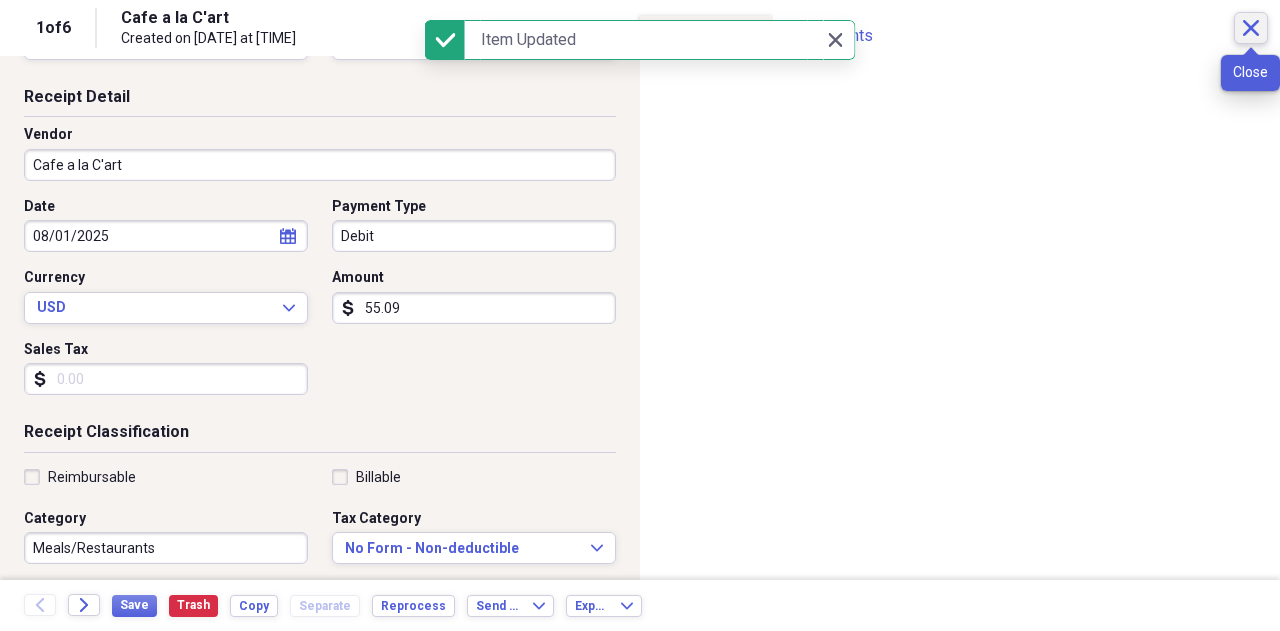 click on "Close" at bounding box center (1251, 28) 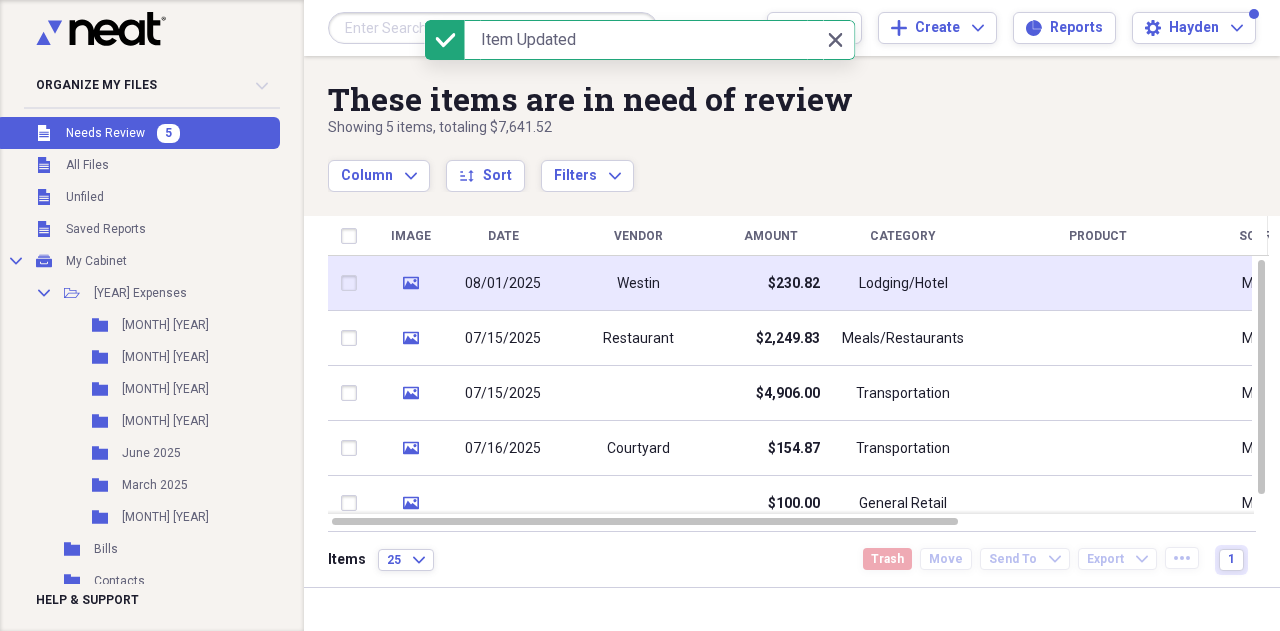 click on "Westin" at bounding box center (638, 283) 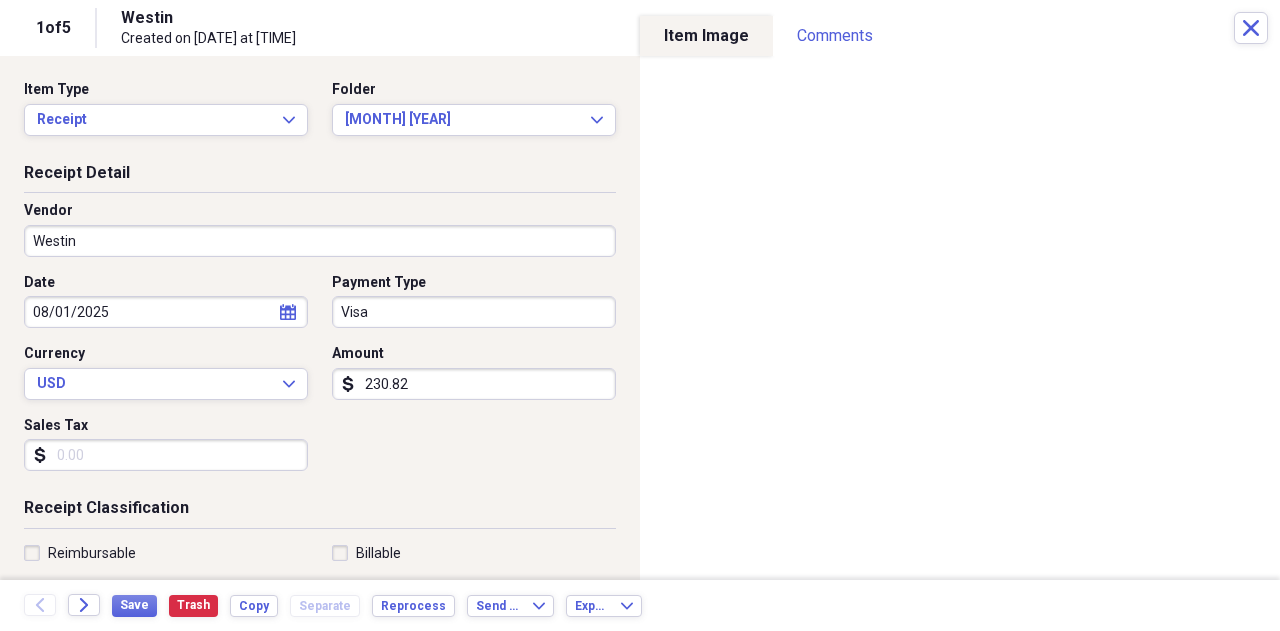 click on "Westin" at bounding box center [320, 241] 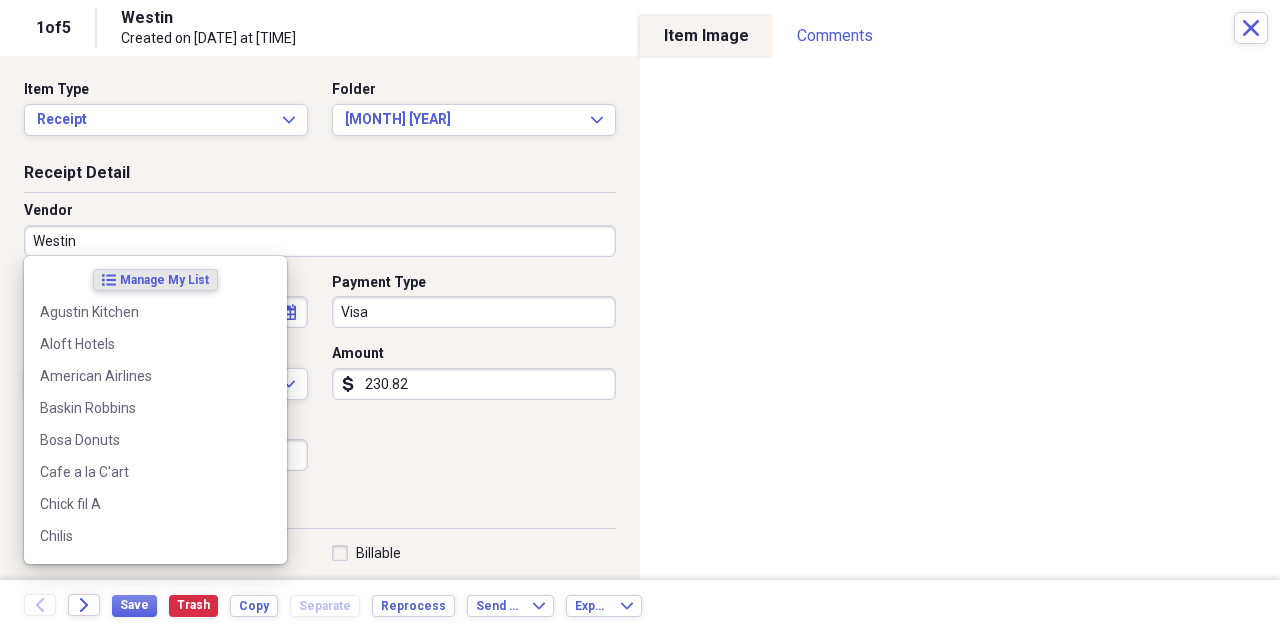 click on "Westin" at bounding box center (320, 241) 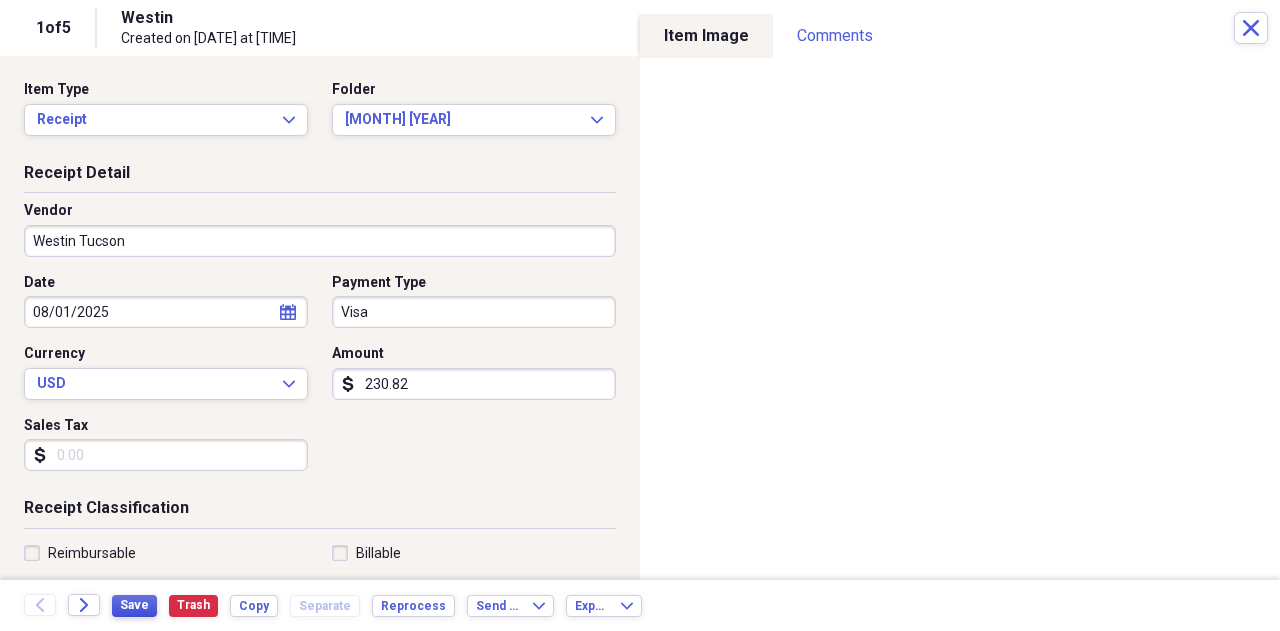 type on "Westin Tucson" 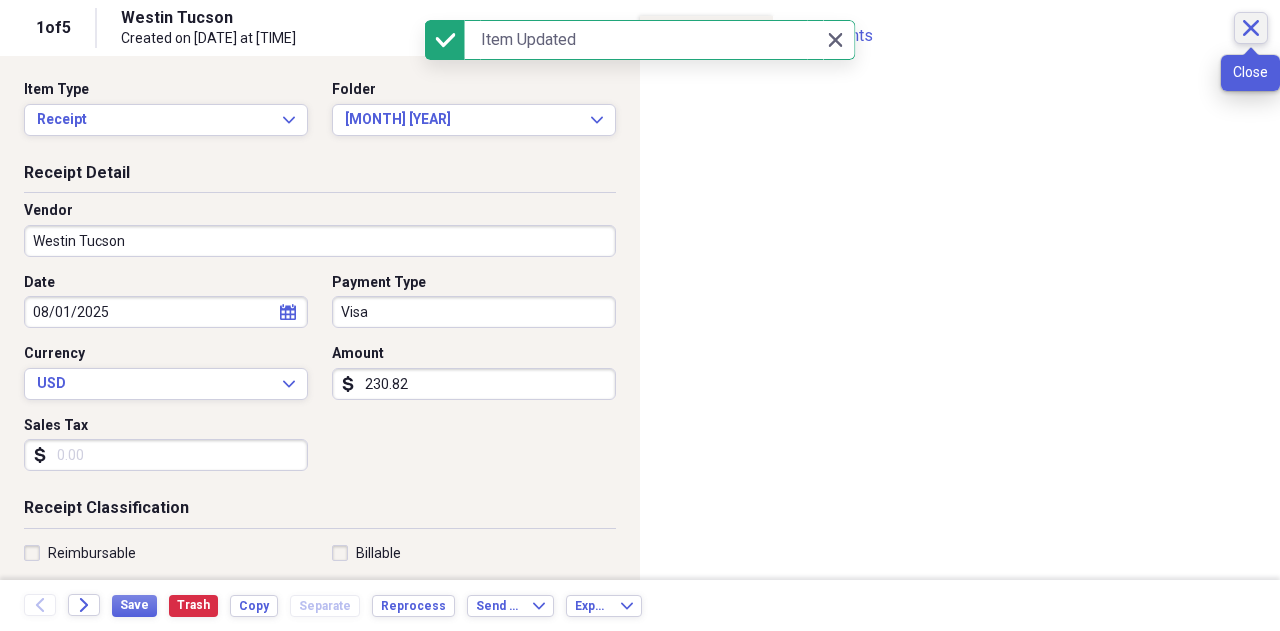 click 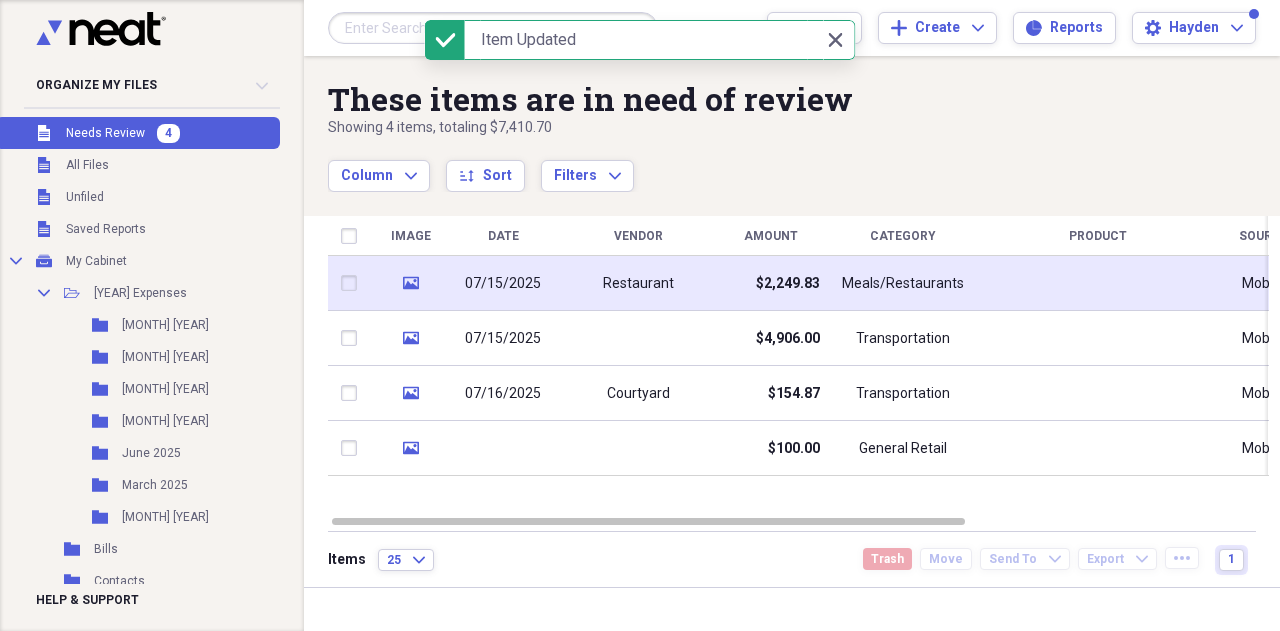 click on "Restaurant" at bounding box center [638, 283] 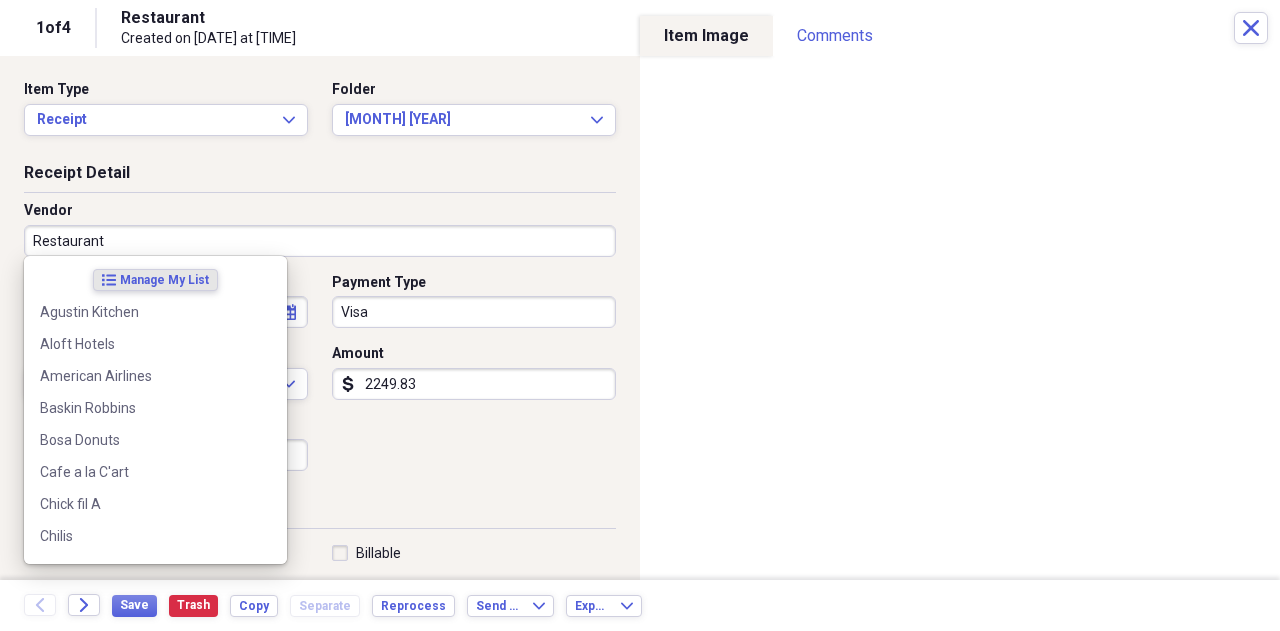 click on "Restaurant" at bounding box center [320, 241] 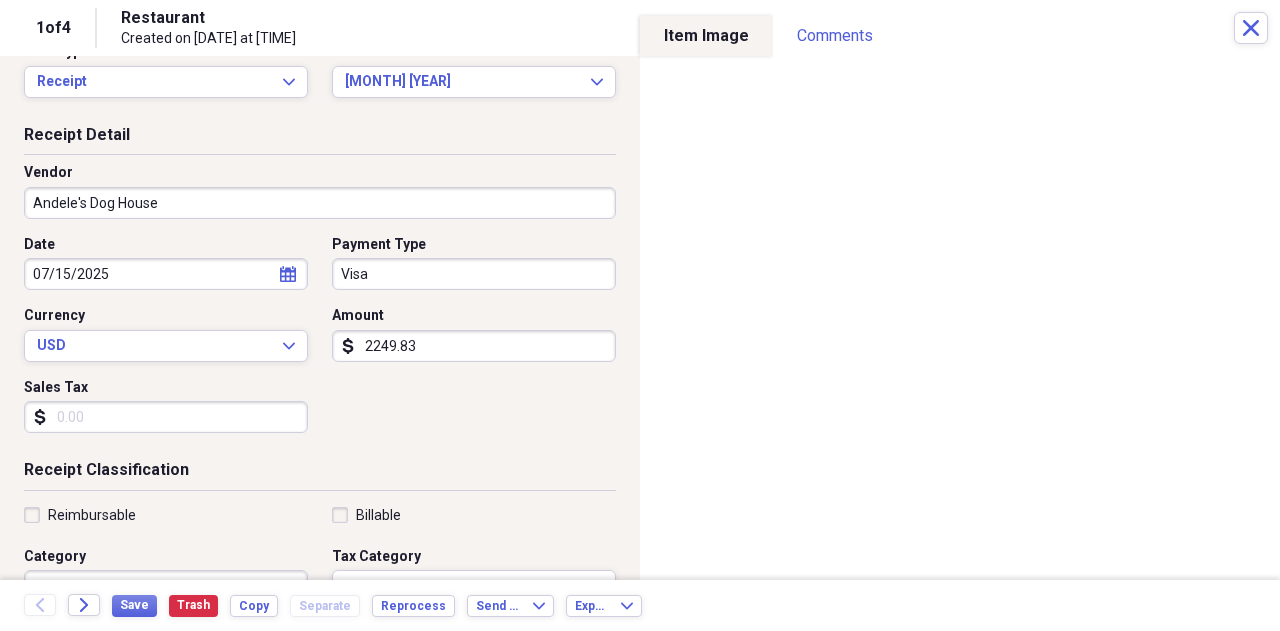 scroll, scrollTop: 0, scrollLeft: 0, axis: both 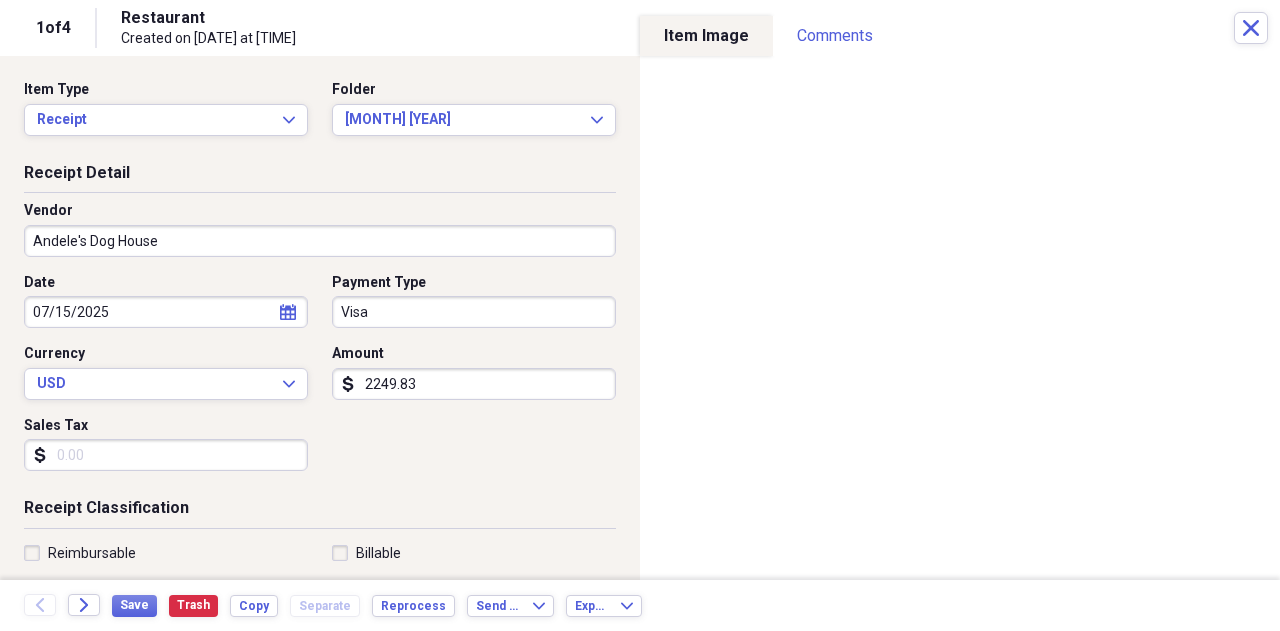 type on "Andele's Dog House" 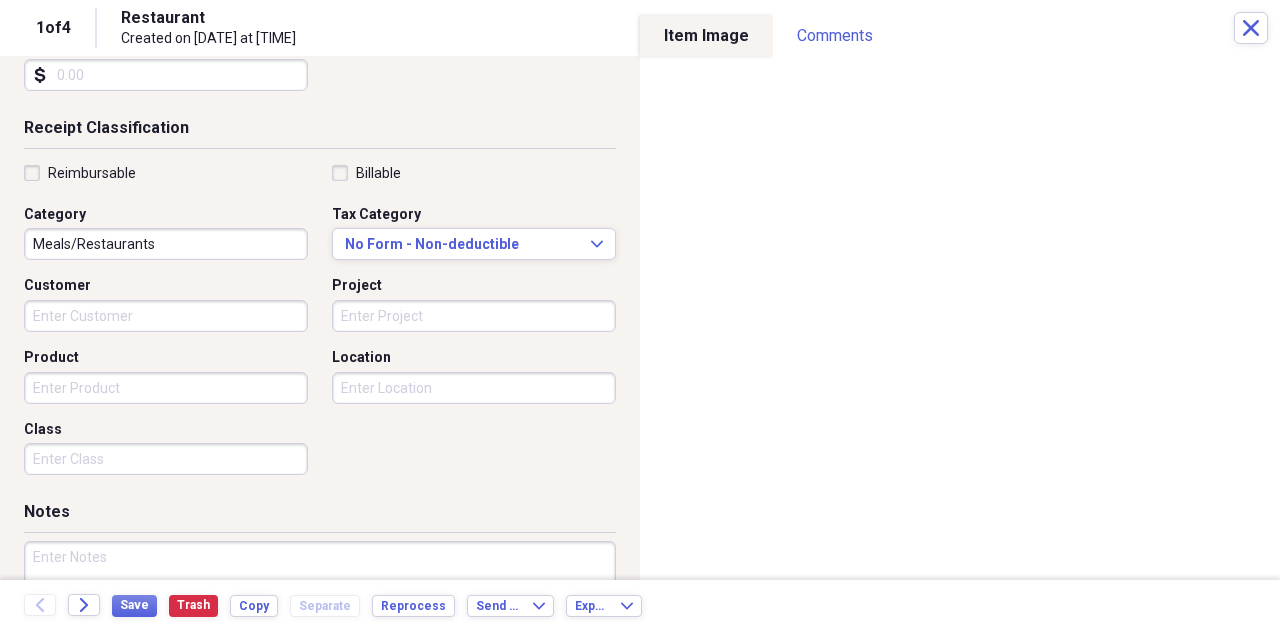 scroll, scrollTop: 404, scrollLeft: 0, axis: vertical 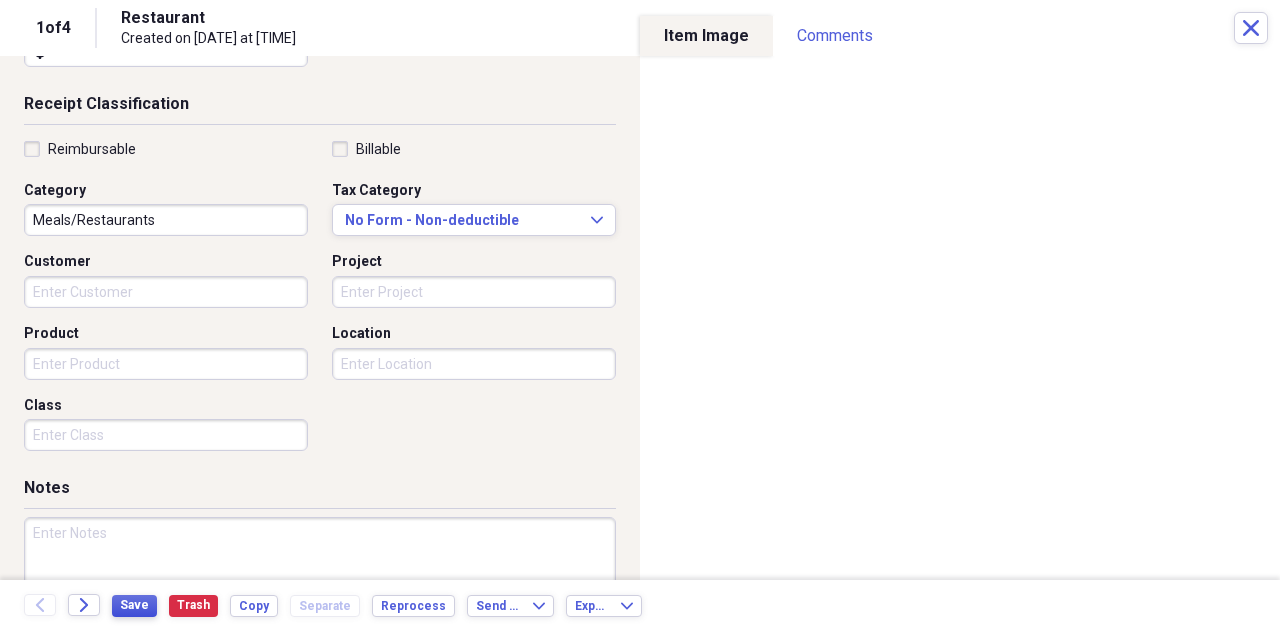 type on "49.83" 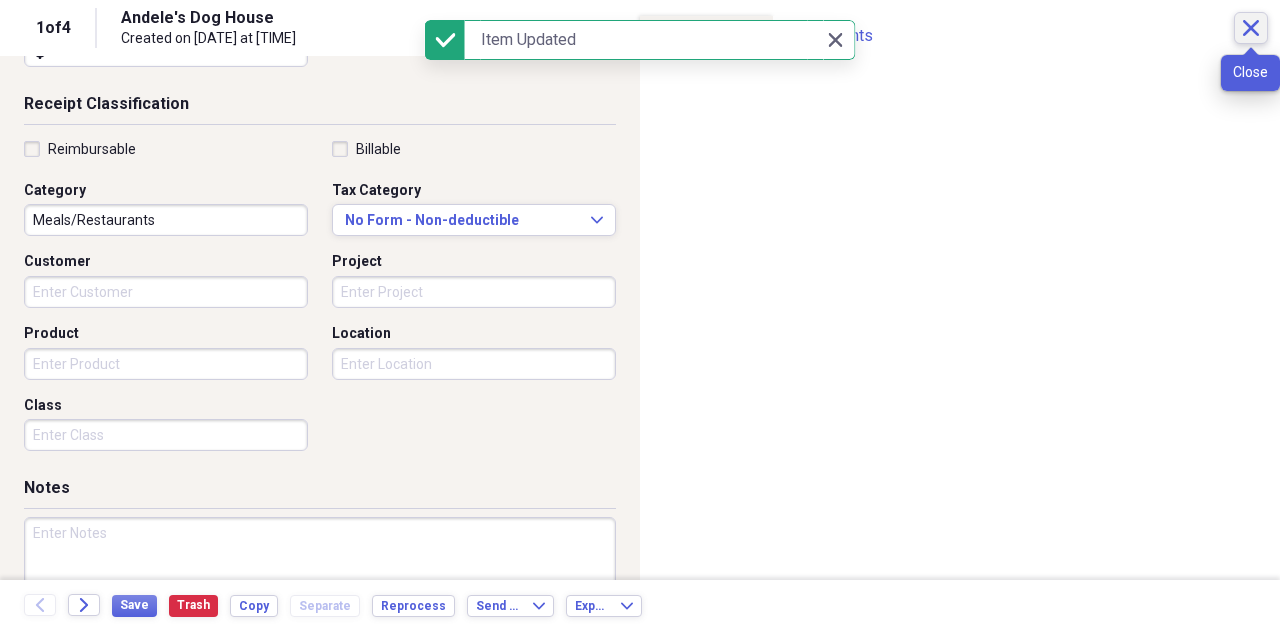 click on "Close" 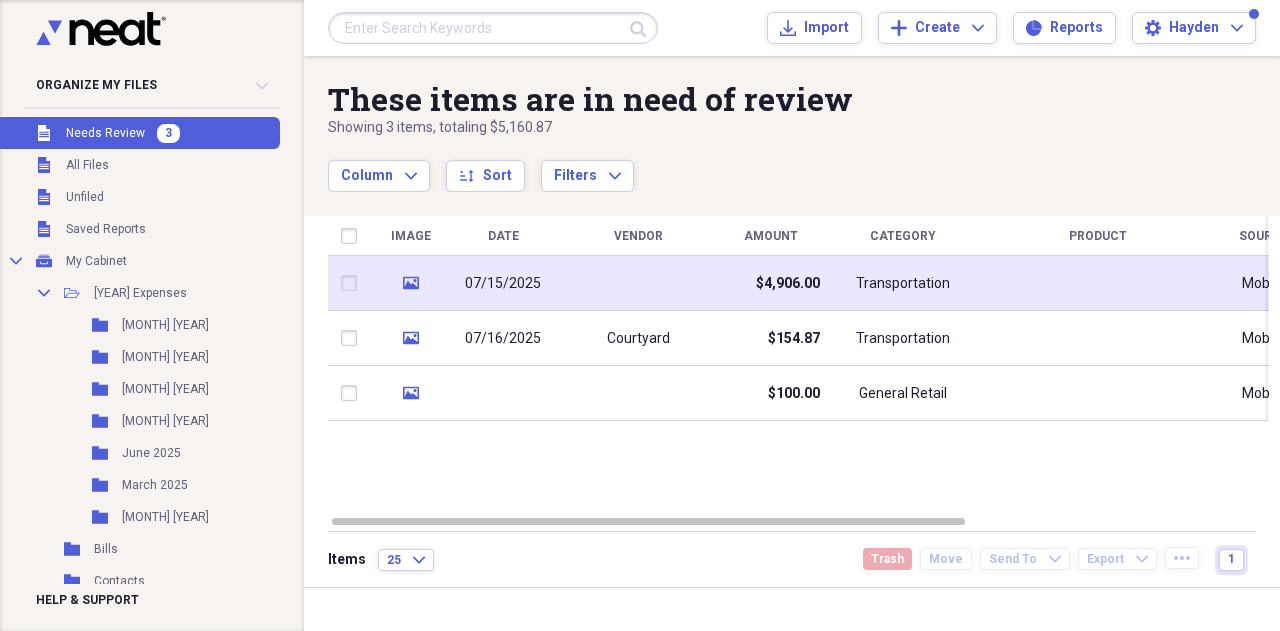 click at bounding box center (638, 283) 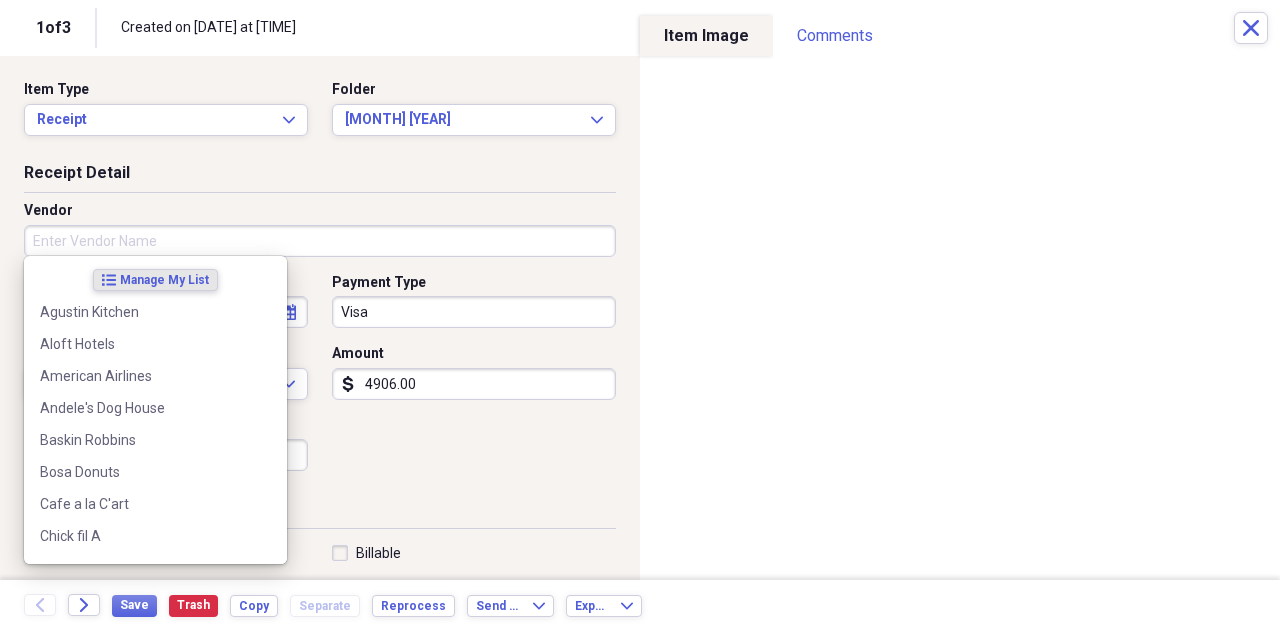 click on "Vendor" at bounding box center [320, 241] 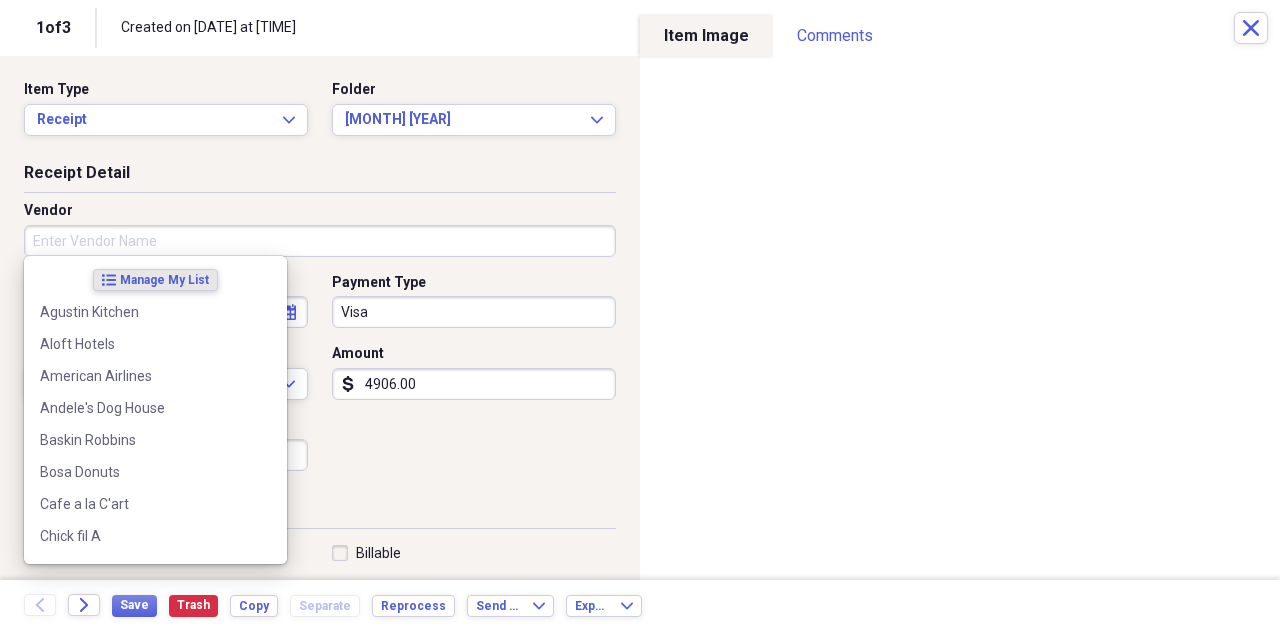 click on "Vendor" at bounding box center (320, 241) 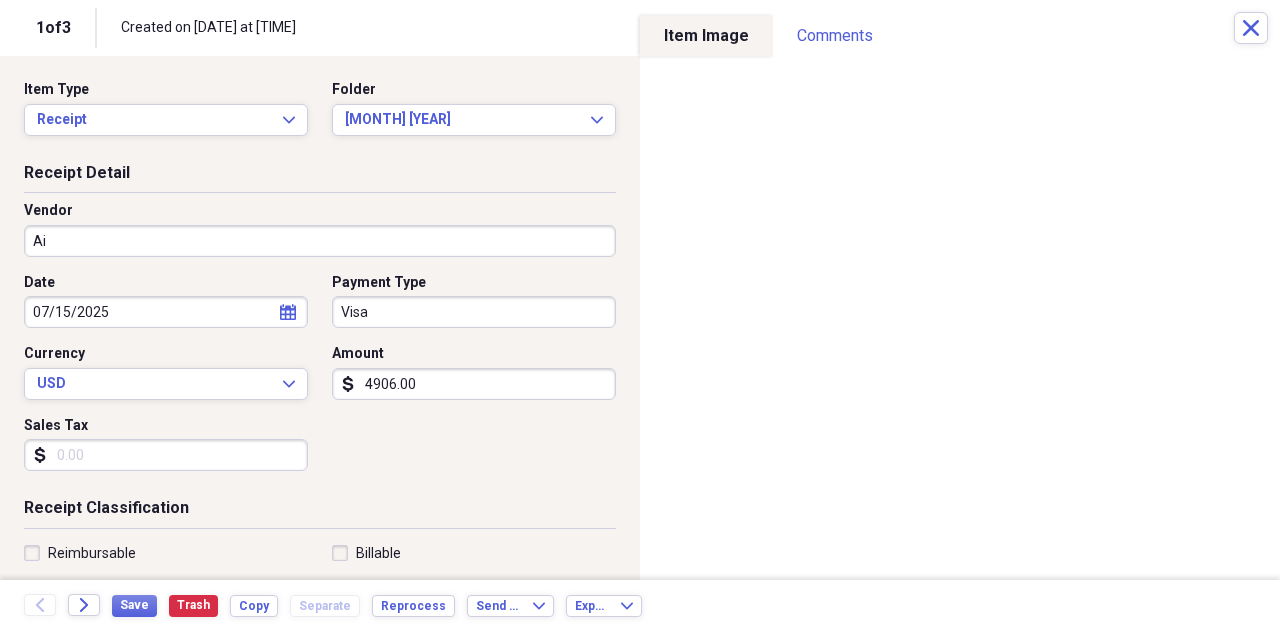 type on "A" 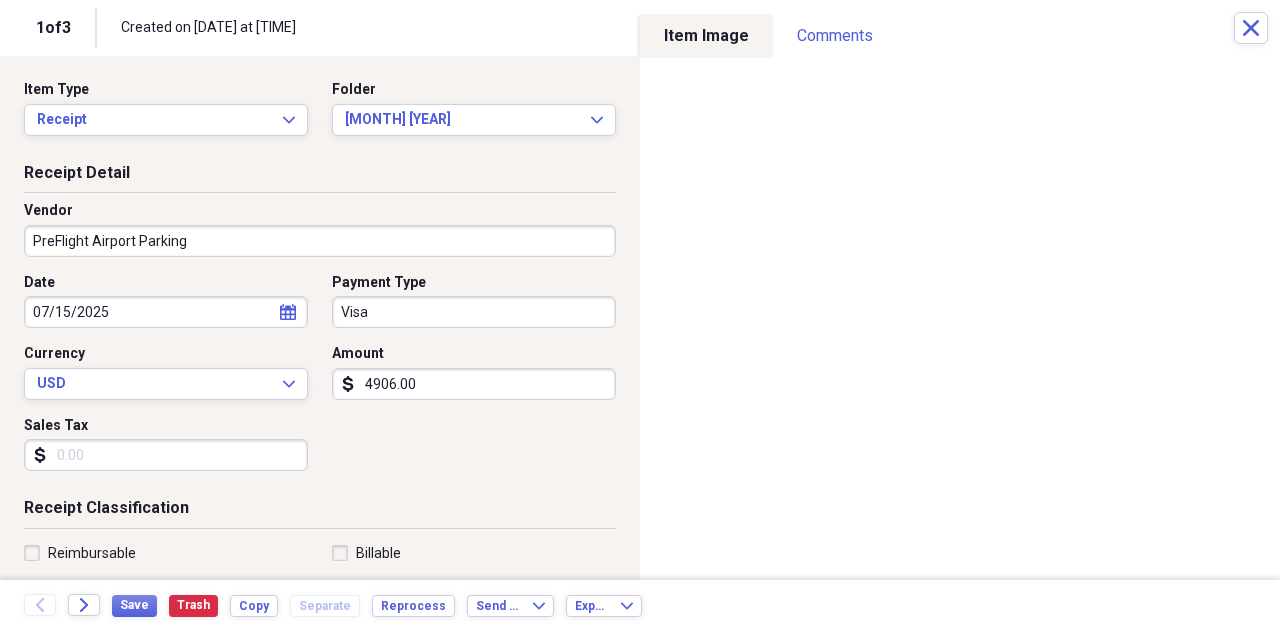 type on "PreFlight Airport Parking" 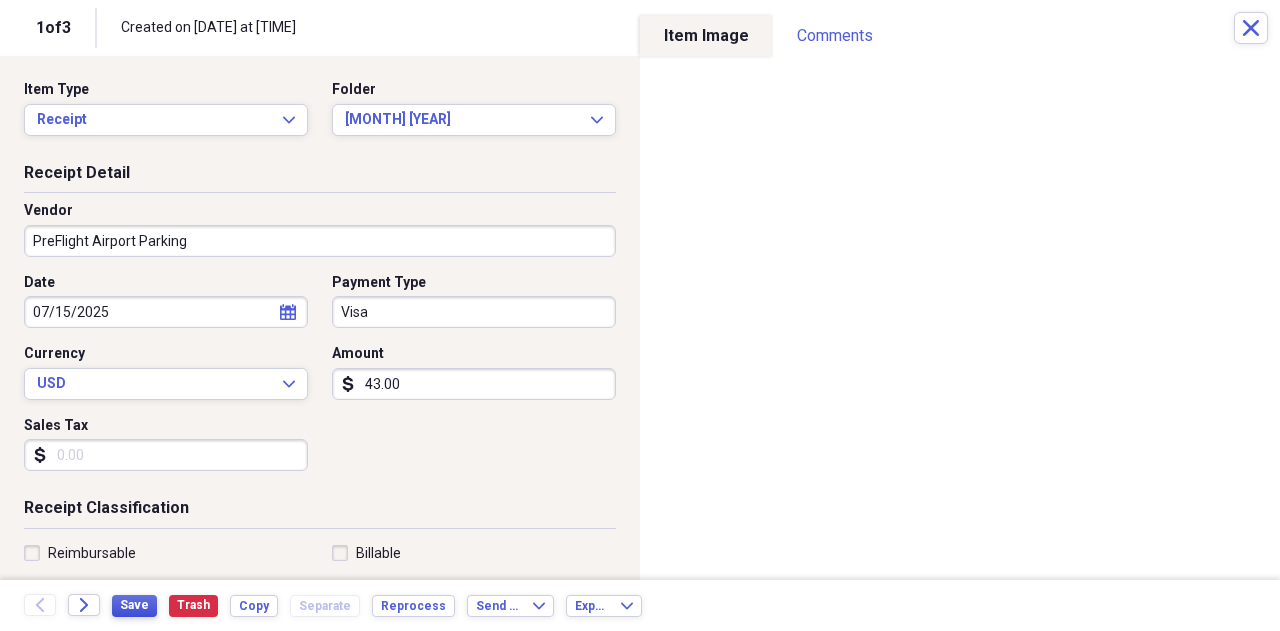 type on "43.00" 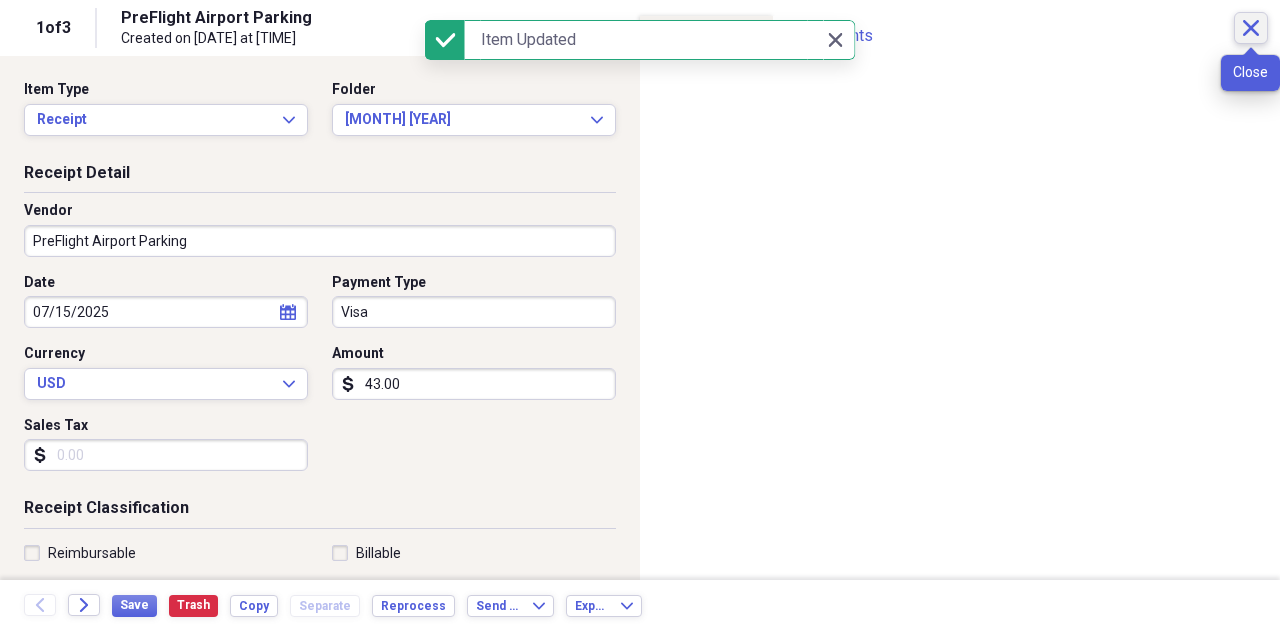 click on "Close" at bounding box center (1251, 28) 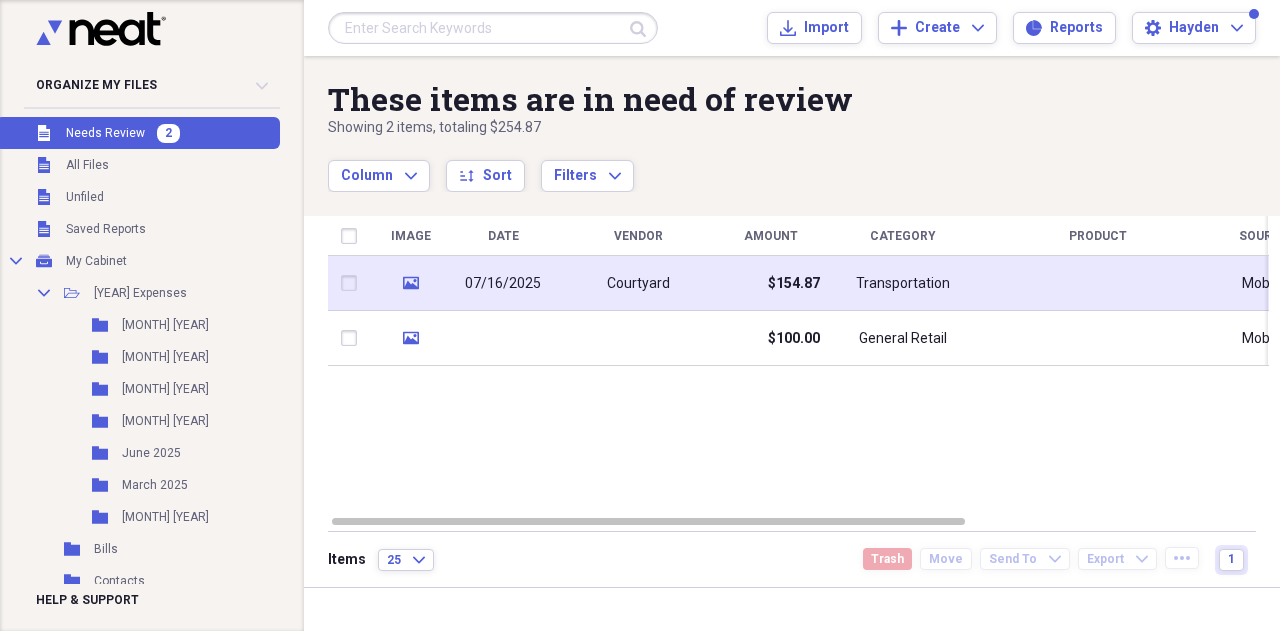 click on "Courtyard" at bounding box center (638, 283) 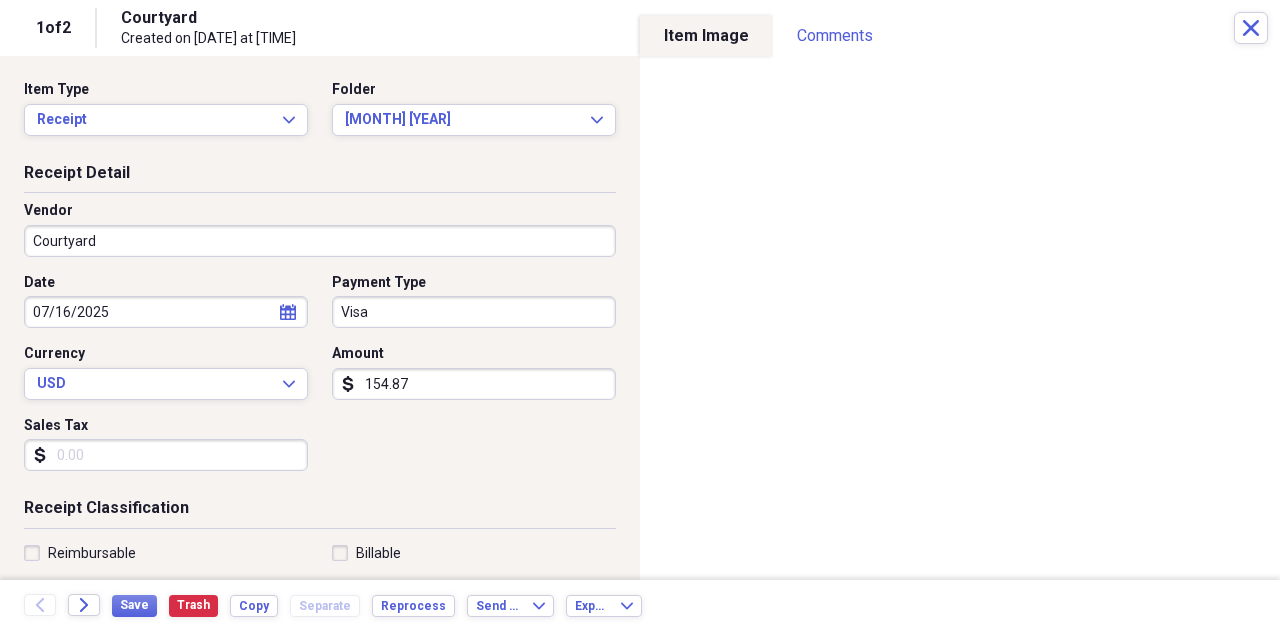 click on "Courtyard" at bounding box center (320, 241) 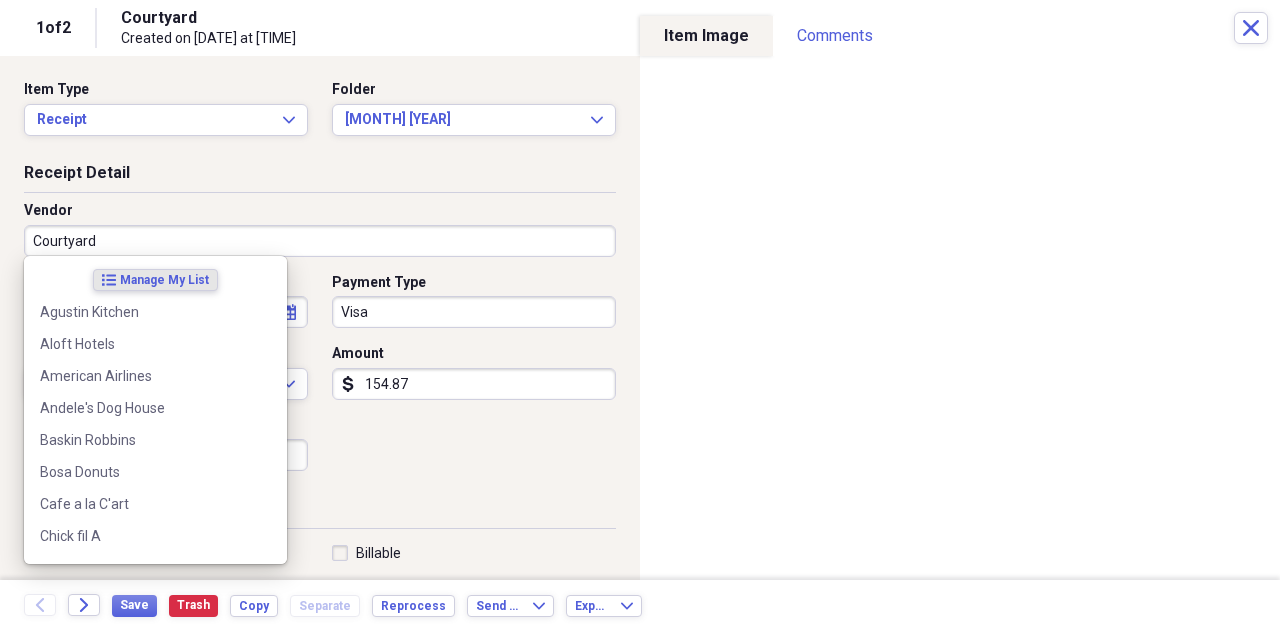 click on "Courtyard" at bounding box center (320, 241) 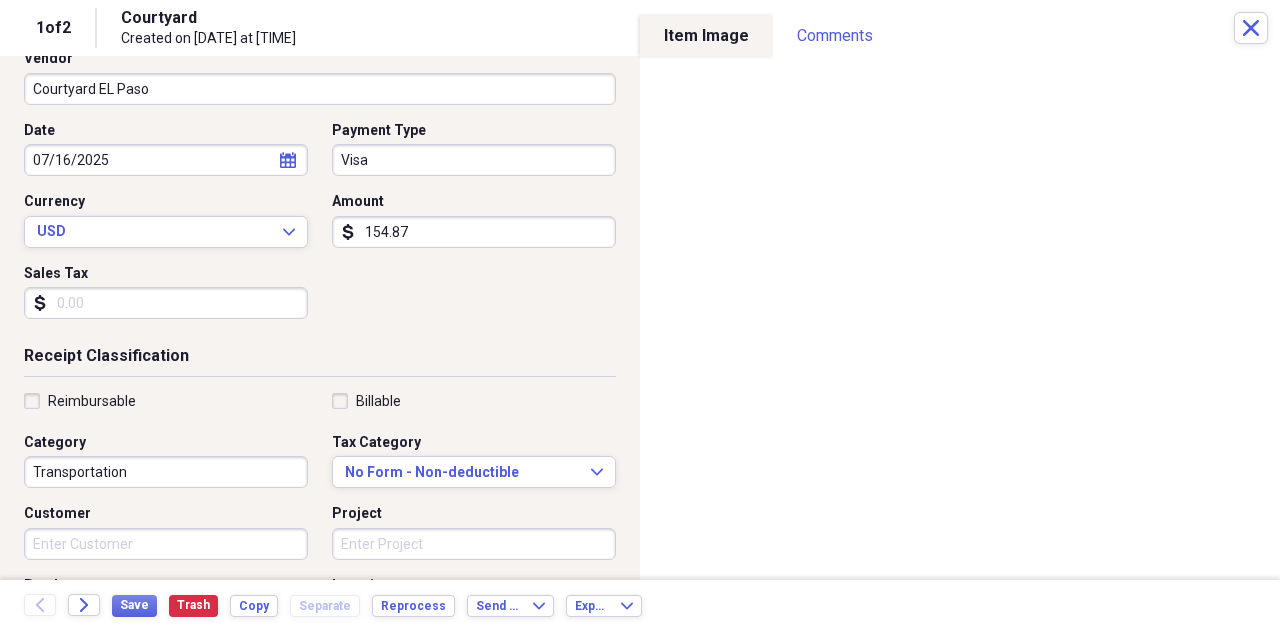 scroll, scrollTop: 154, scrollLeft: 0, axis: vertical 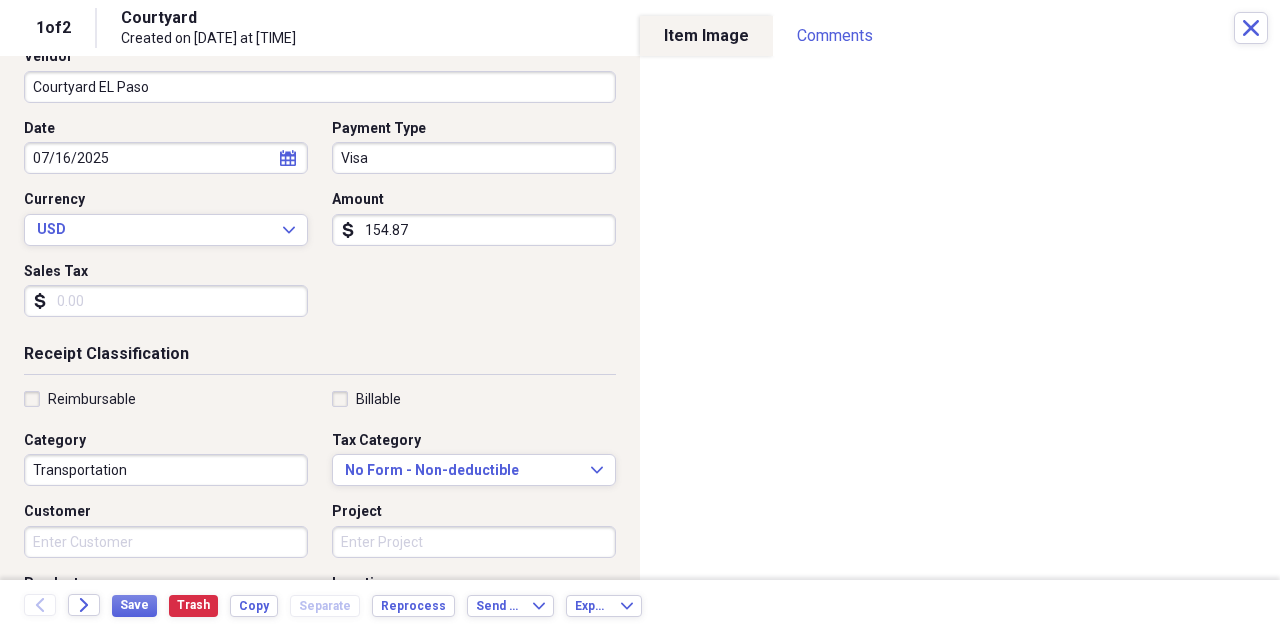 type on "Courtyard EL Paso" 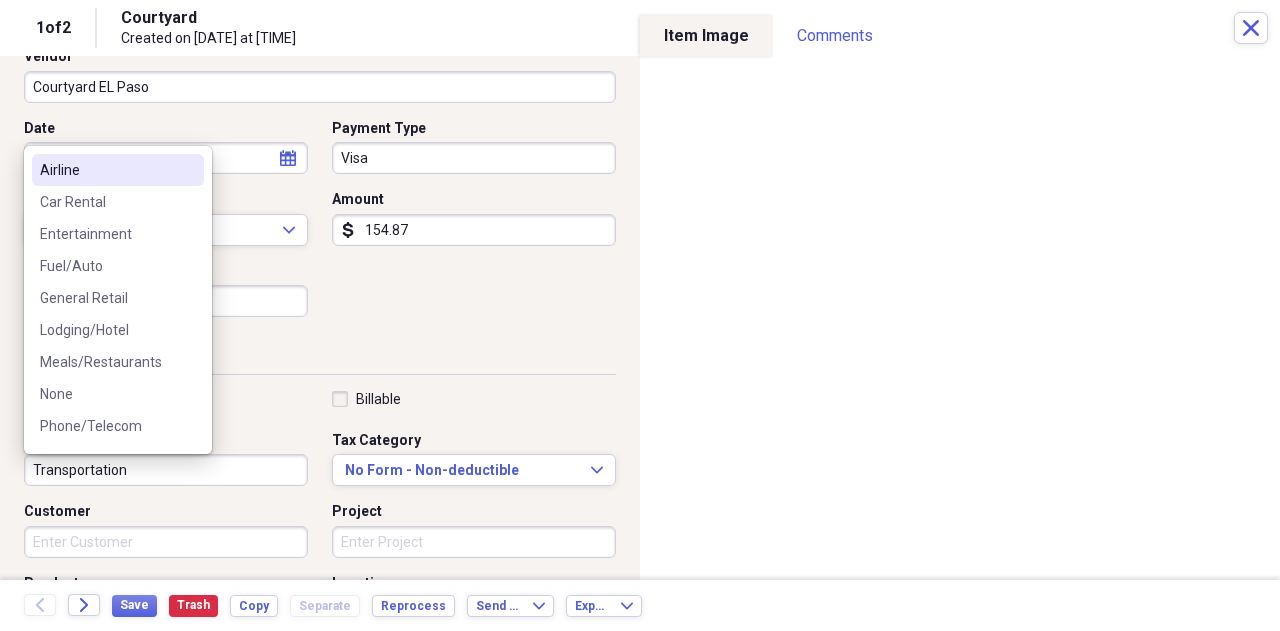 click on "Transportation" at bounding box center [166, 470] 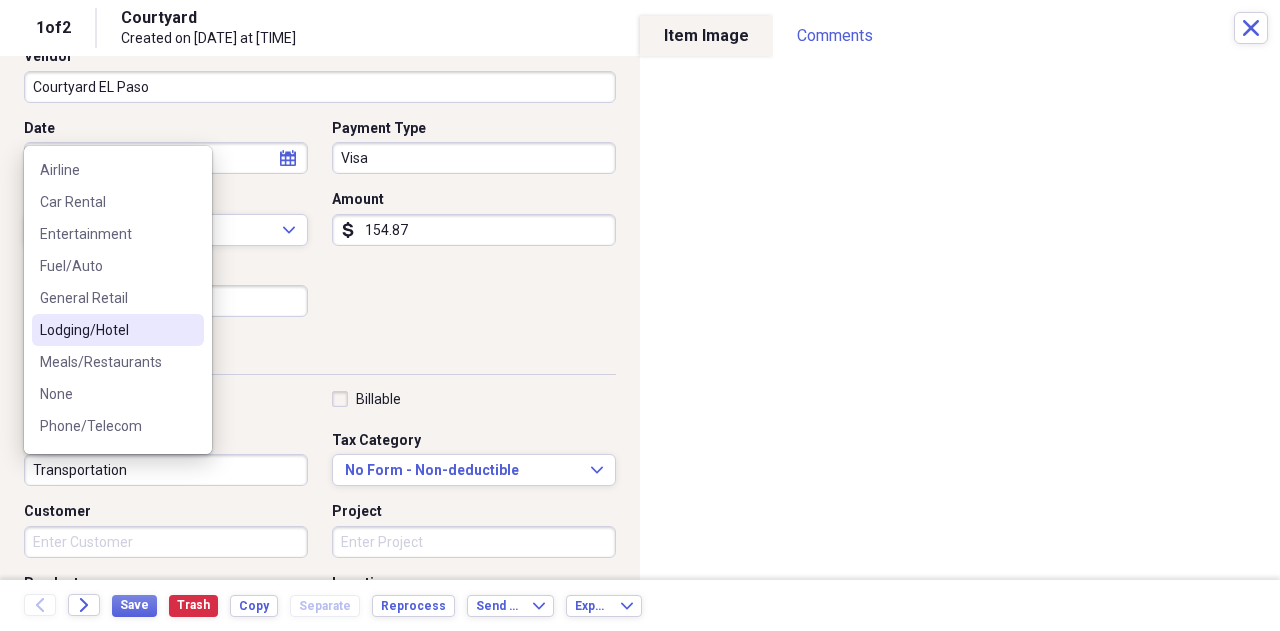 click on "Lodging/Hotel" at bounding box center [106, 330] 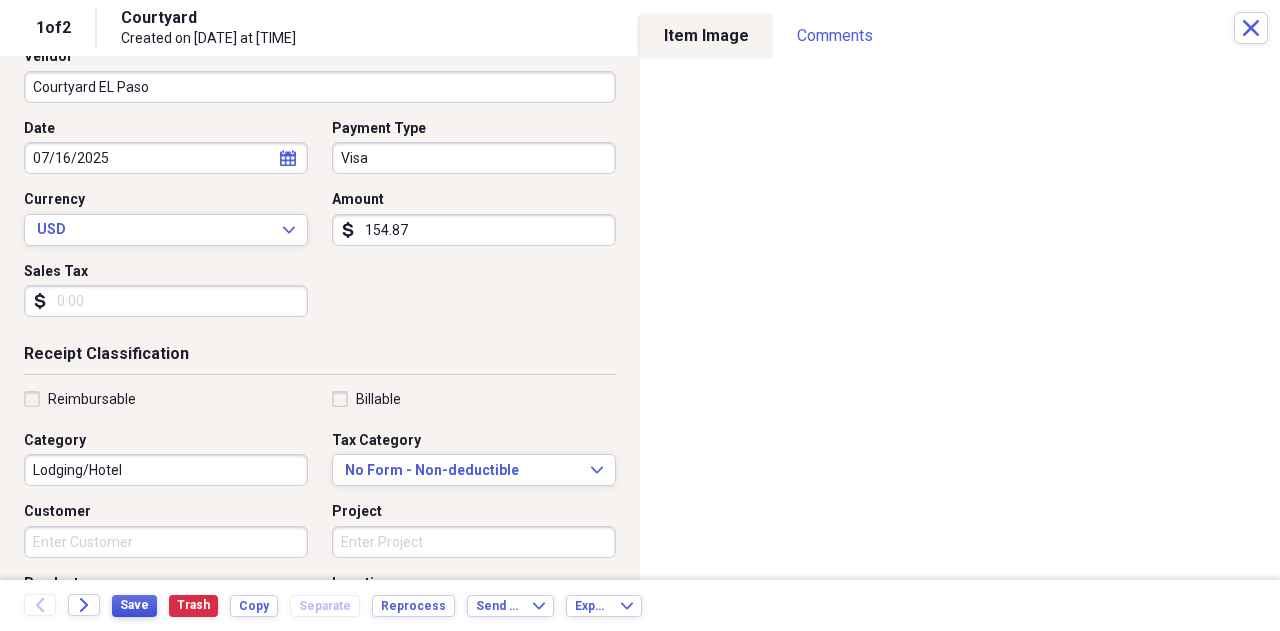 click on "Save" at bounding box center [134, 605] 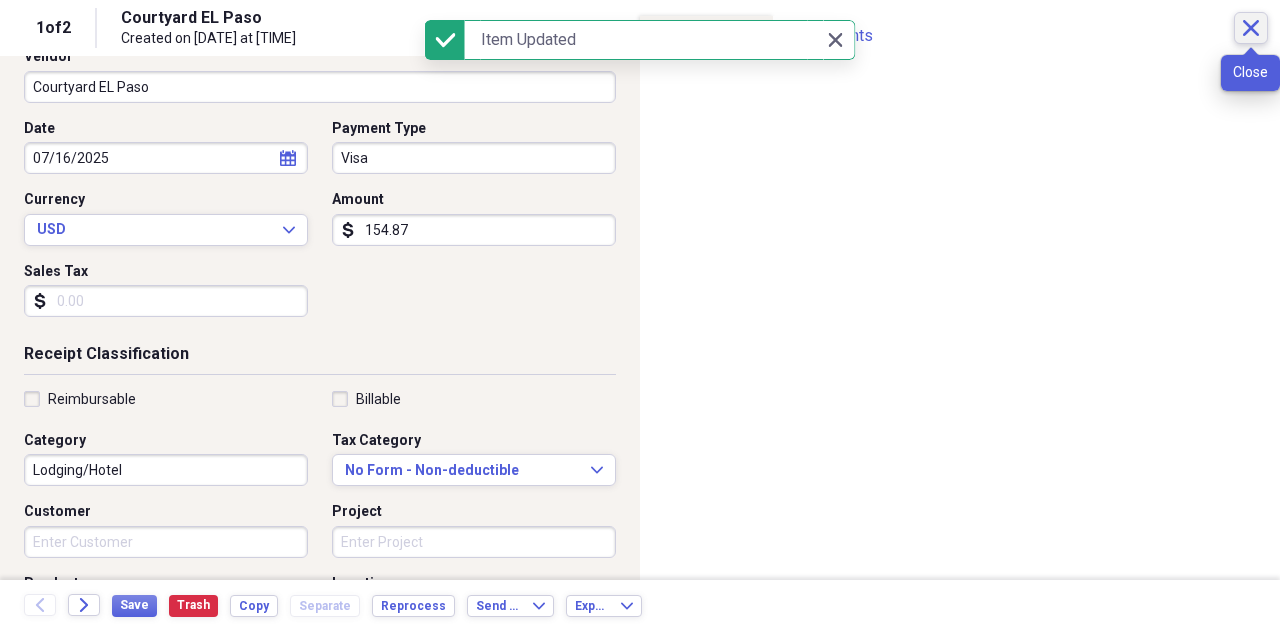 click 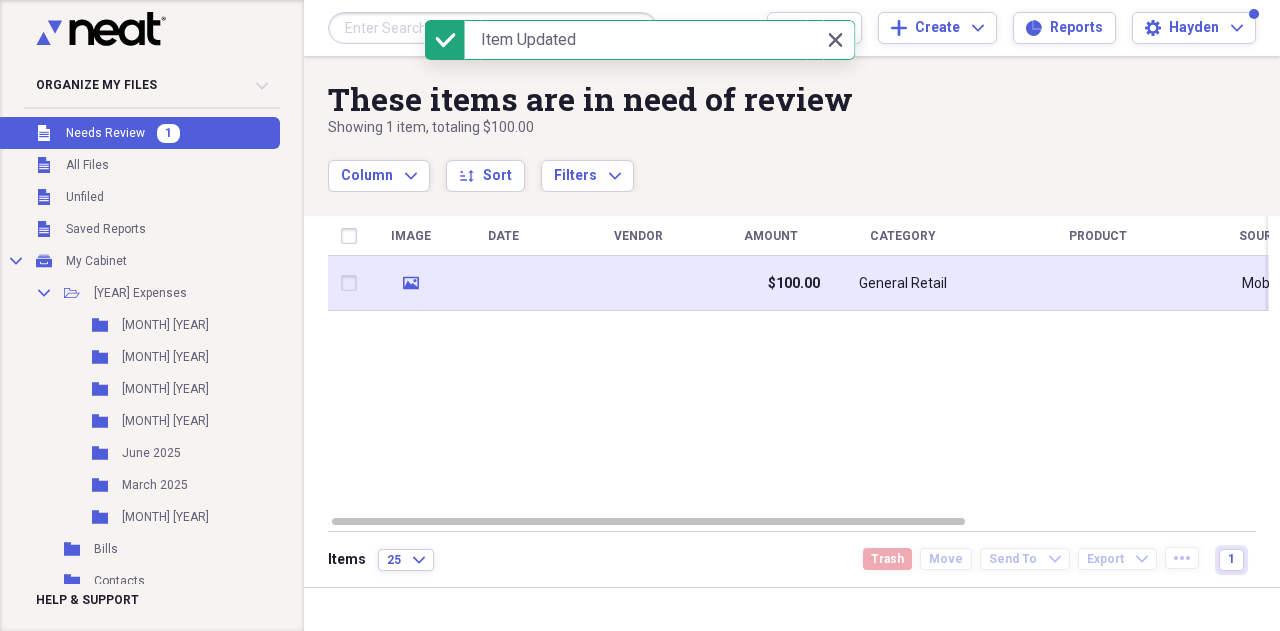 click on "$100.00" at bounding box center [770, 283] 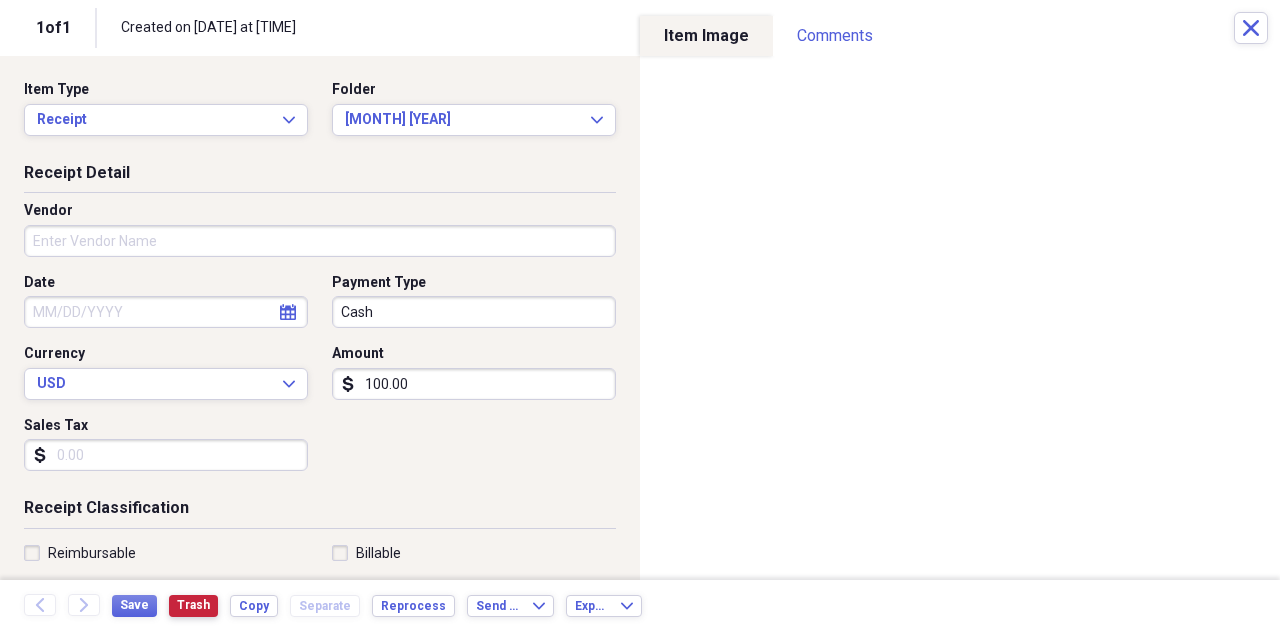 click on "Trash" at bounding box center (193, 605) 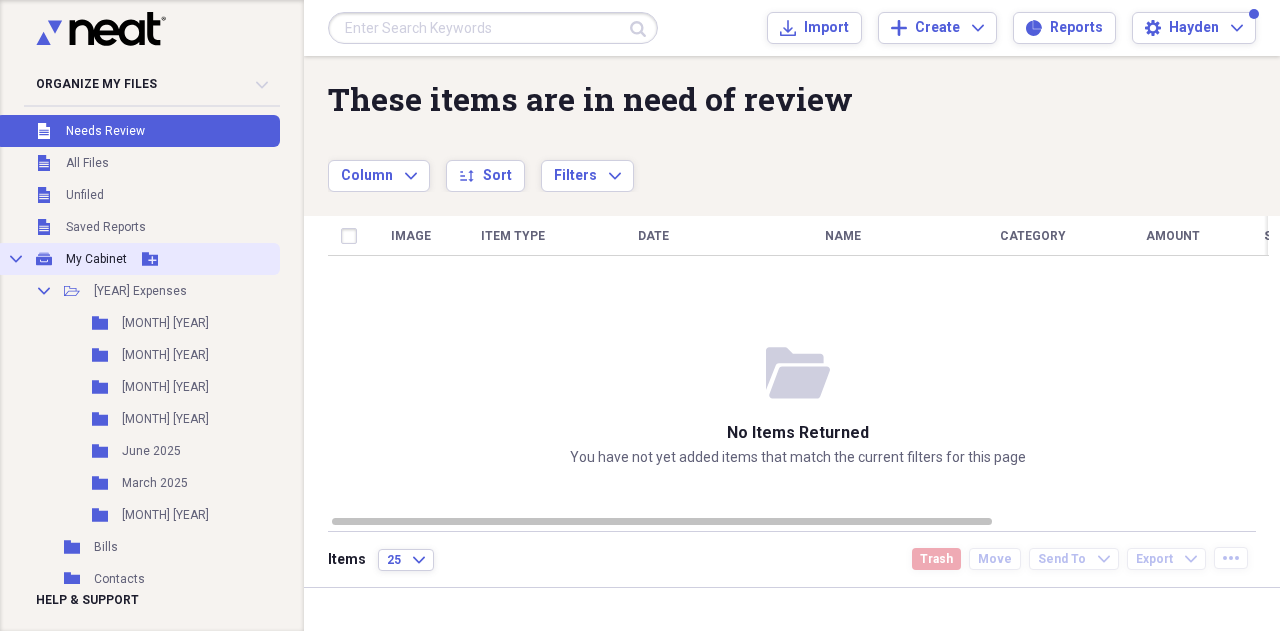 click on "My Cabinet" at bounding box center (96, 259) 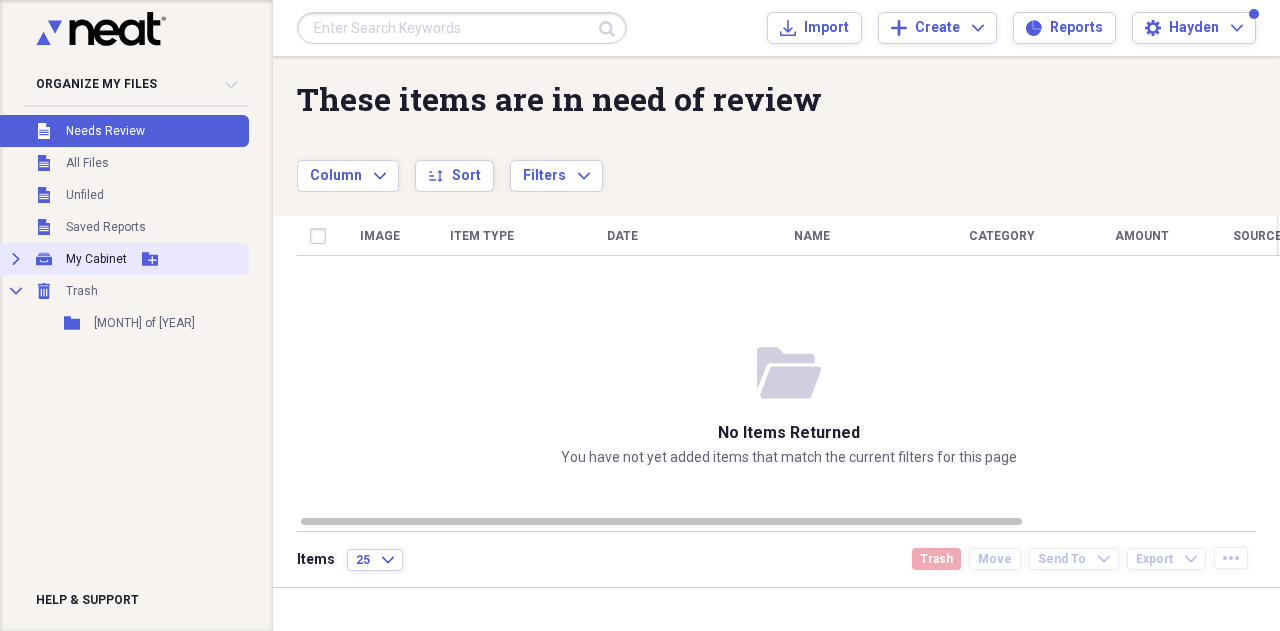 click on "My Cabinet" at bounding box center [96, 259] 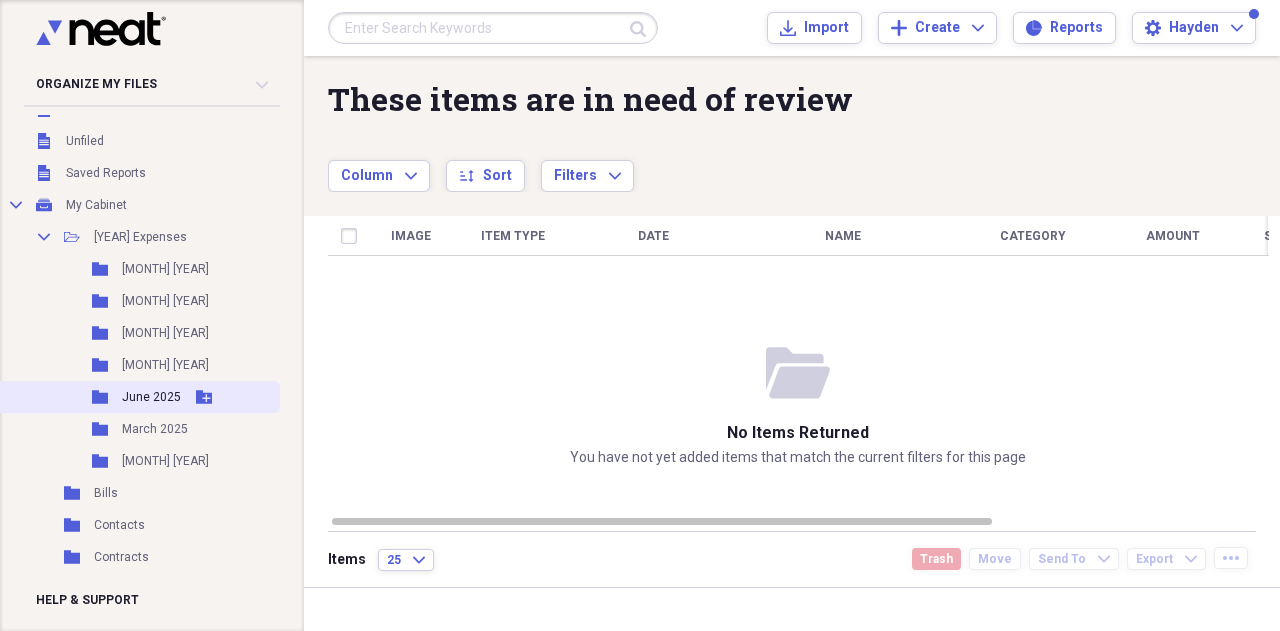 scroll, scrollTop: 55, scrollLeft: 0, axis: vertical 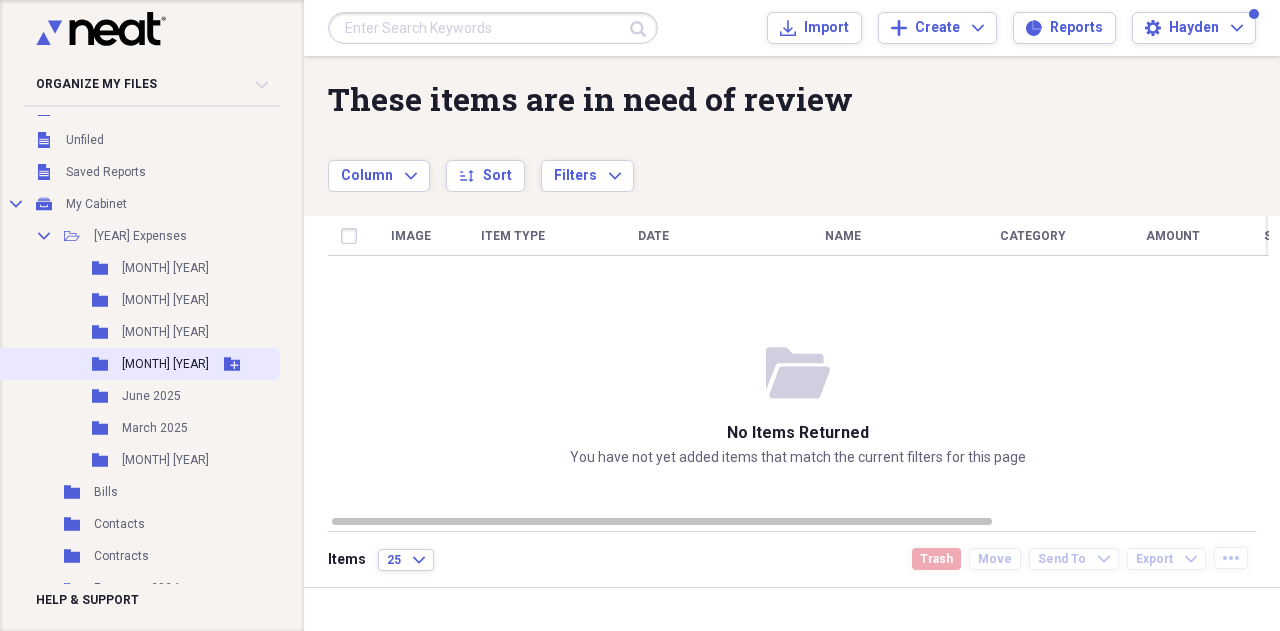 click on "[MONTH] [YEAR]" at bounding box center (165, 364) 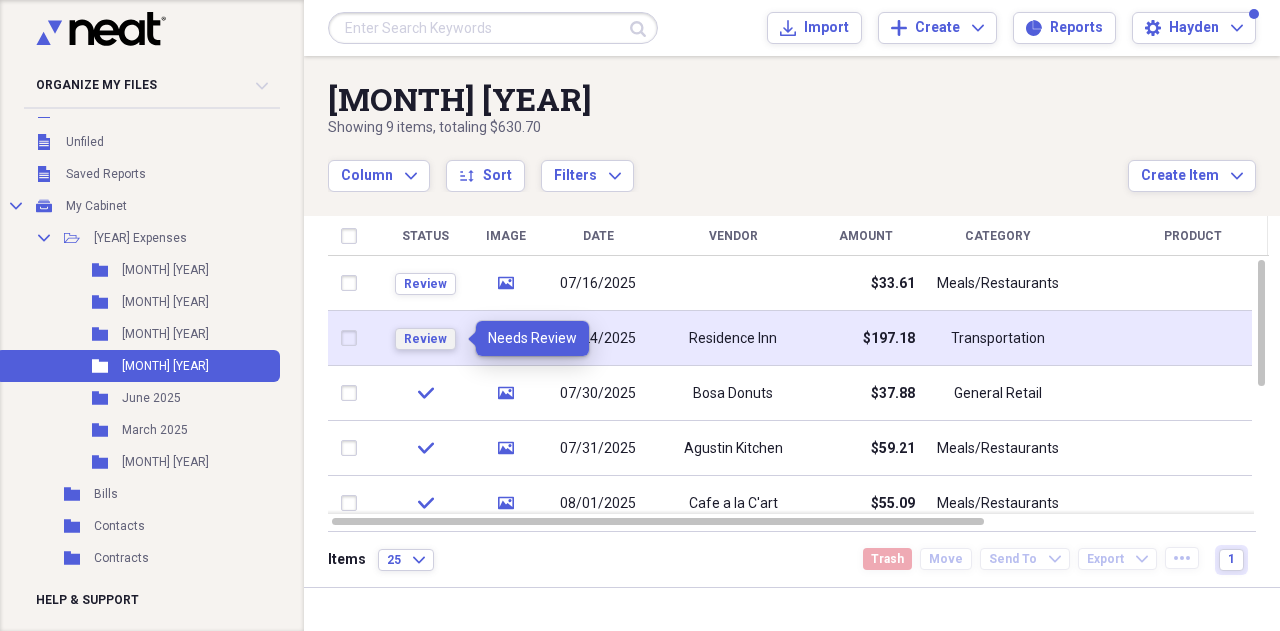 click on "Review" at bounding box center [425, 339] 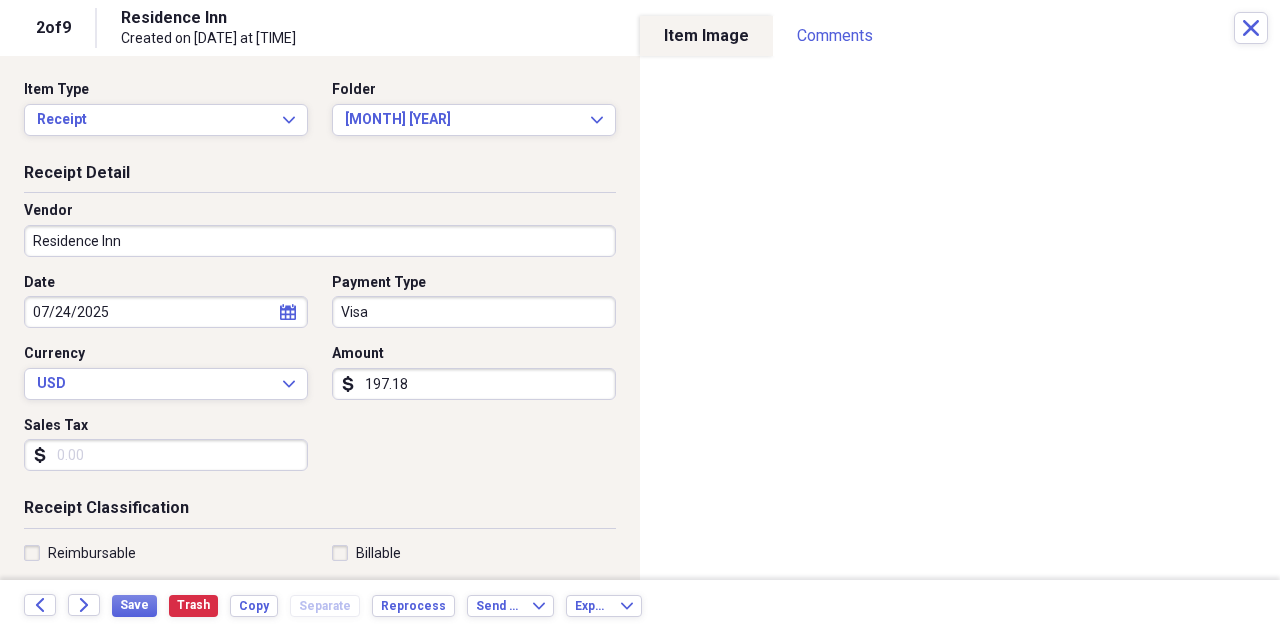 click on "Residence Inn" at bounding box center [320, 241] 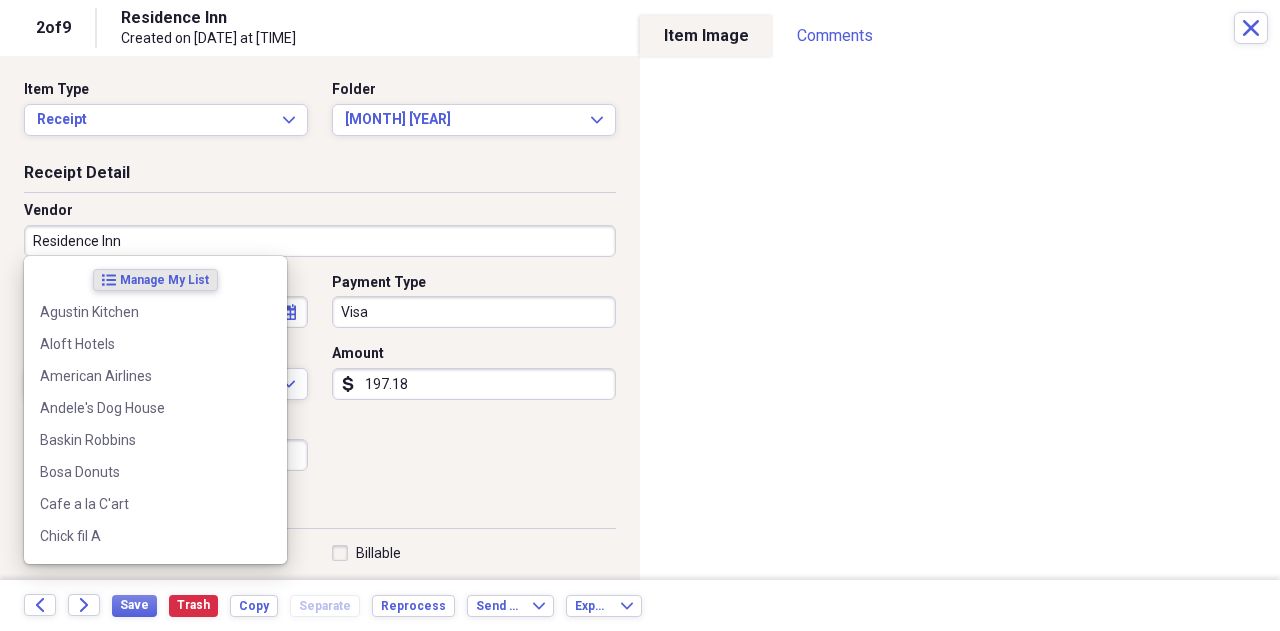 click on "Residence Inn" at bounding box center [320, 241] 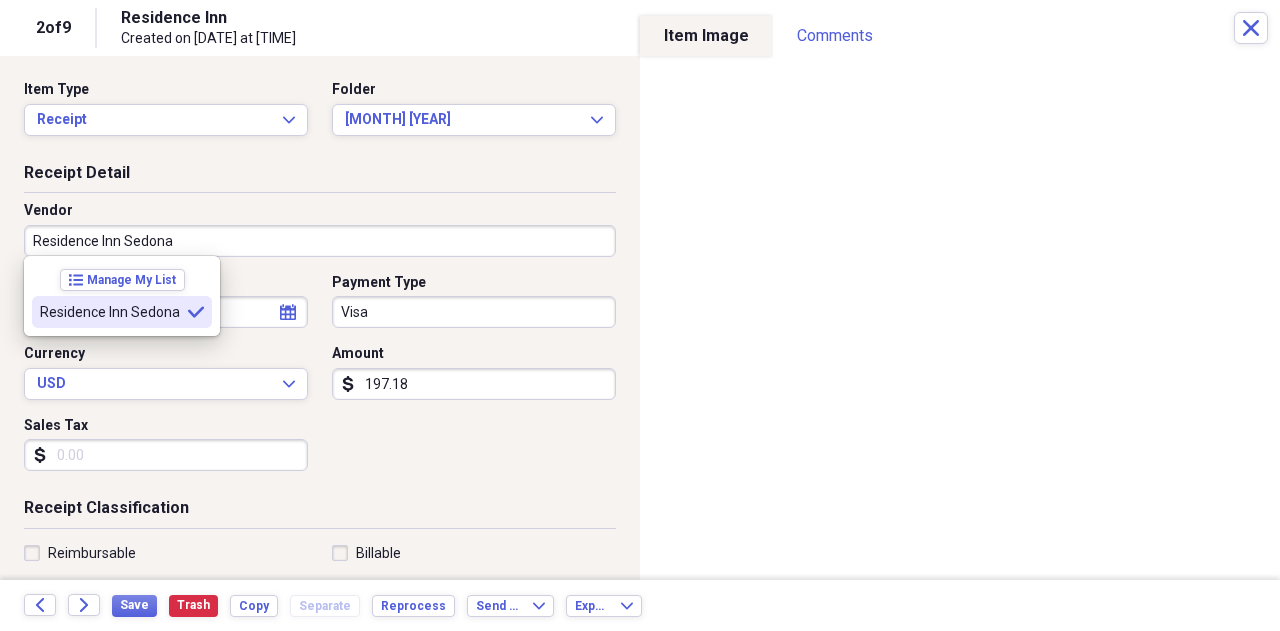 type on "Residence Inn Sedona" 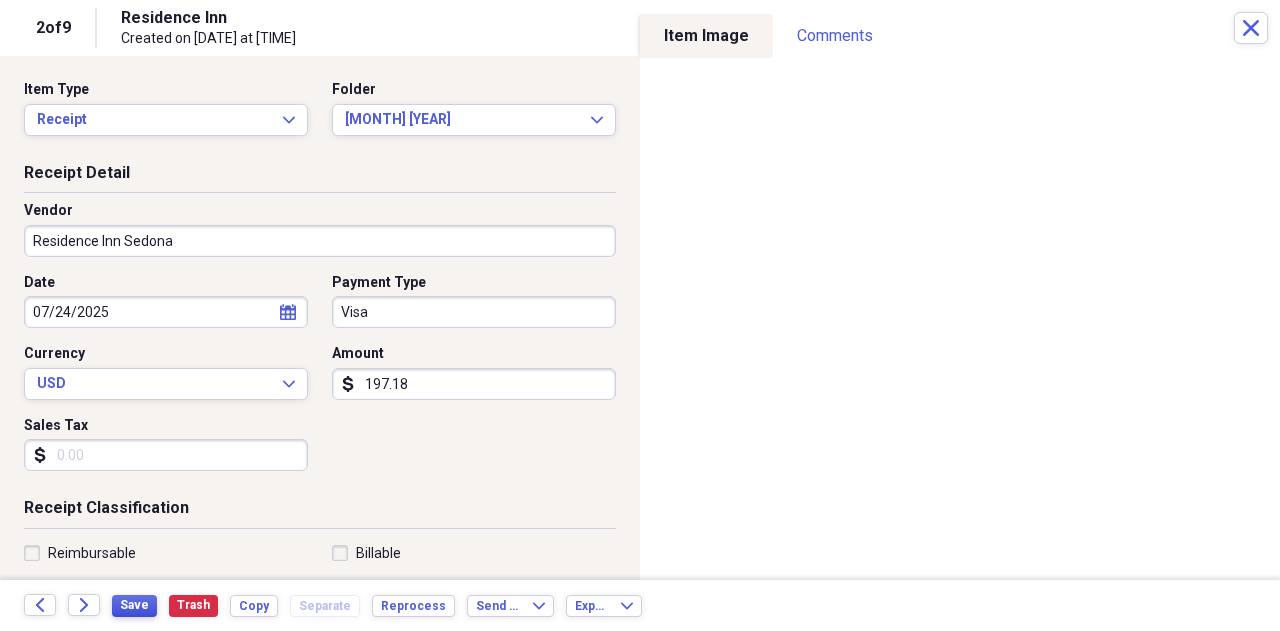 click on "Save" at bounding box center [134, 605] 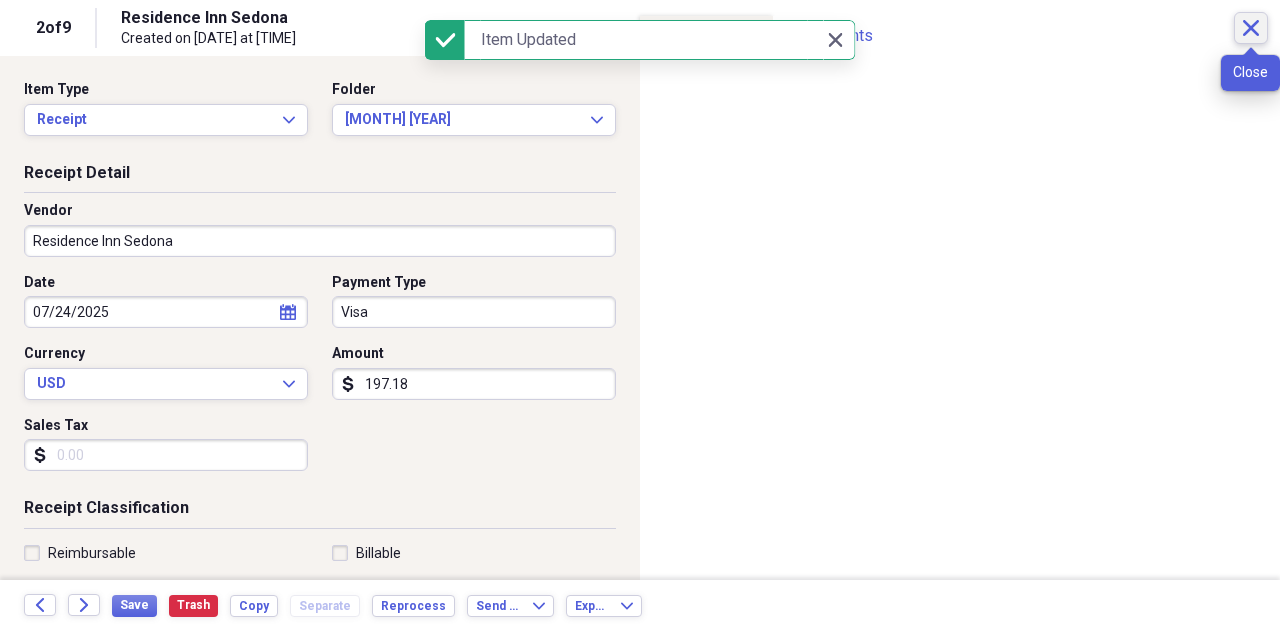 click on "Close" 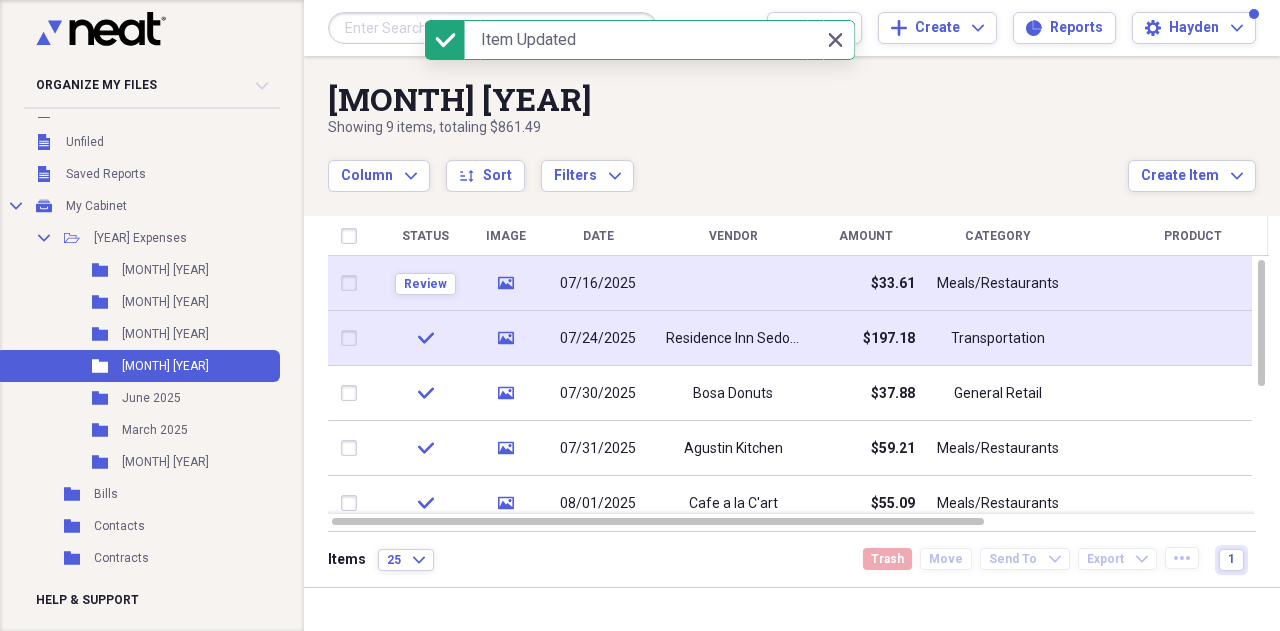 click at bounding box center [733, 283] 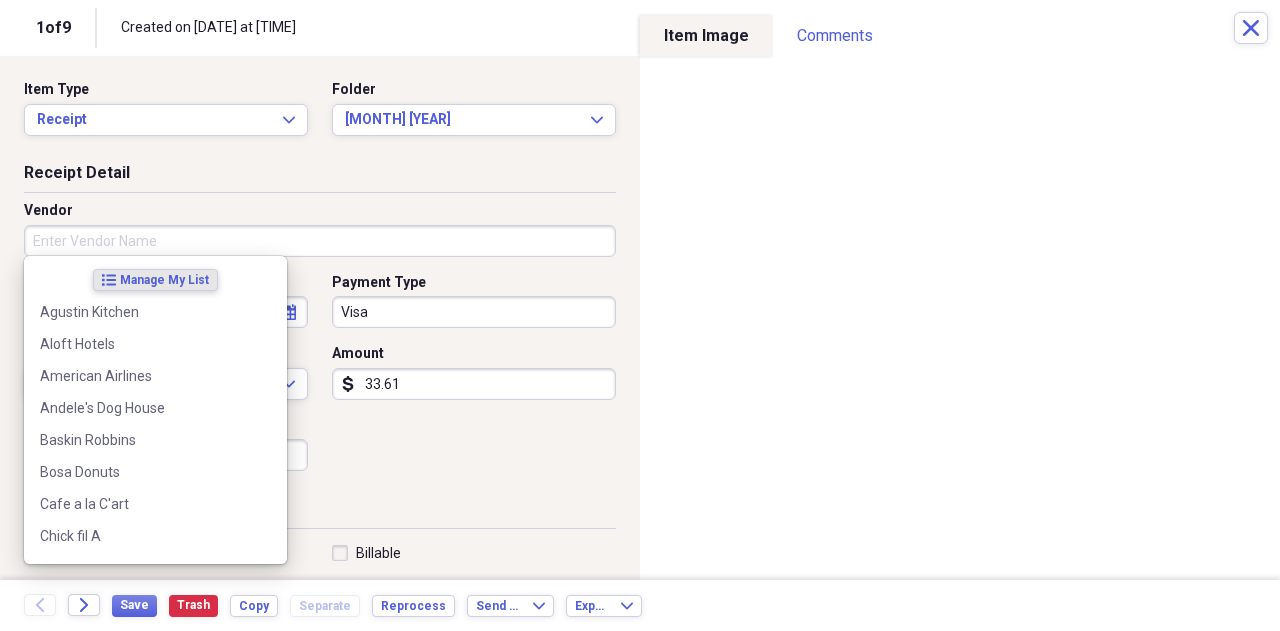 click on "Vendor" at bounding box center [320, 241] 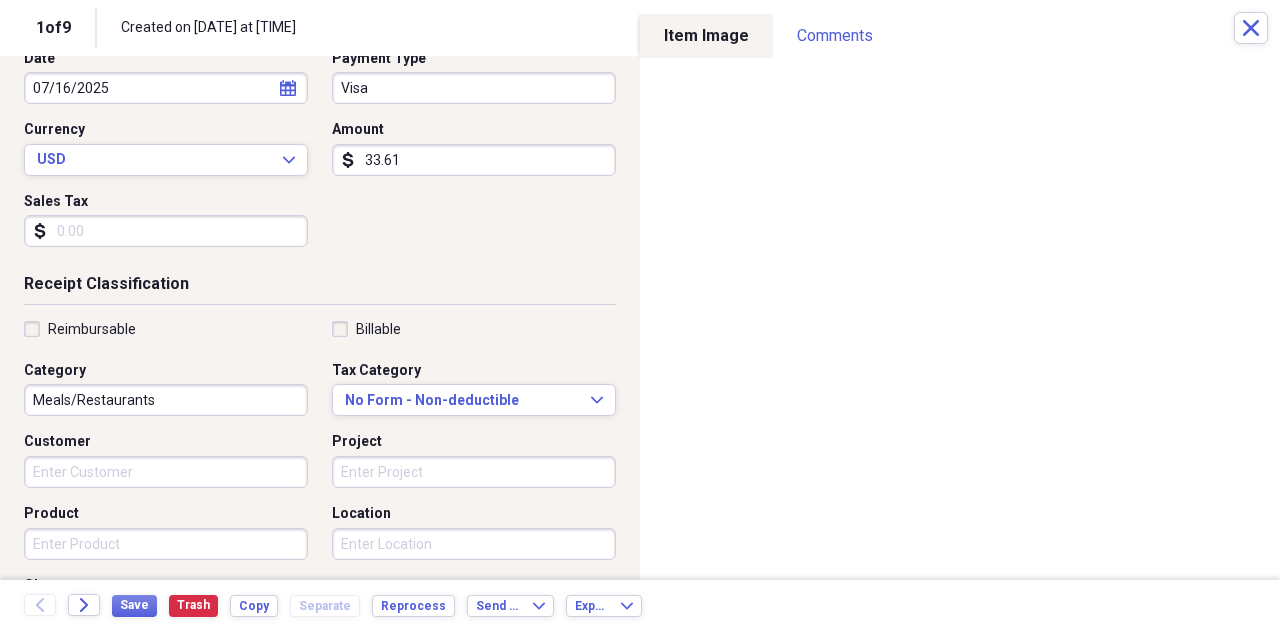 scroll, scrollTop: 0, scrollLeft: 0, axis: both 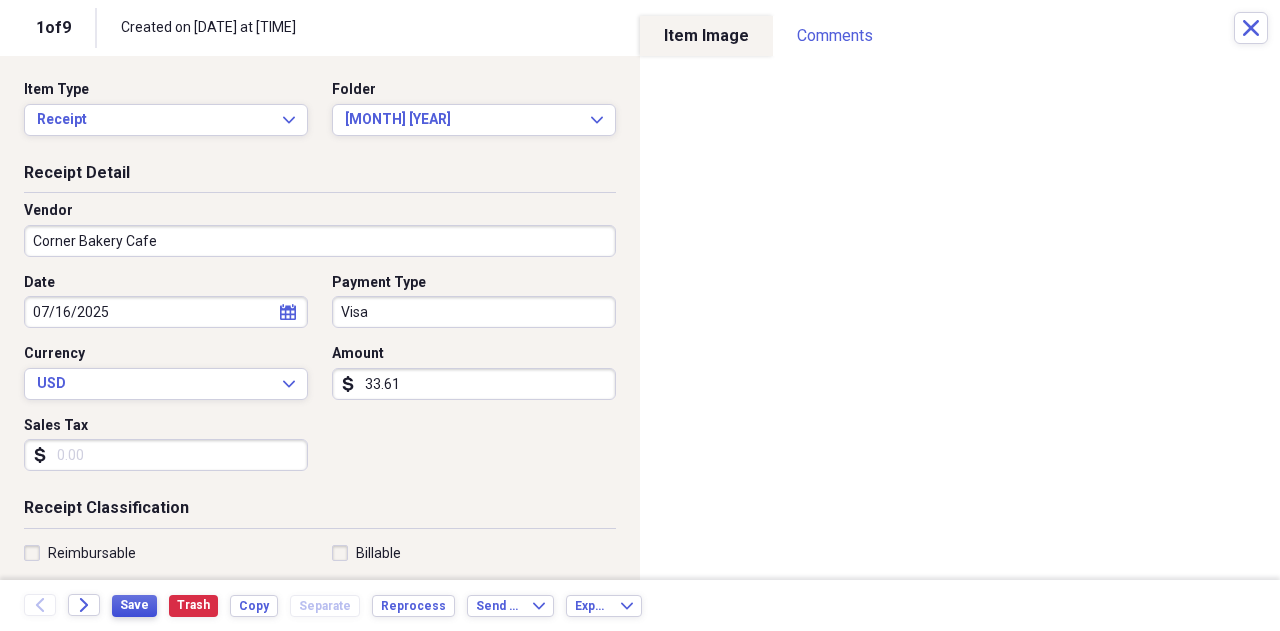 click on "Save" at bounding box center (134, 605) 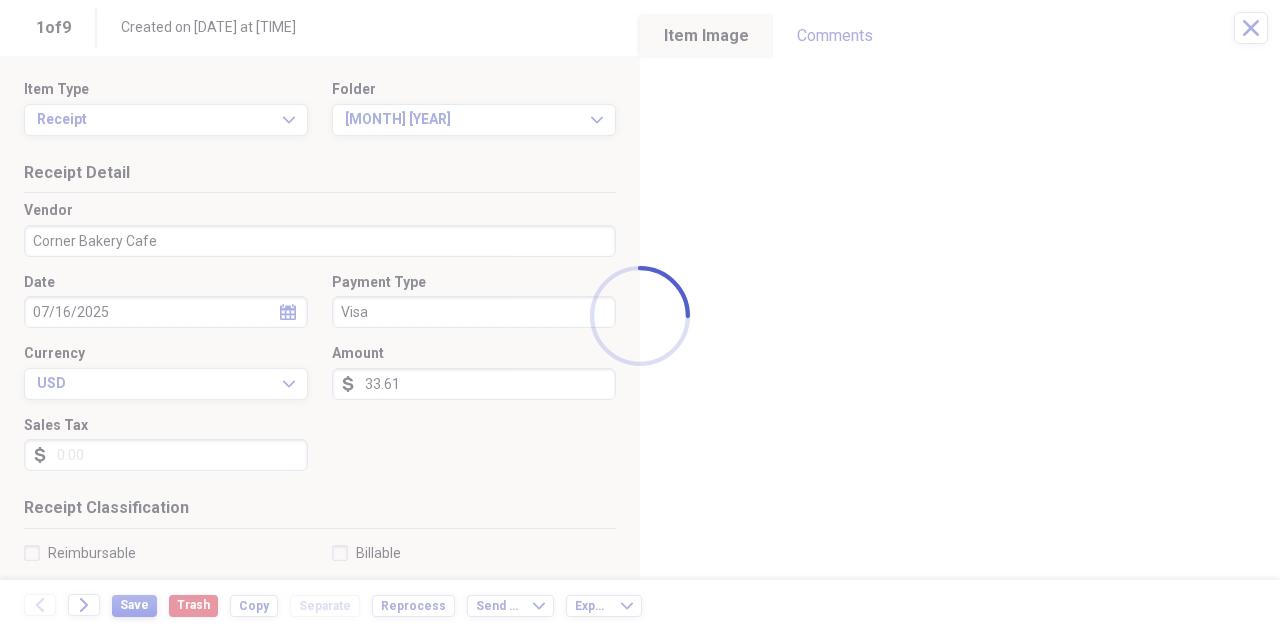 type on "Corner Bakery Cafe" 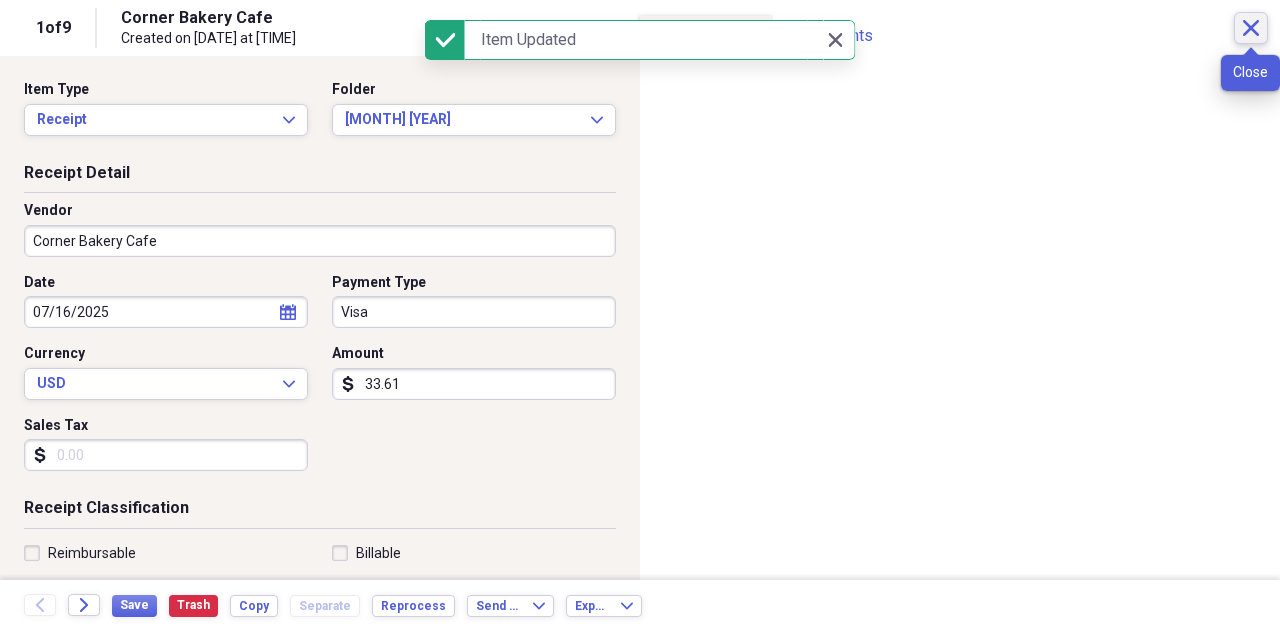 click on "Close" at bounding box center [1251, 28] 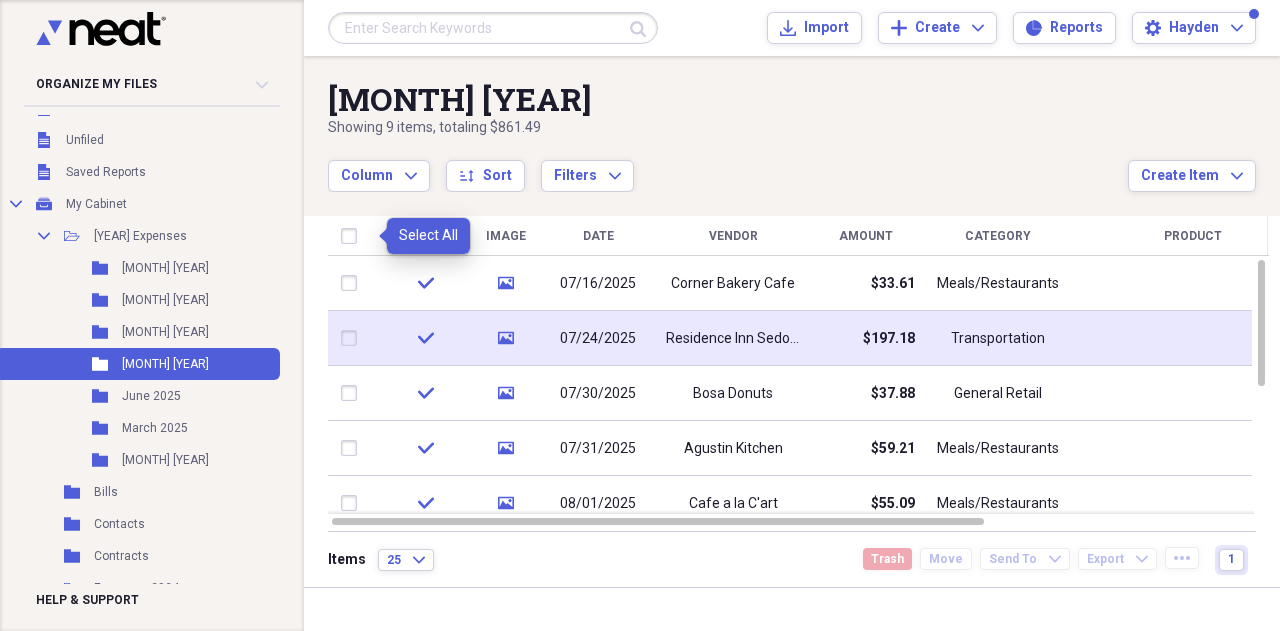 click at bounding box center [353, 236] 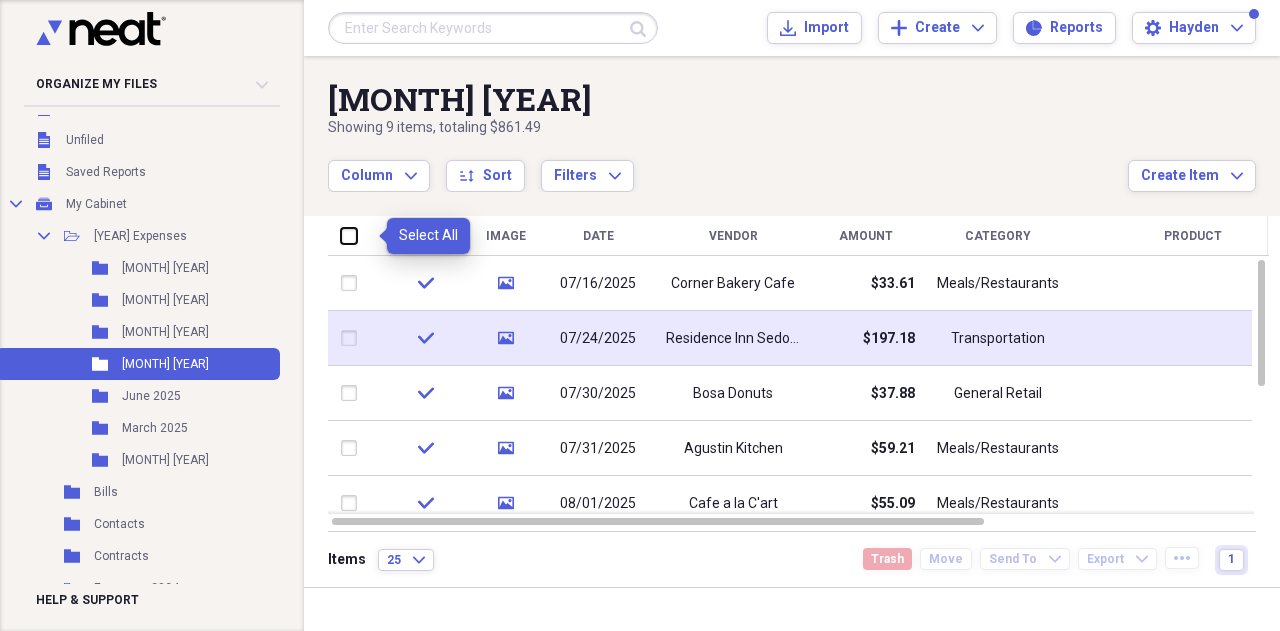 click at bounding box center (341, 235) 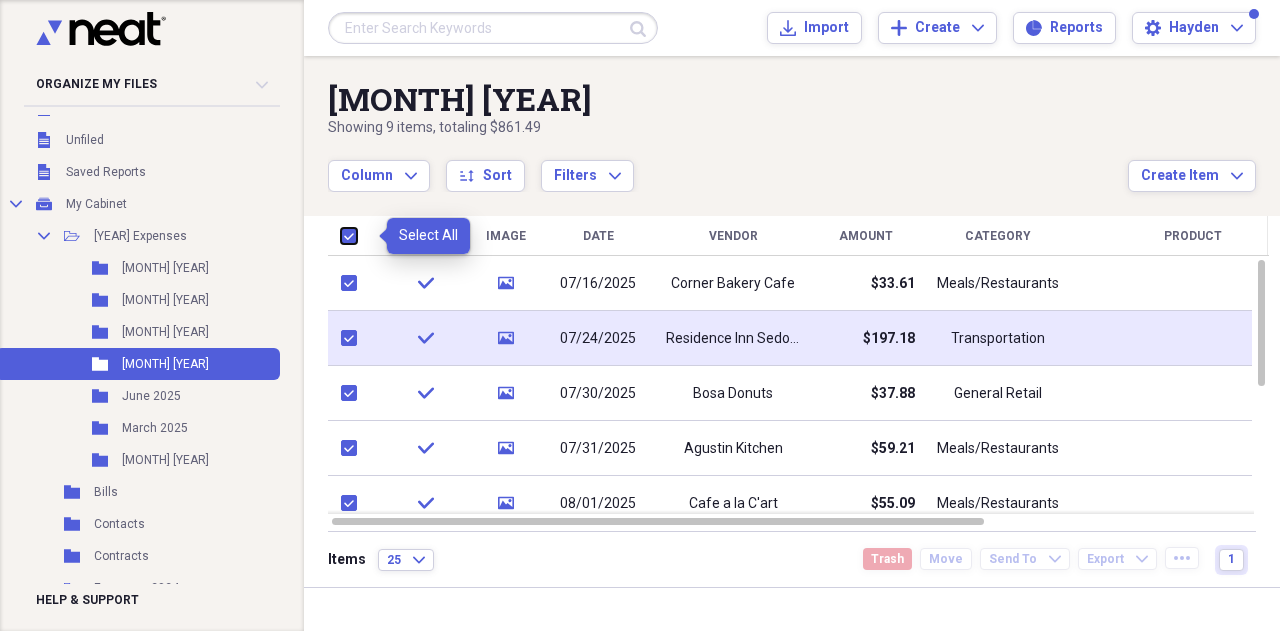 checkbox on "true" 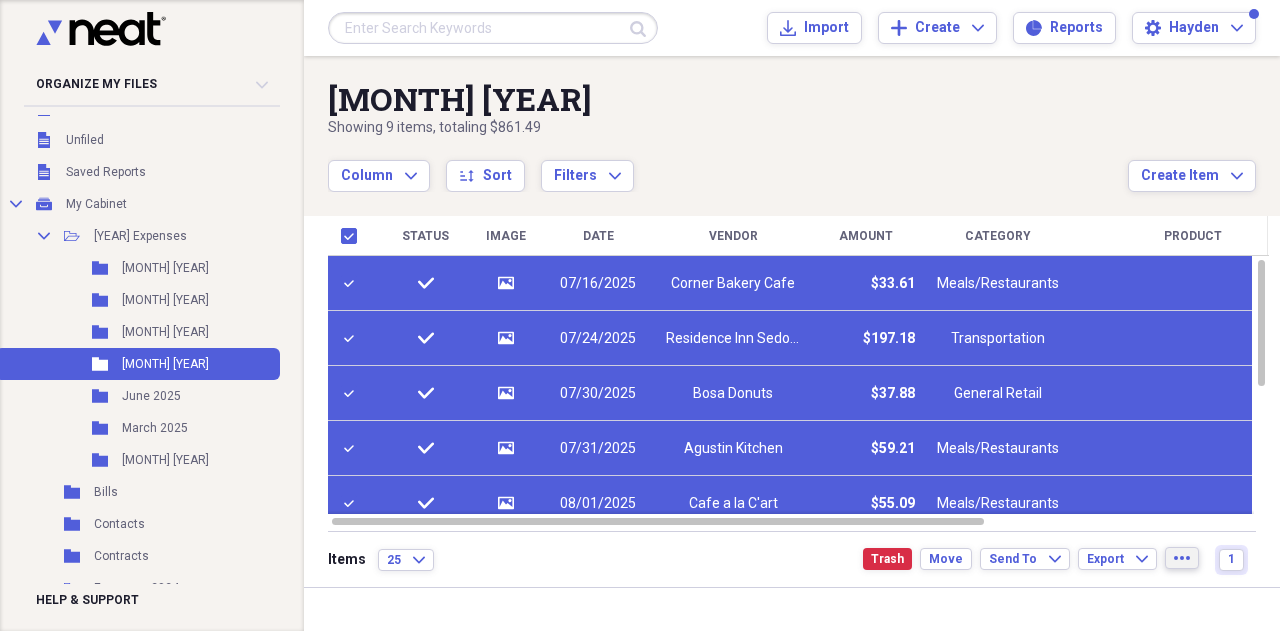 click on "more" 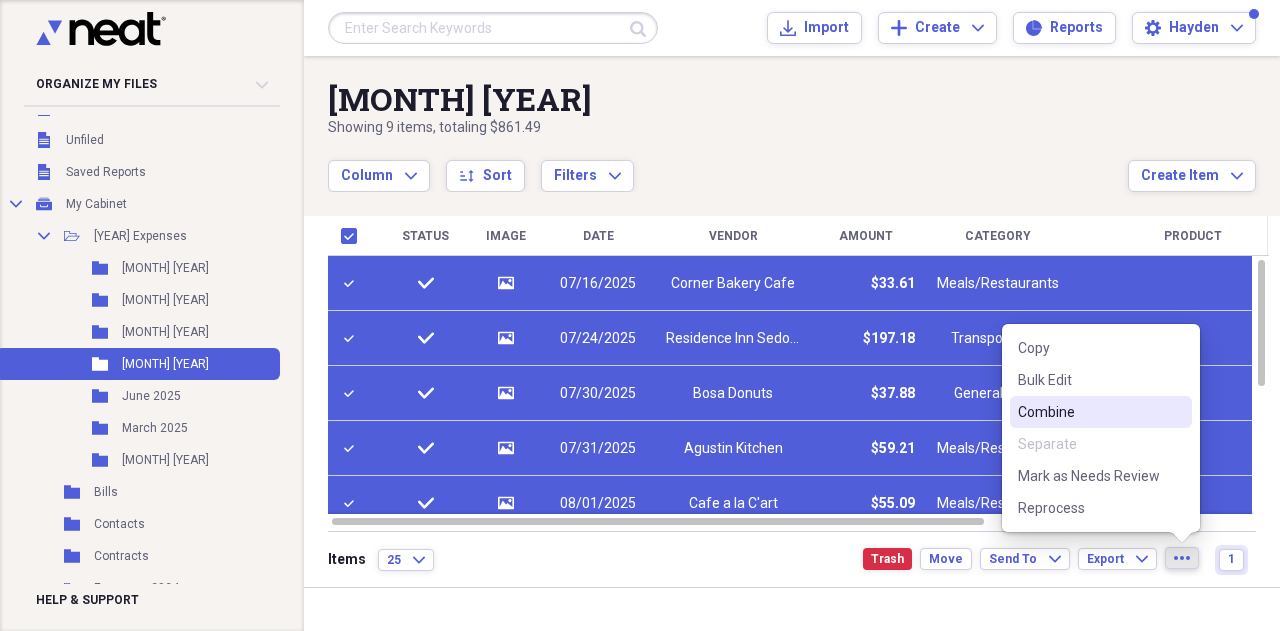 click on "Combine" at bounding box center (1101, 412) 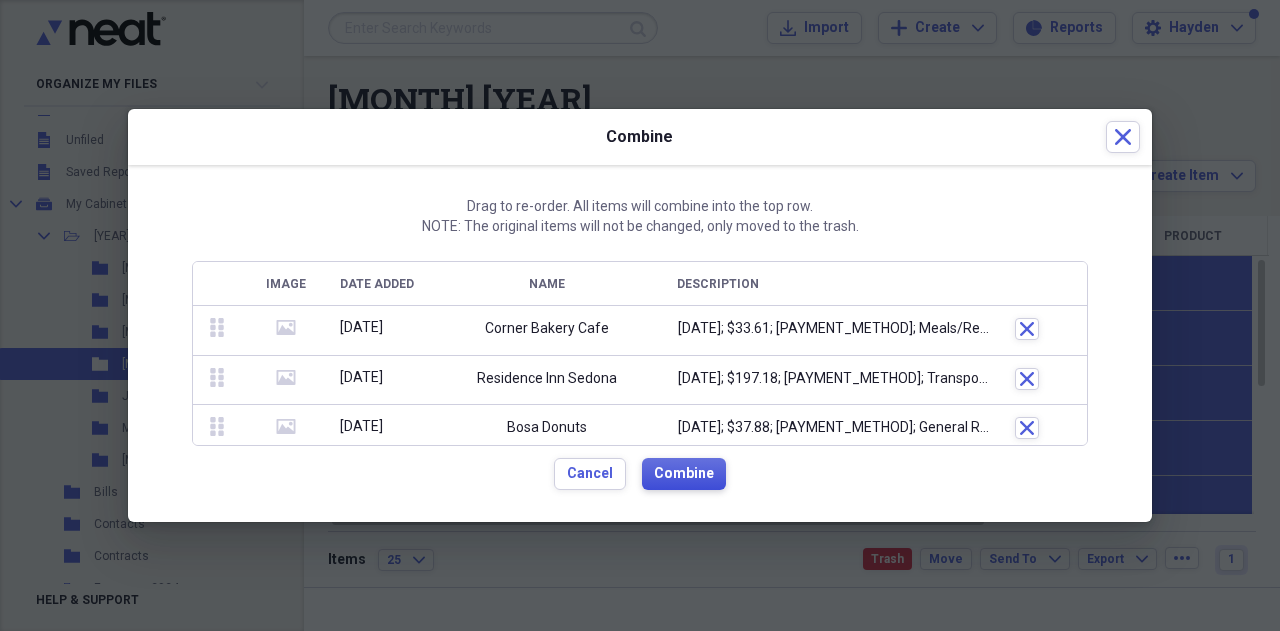 click on "Combine" at bounding box center [684, 474] 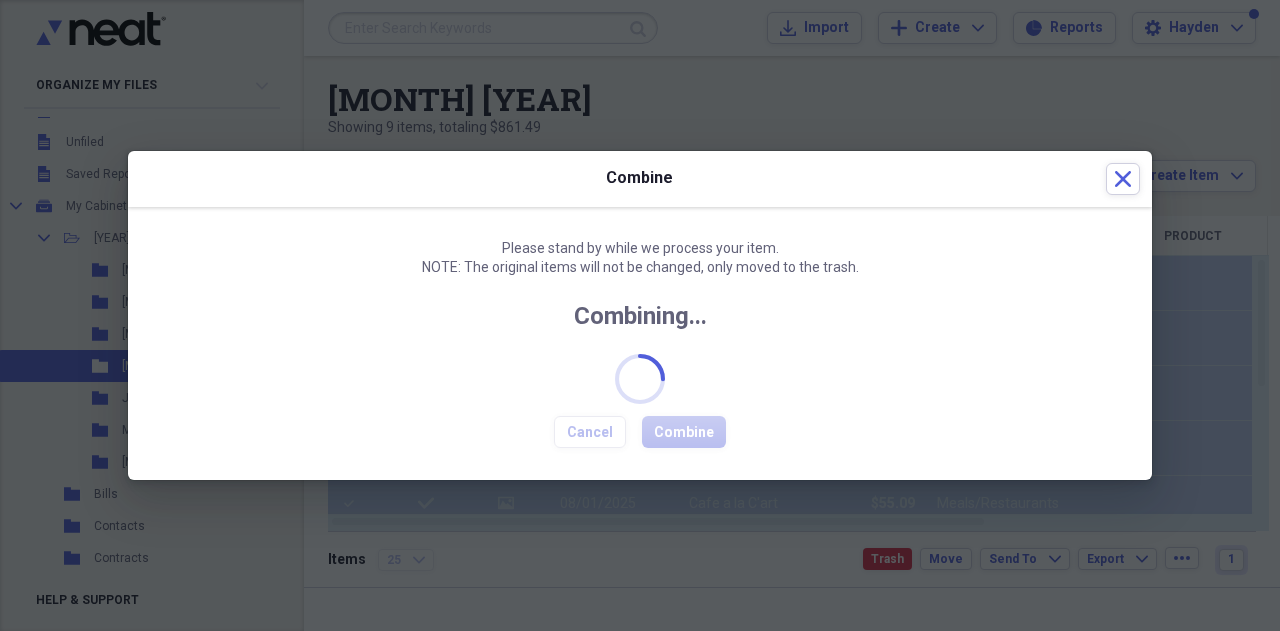 checkbox on "false" 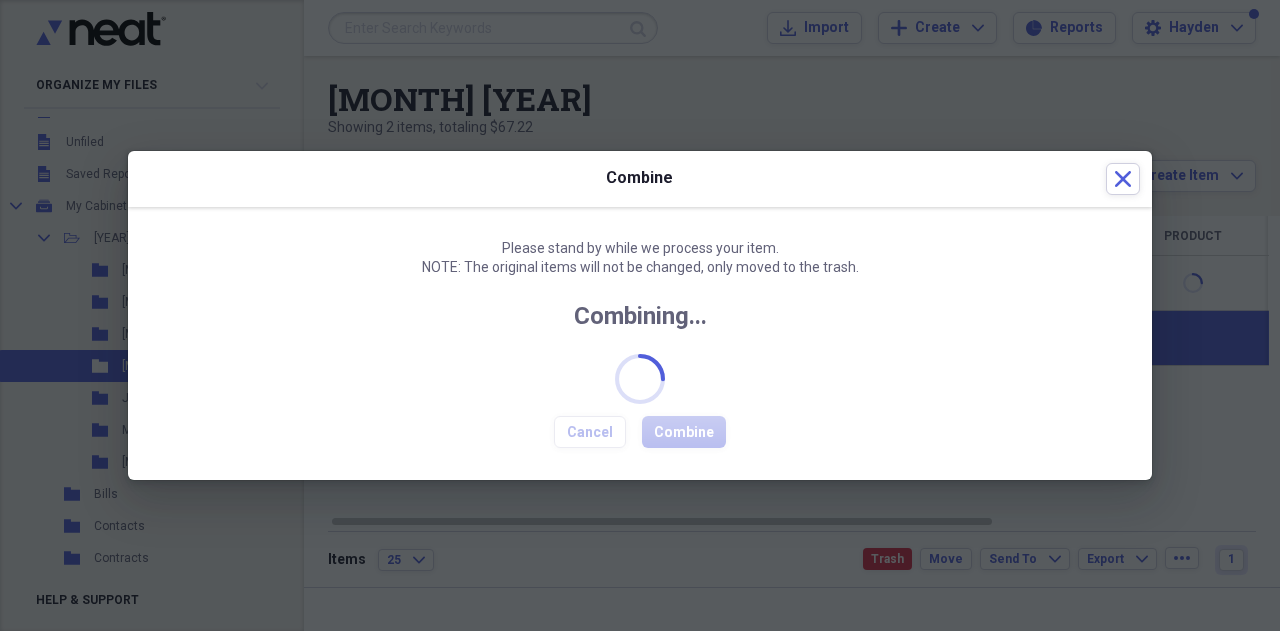 checkbox on "false" 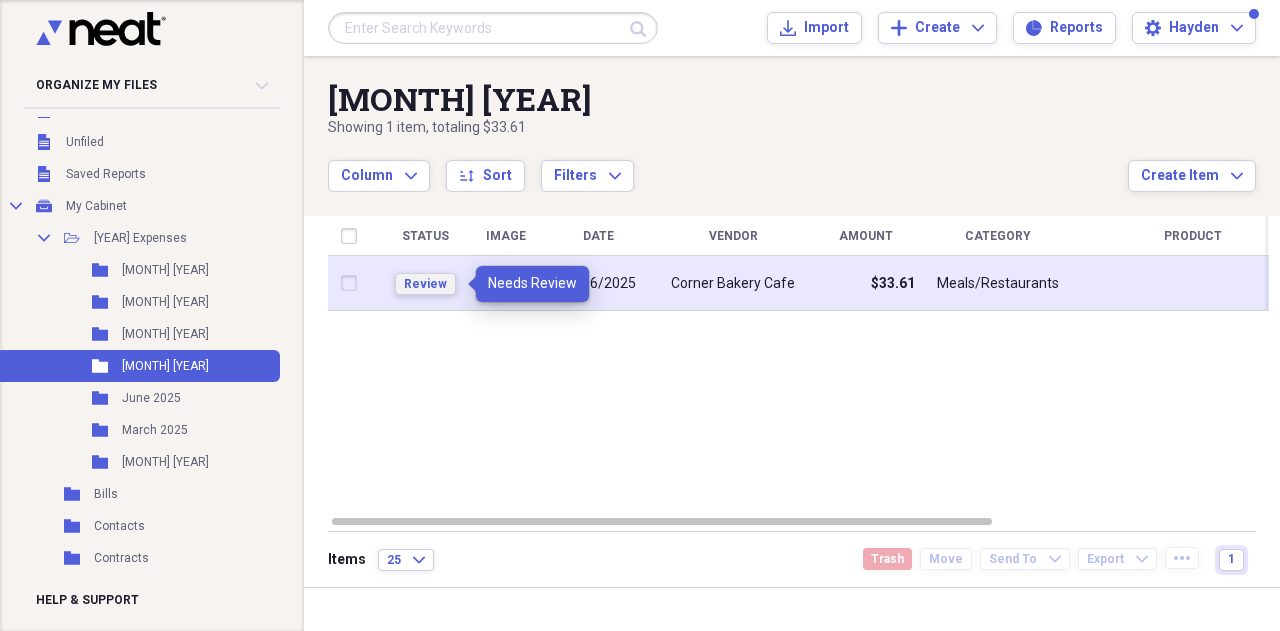 click on "Review" at bounding box center [425, 284] 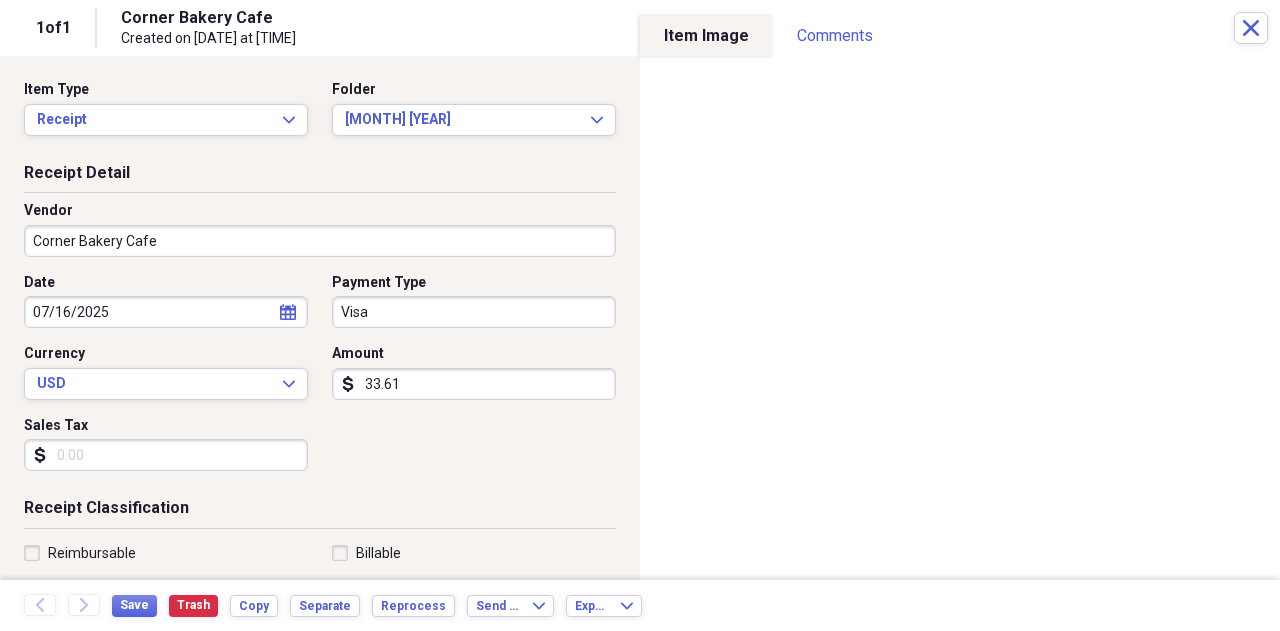 click on "Payment Type" at bounding box center [474, 283] 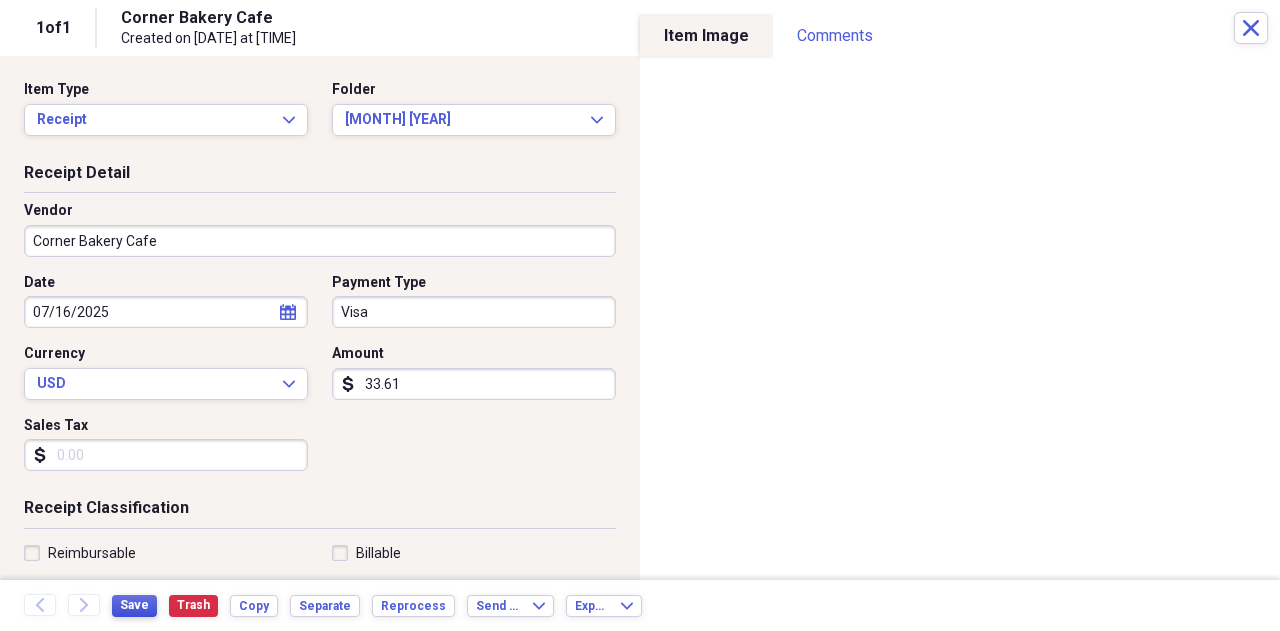 click on "Save" at bounding box center (134, 605) 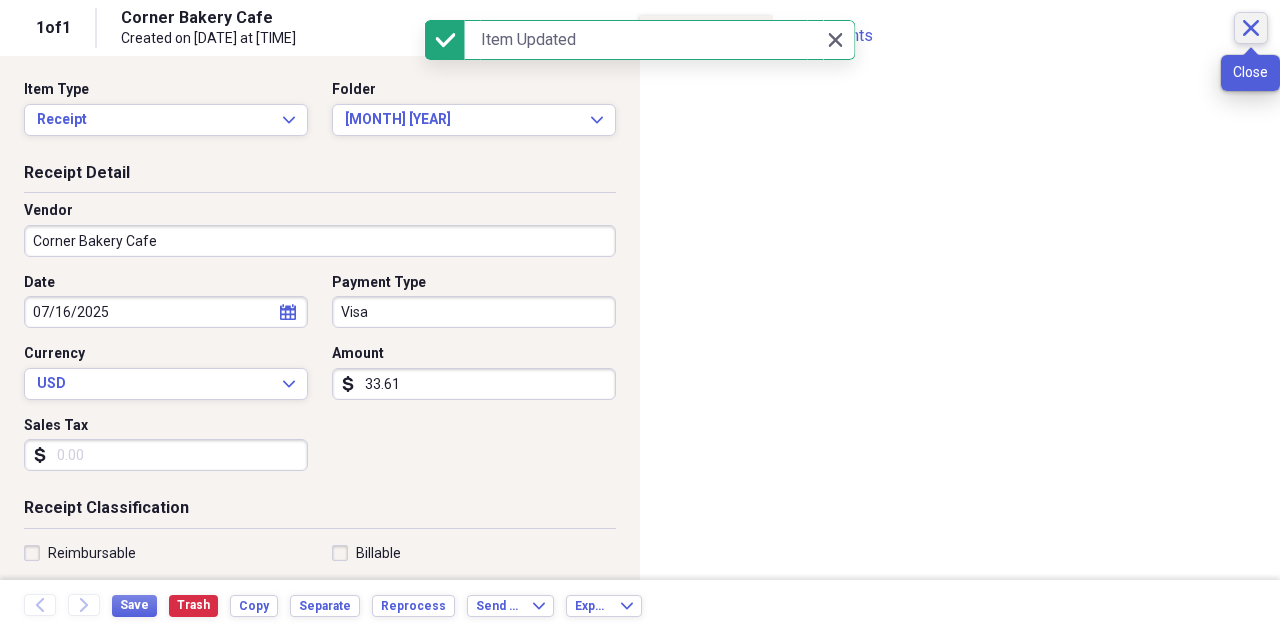 click on "Close" at bounding box center (1251, 28) 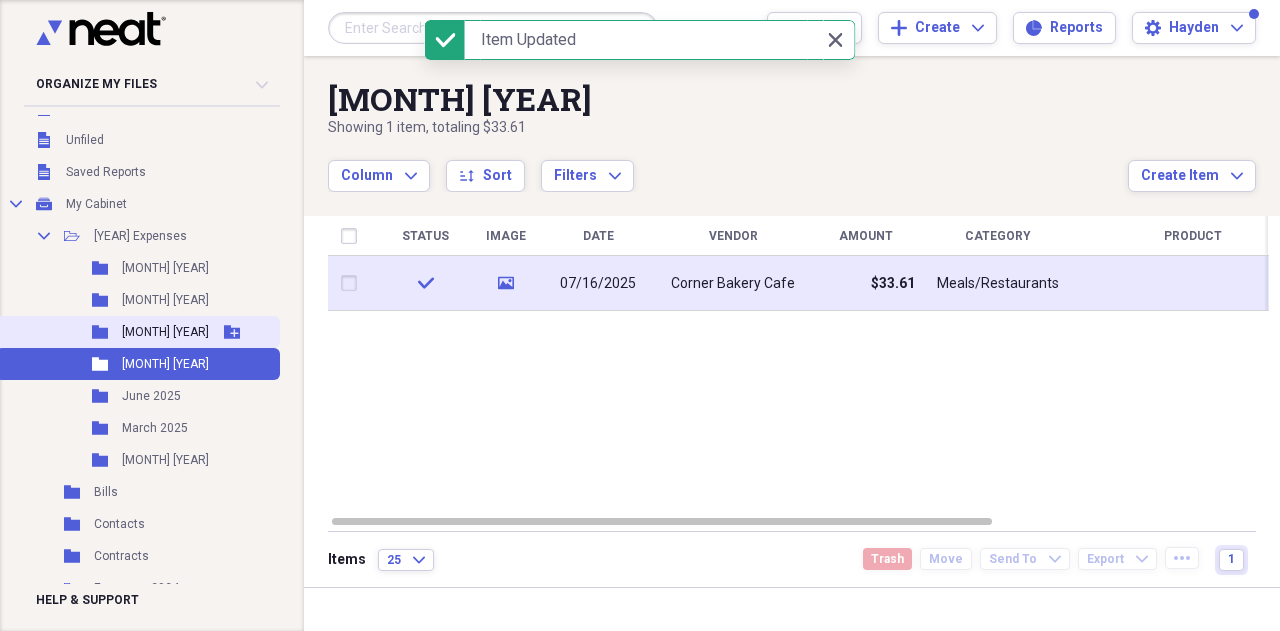 click on "[MONTH] [YEAR]" at bounding box center [165, 332] 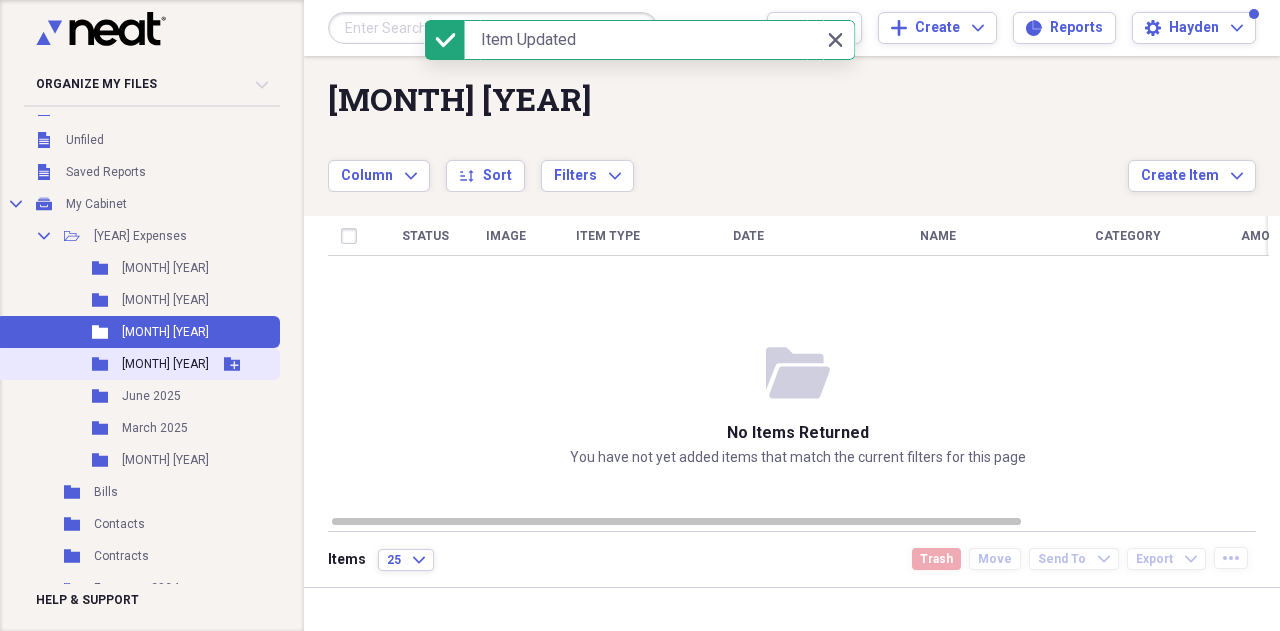 click on "[MONTH] [YEAR]" at bounding box center (165, 364) 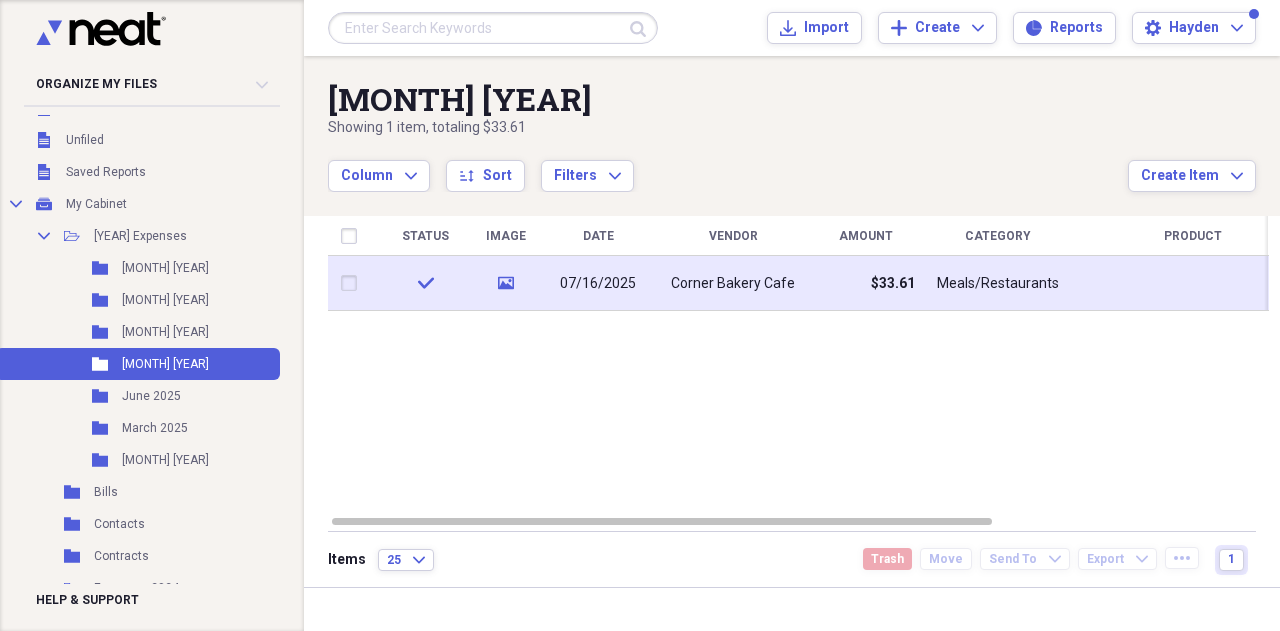 click at bounding box center [353, 283] 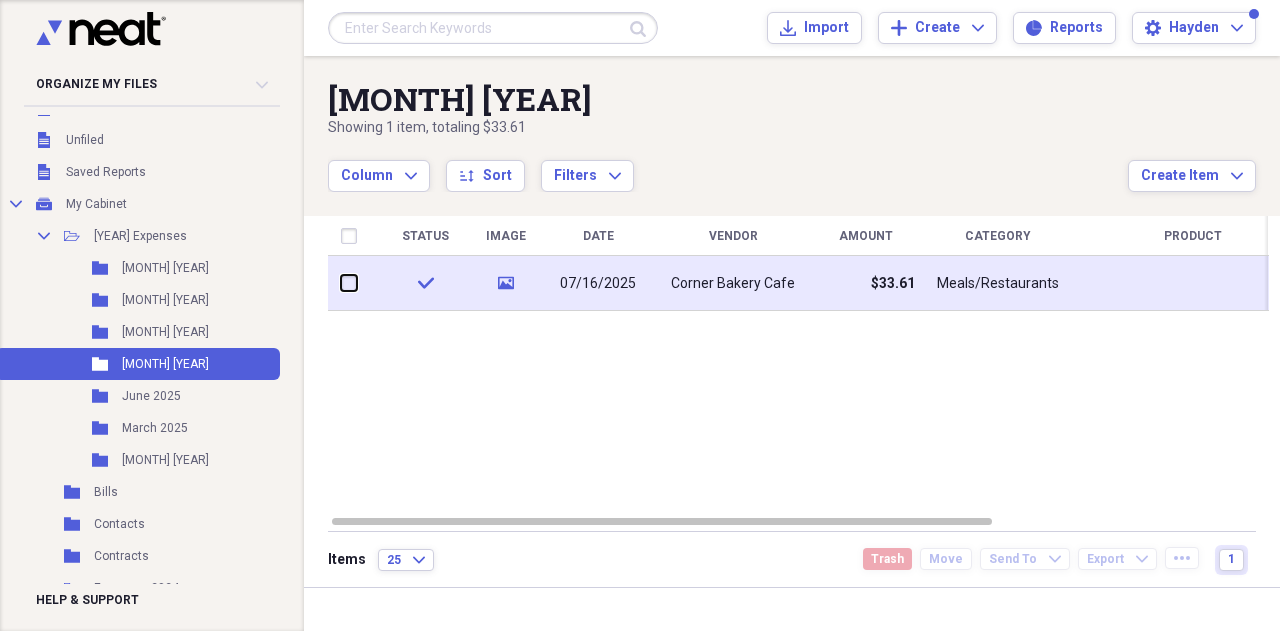click at bounding box center [341, 283] 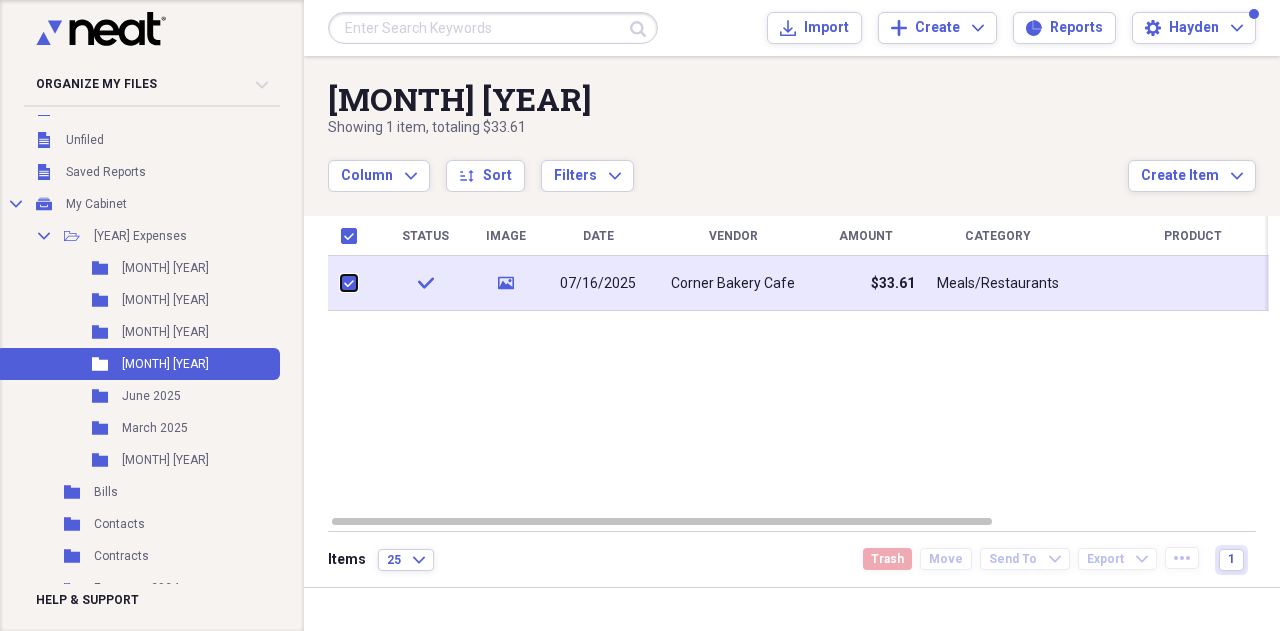 checkbox on "true" 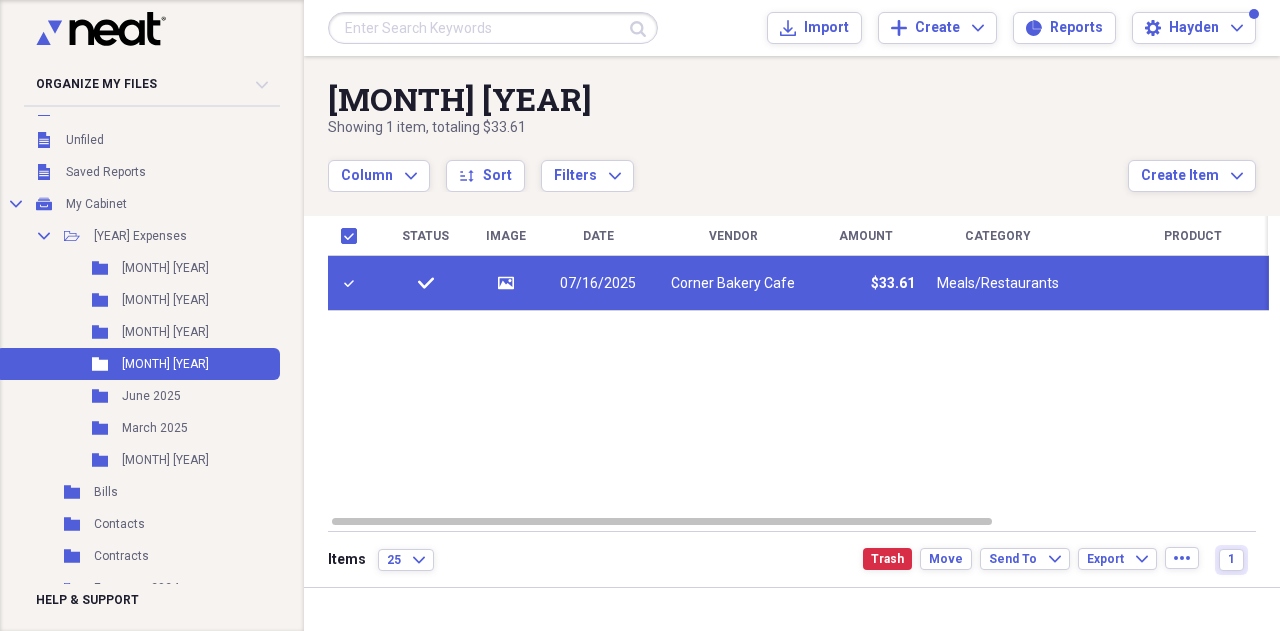 click on "07/16/2025" at bounding box center [598, 283] 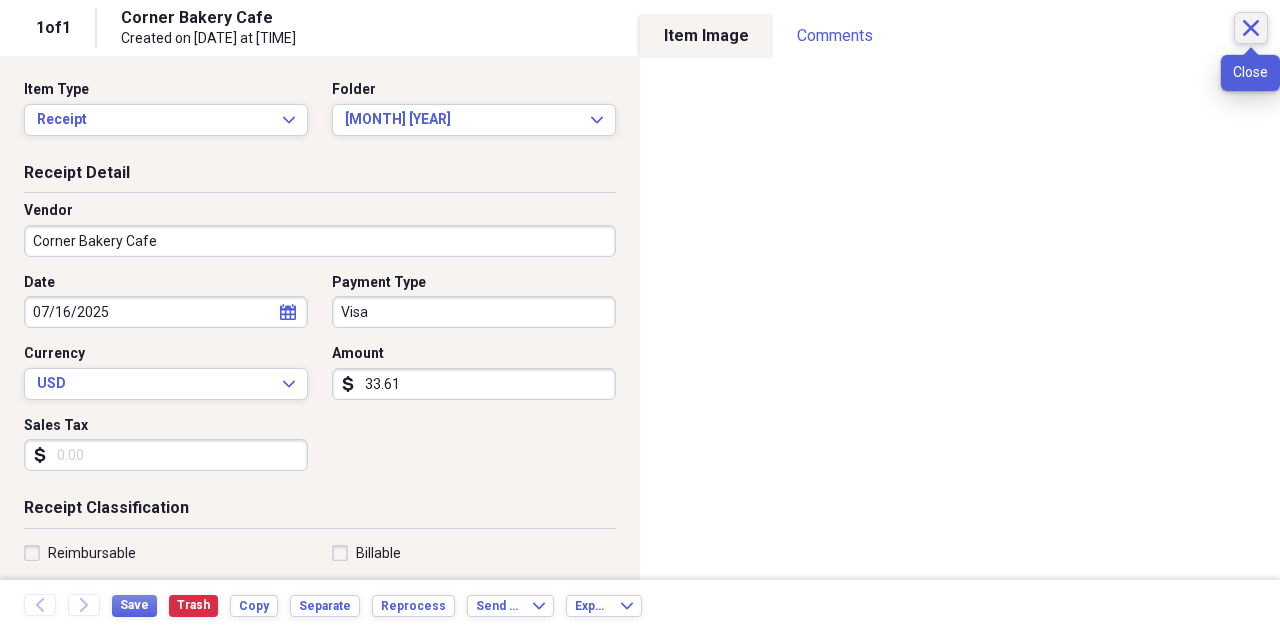 click on "Close" at bounding box center (1251, 28) 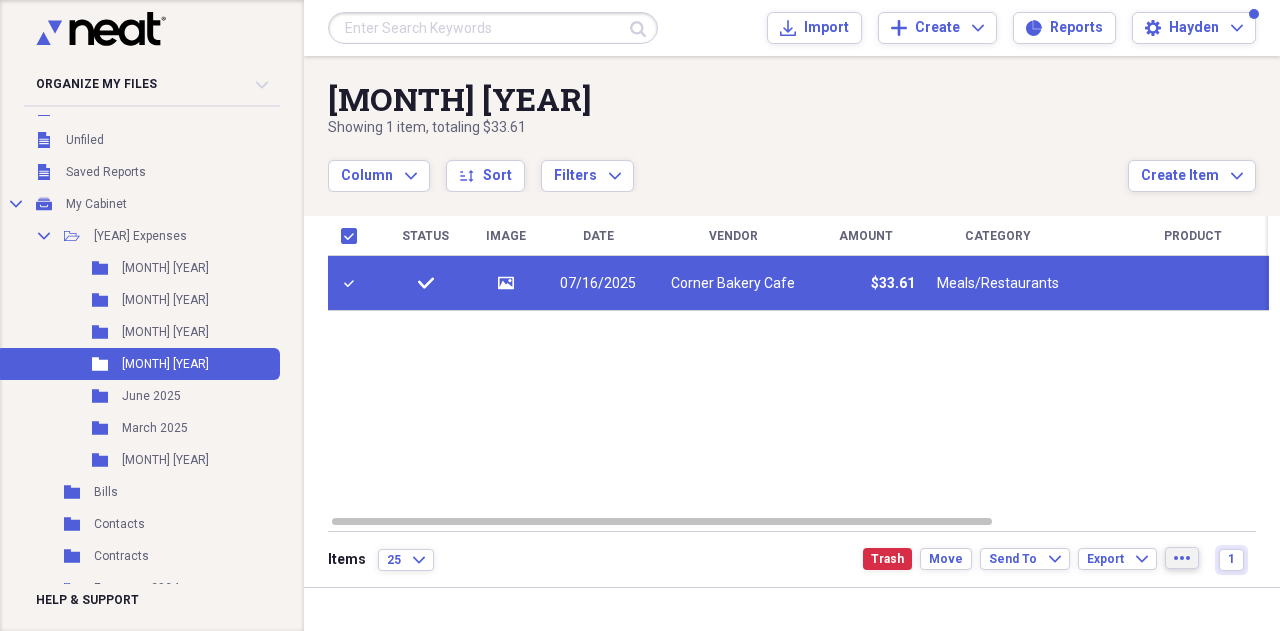 click 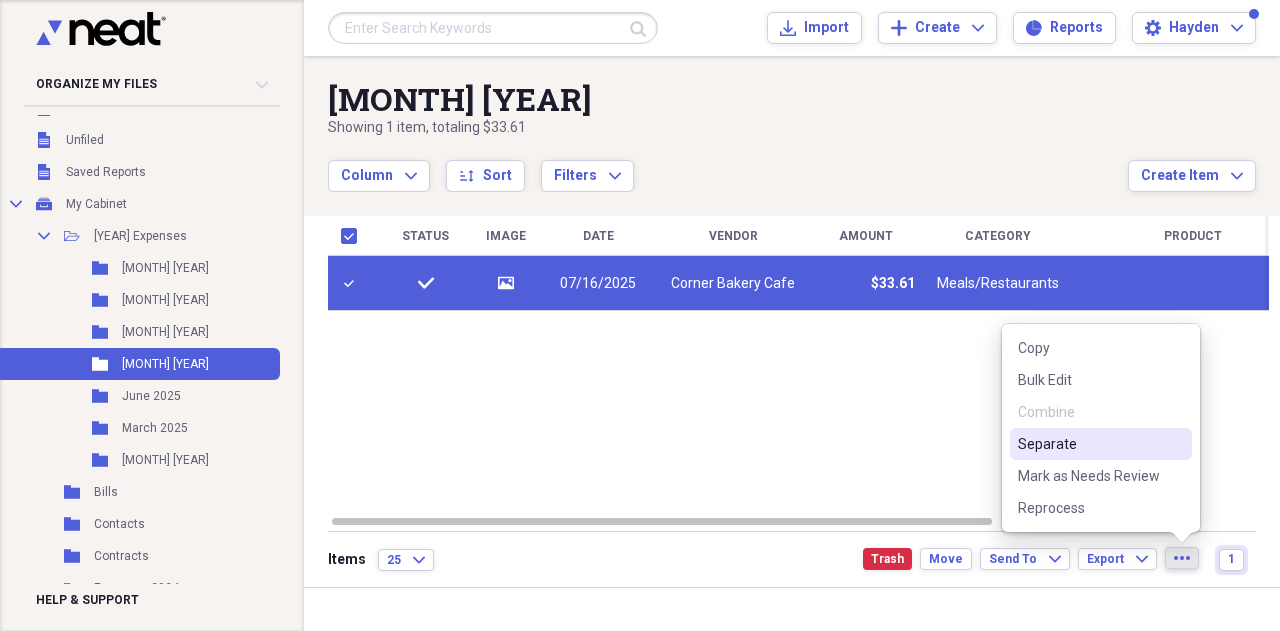 click on "Separate" at bounding box center (1089, 444) 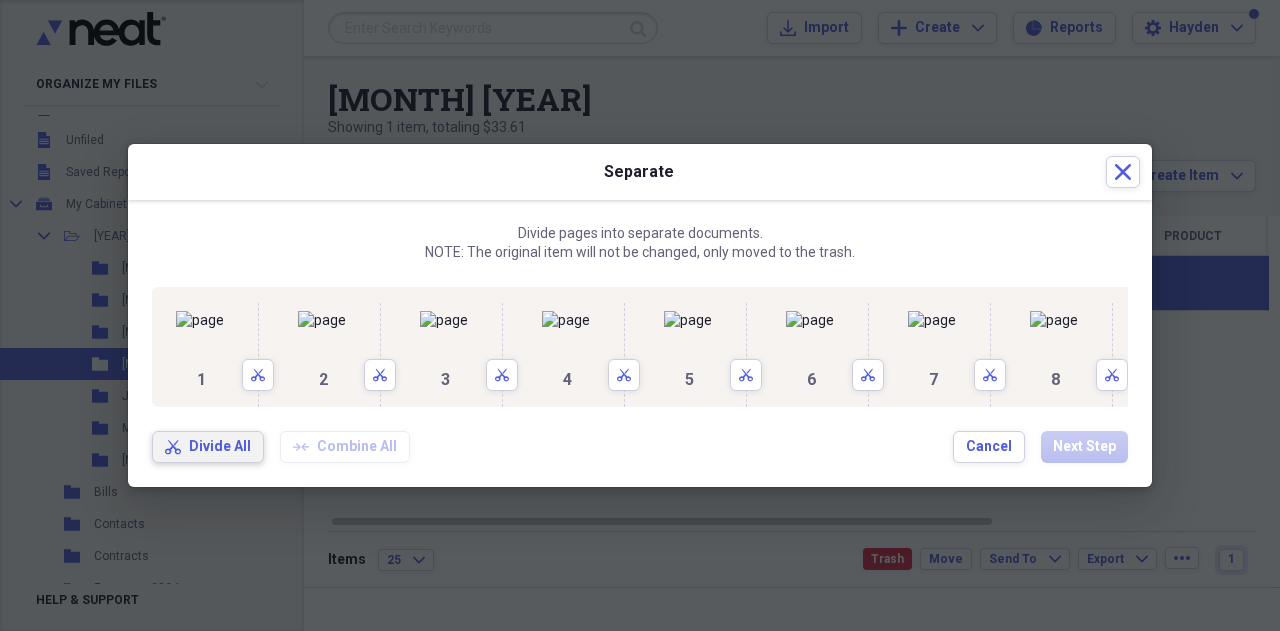 click on "Divide All" at bounding box center [220, 447] 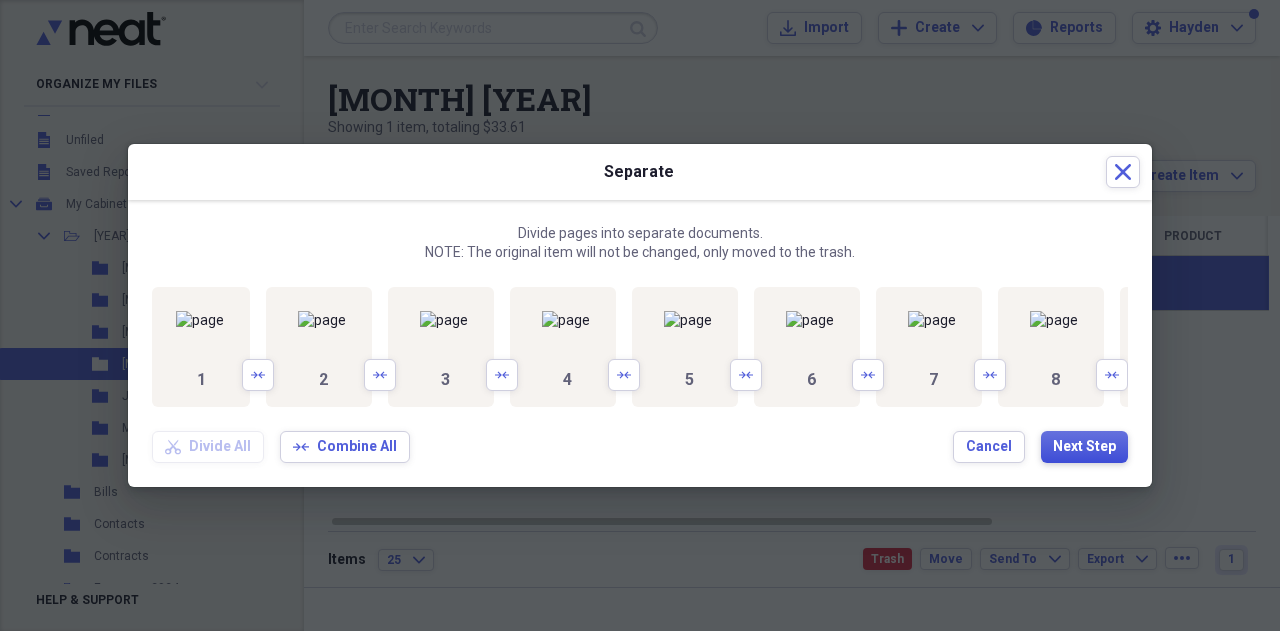 click on "Next Step" at bounding box center (1084, 447) 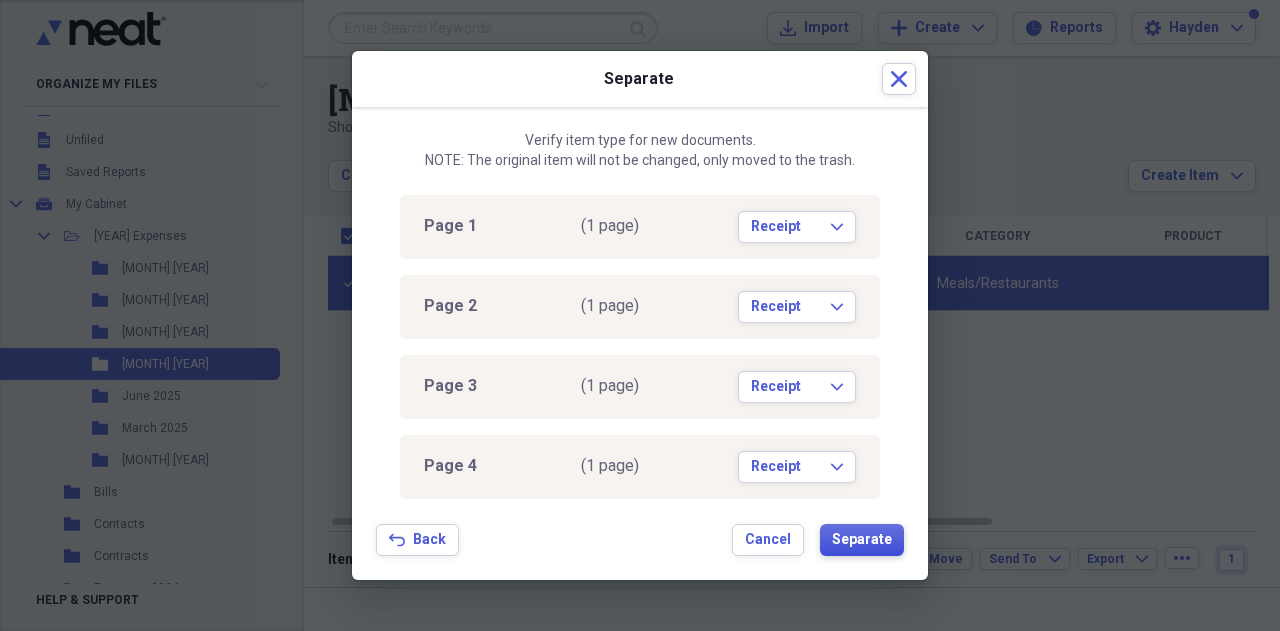 click on "Separate" at bounding box center (862, 540) 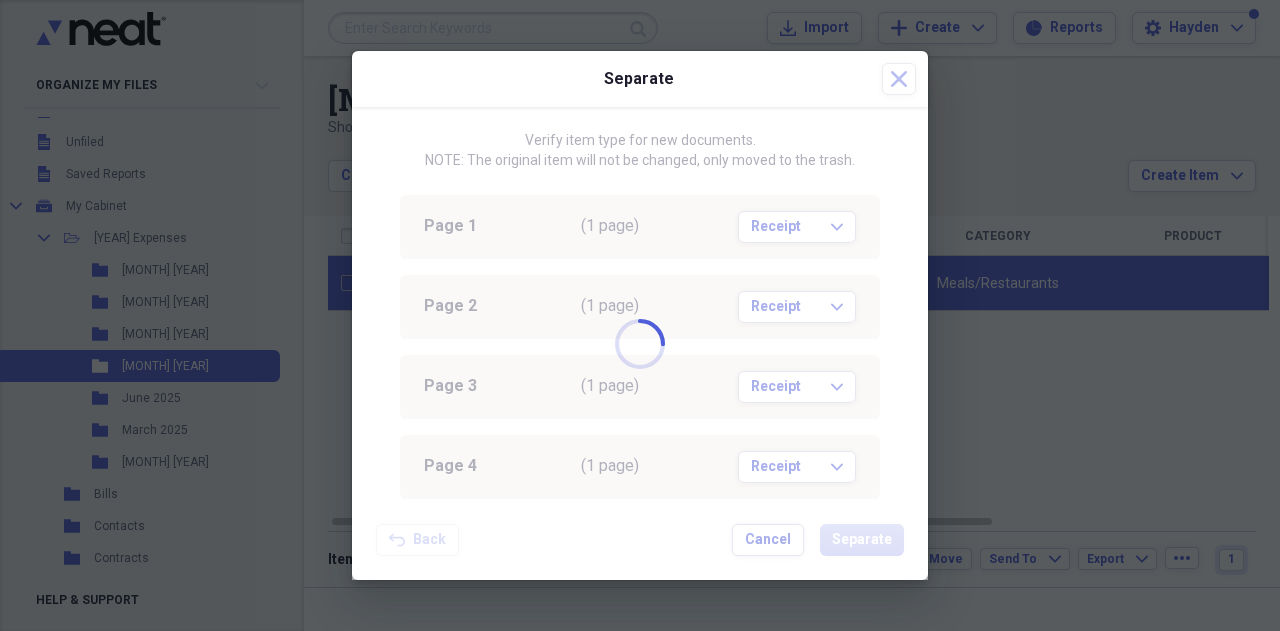 checkbox on "false" 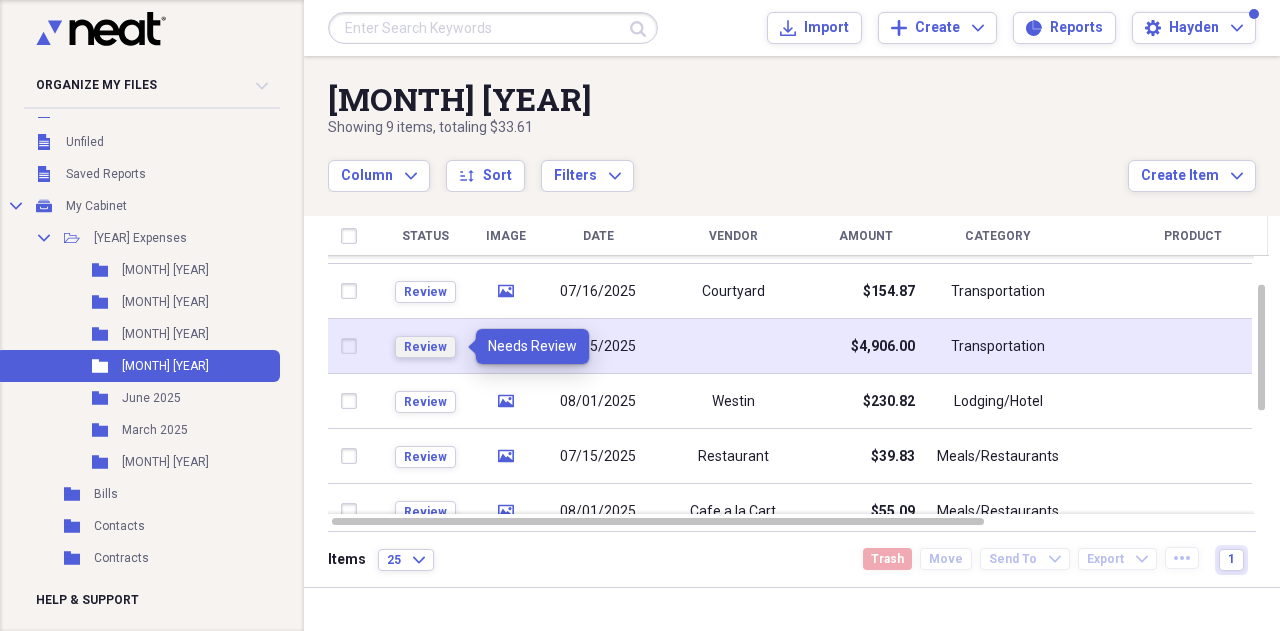 click on "Review" at bounding box center [425, 347] 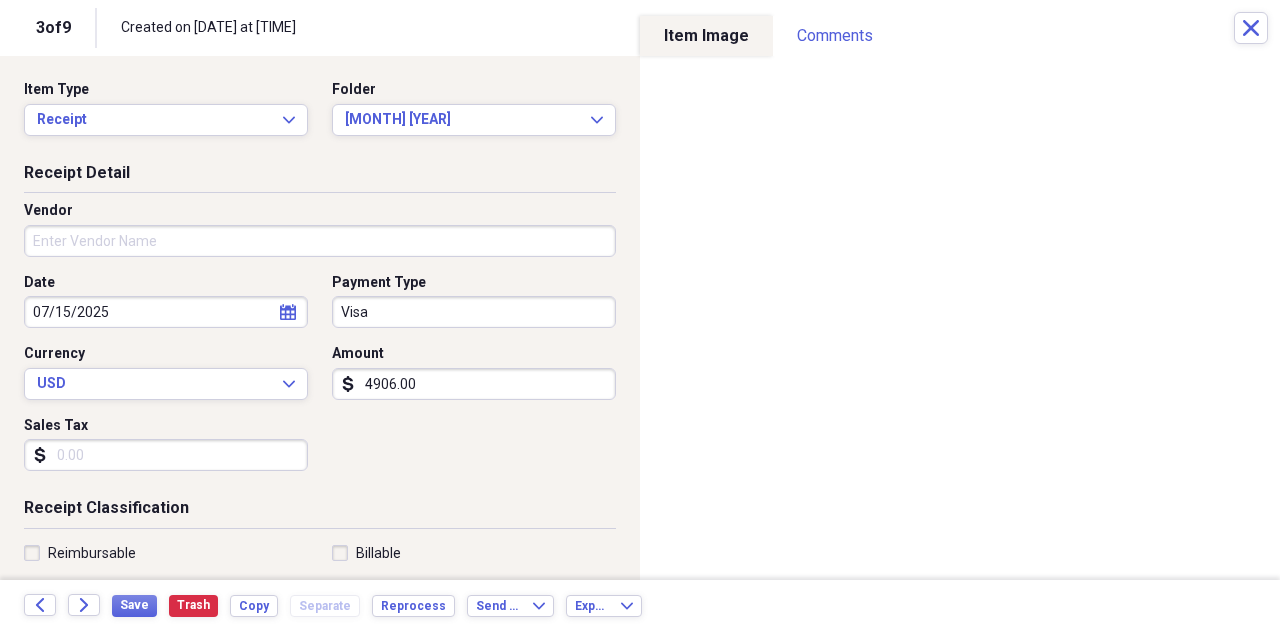 click on "4906.00" at bounding box center (474, 384) 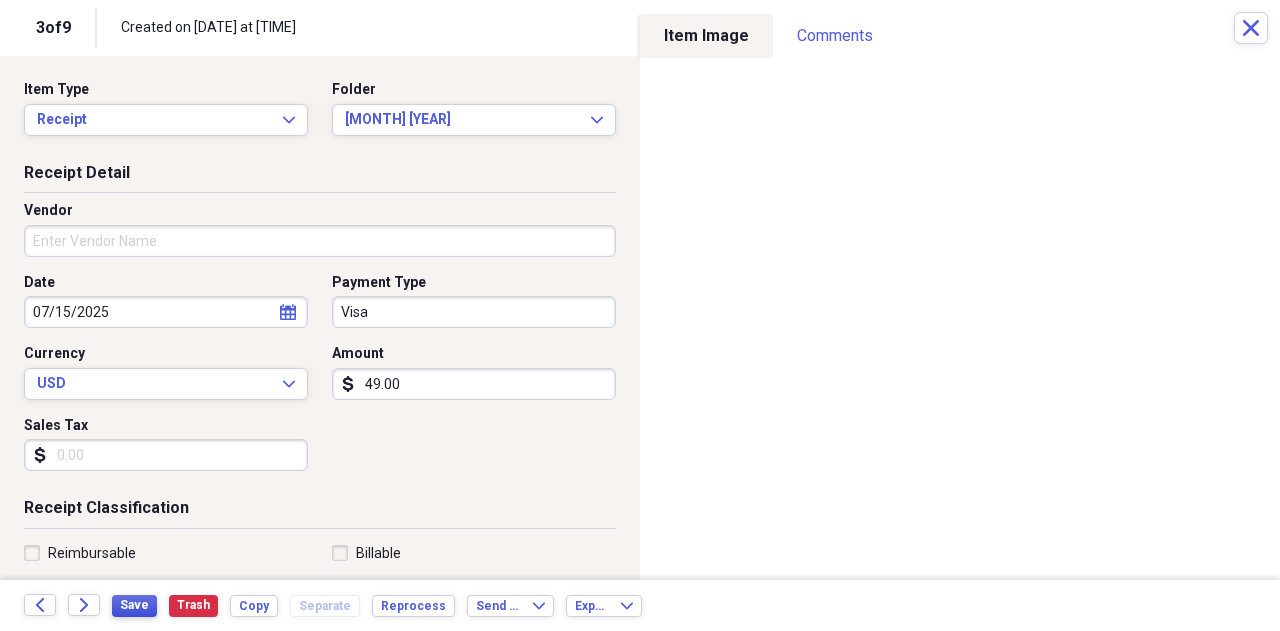 type on "49.00" 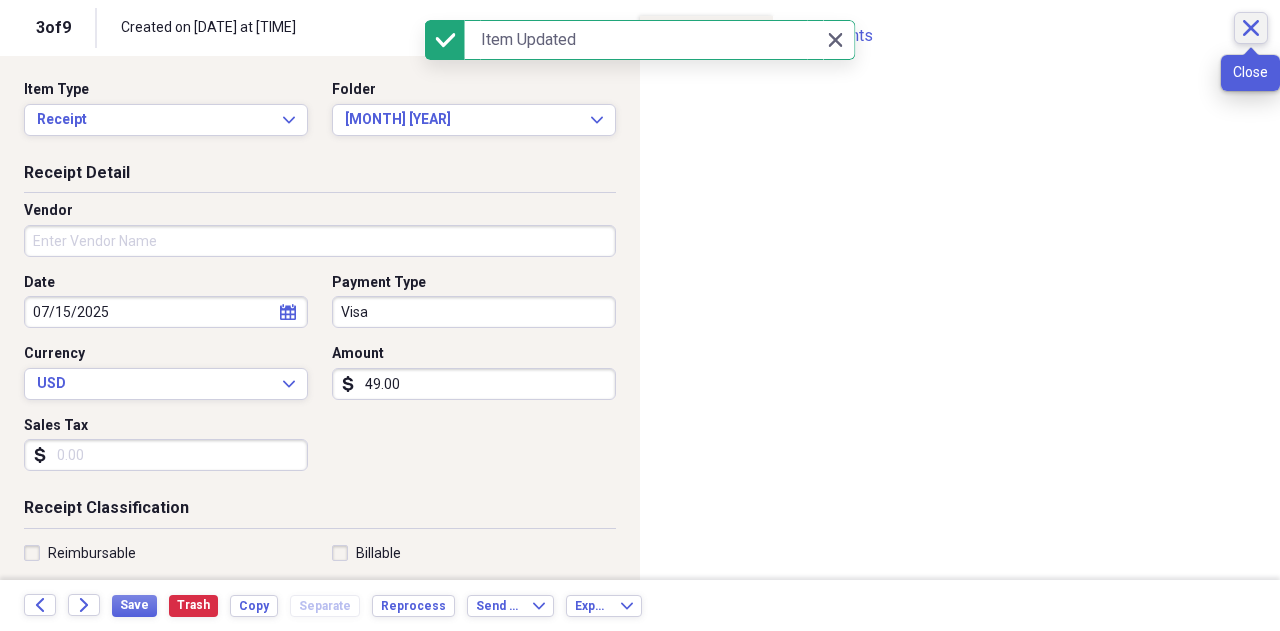 click 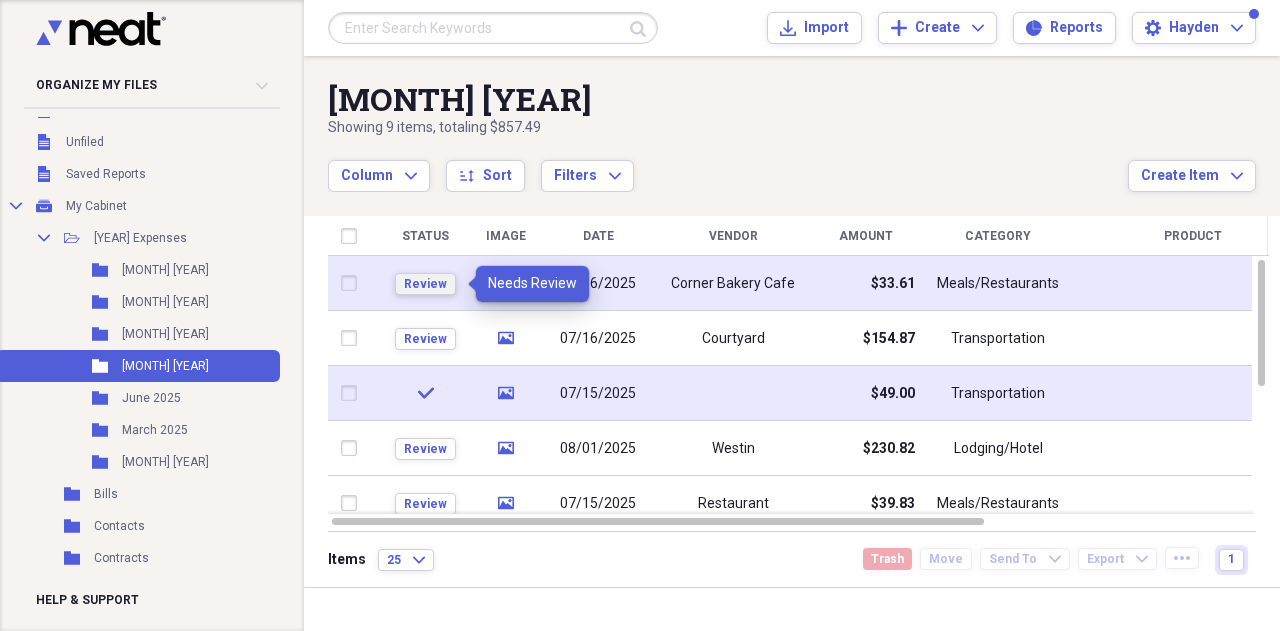 click on "Review" at bounding box center [425, 284] 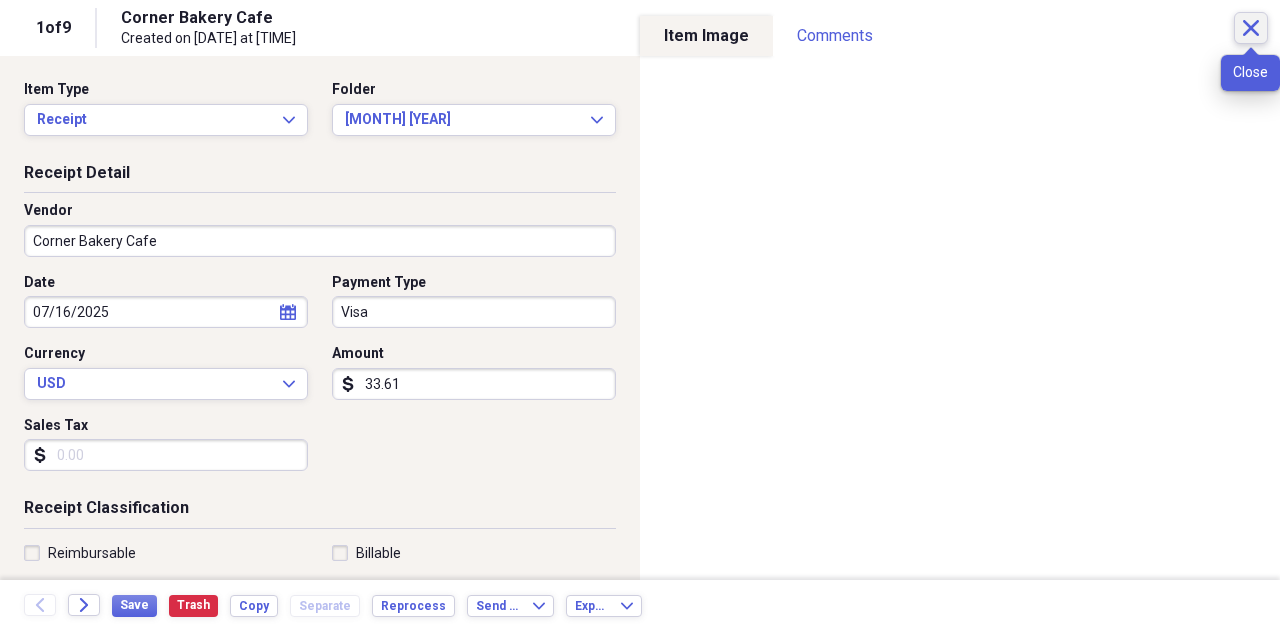 click on "Close" at bounding box center [1251, 28] 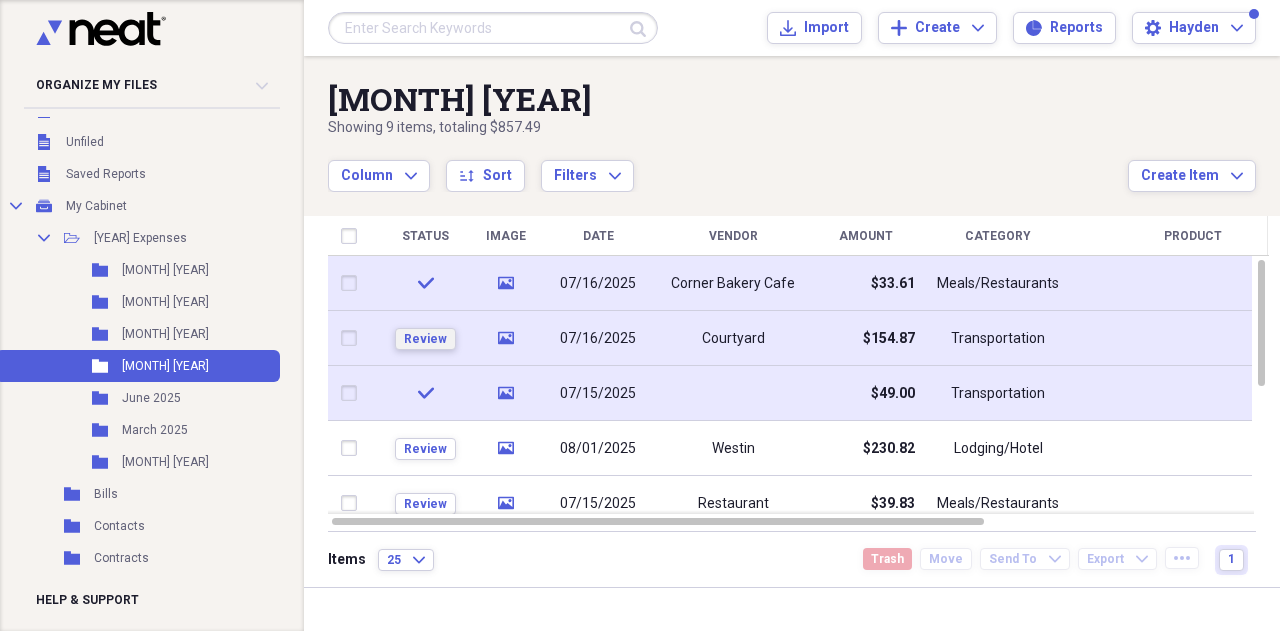 click on "Review" at bounding box center (425, 339) 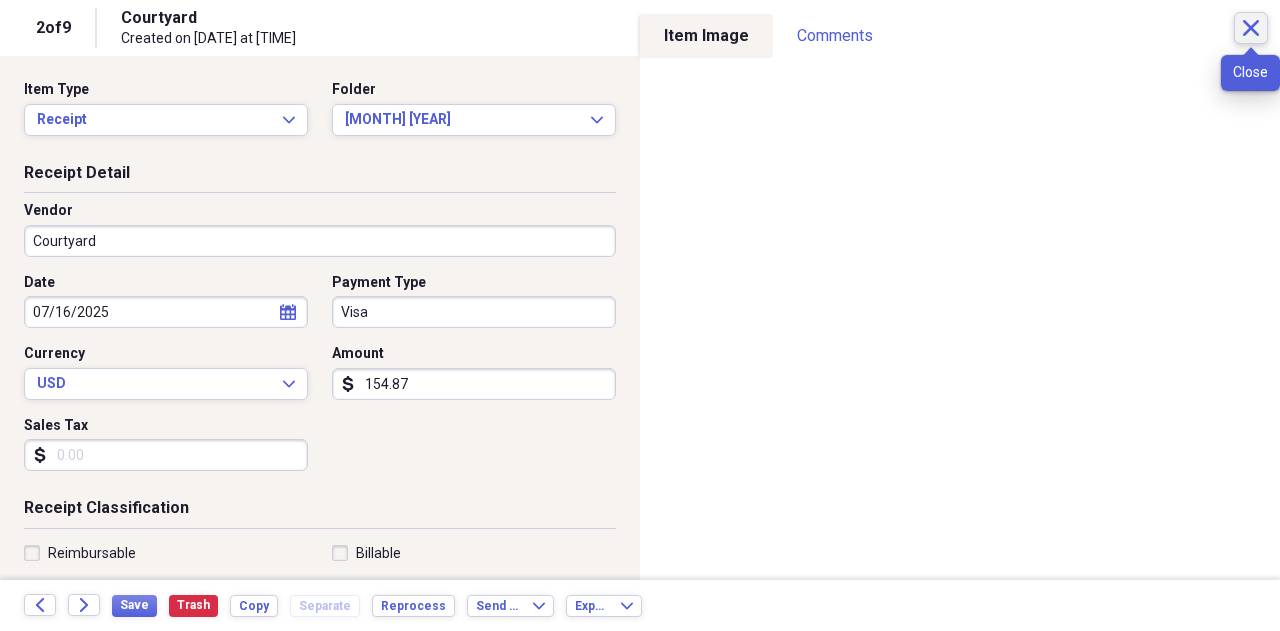 click 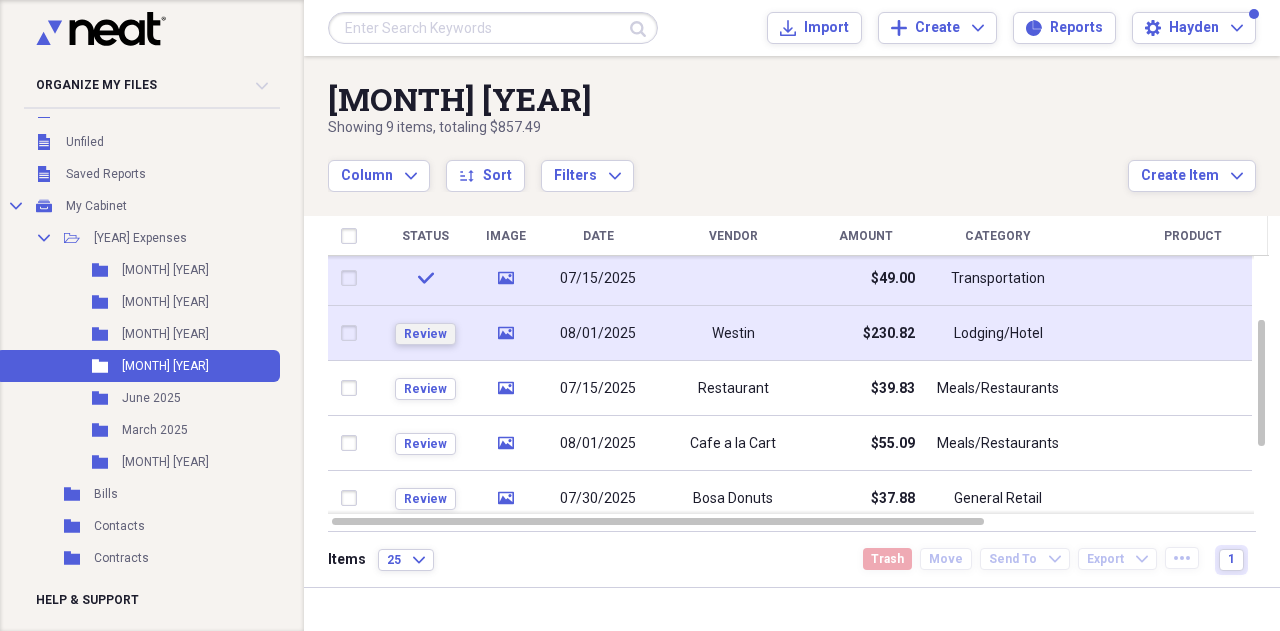 click on "Review" at bounding box center (425, 334) 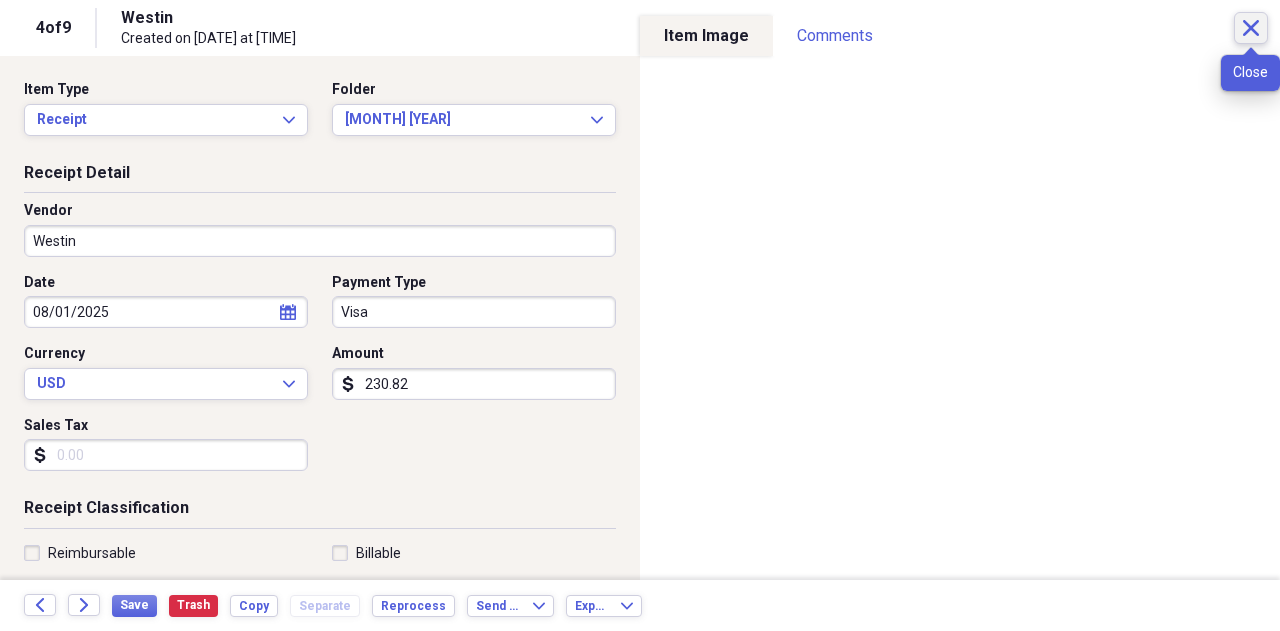 click on "Close" at bounding box center (1251, 28) 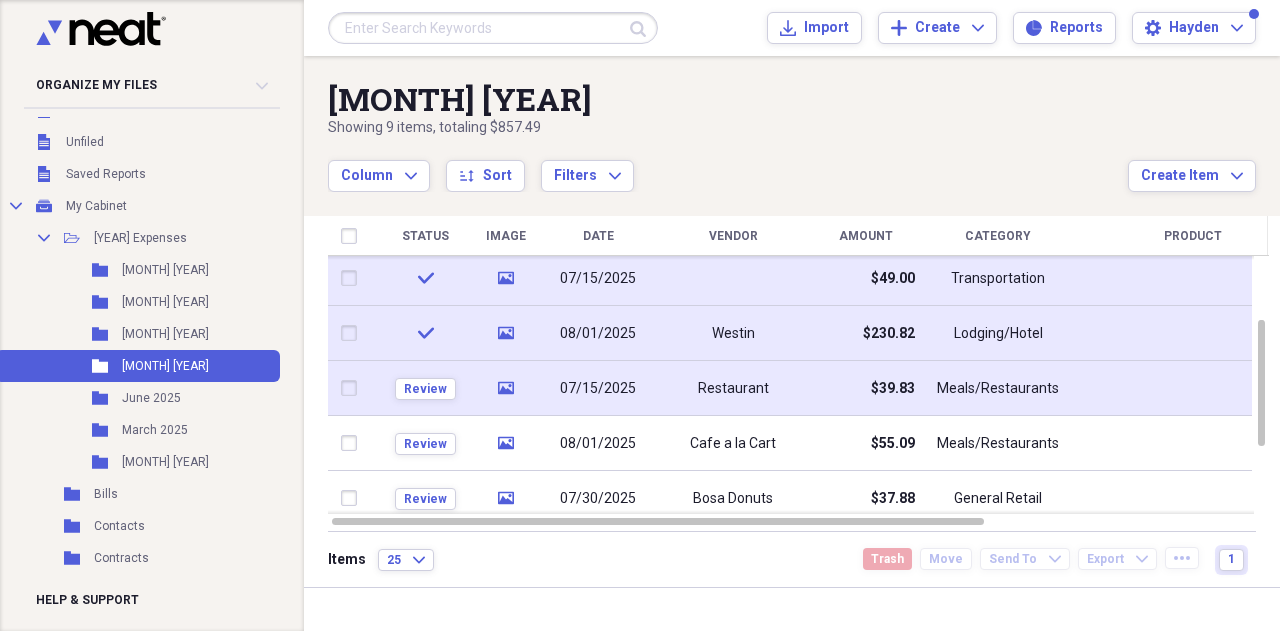 click on "Review" at bounding box center (425, 388) 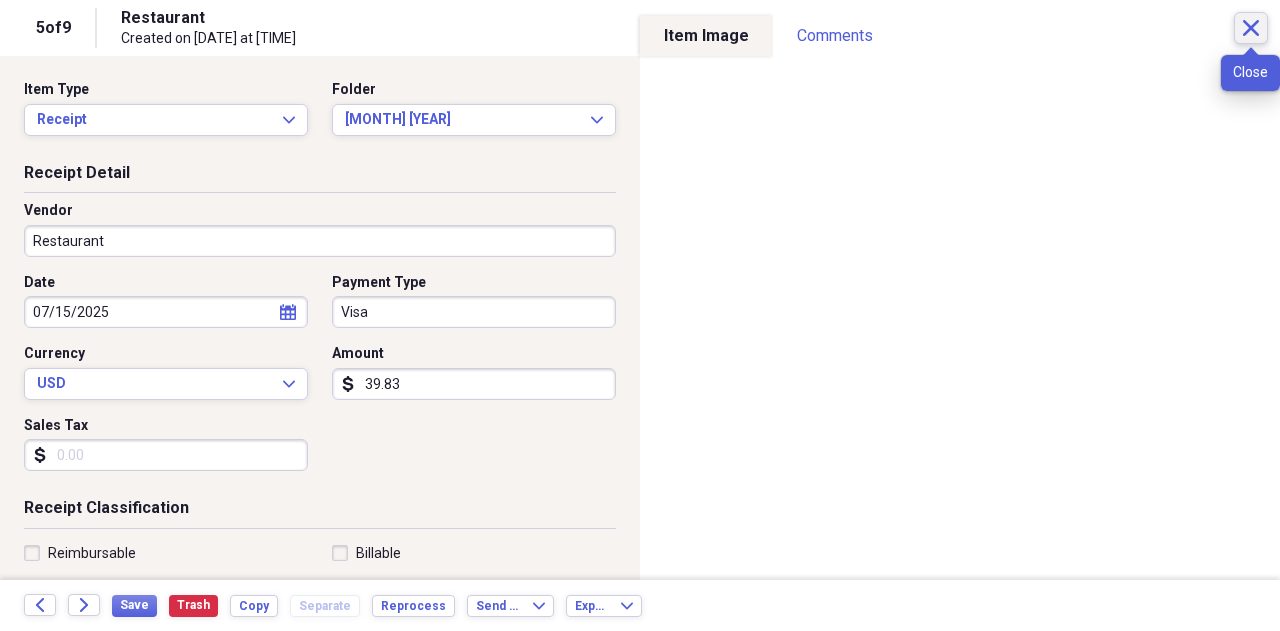 click 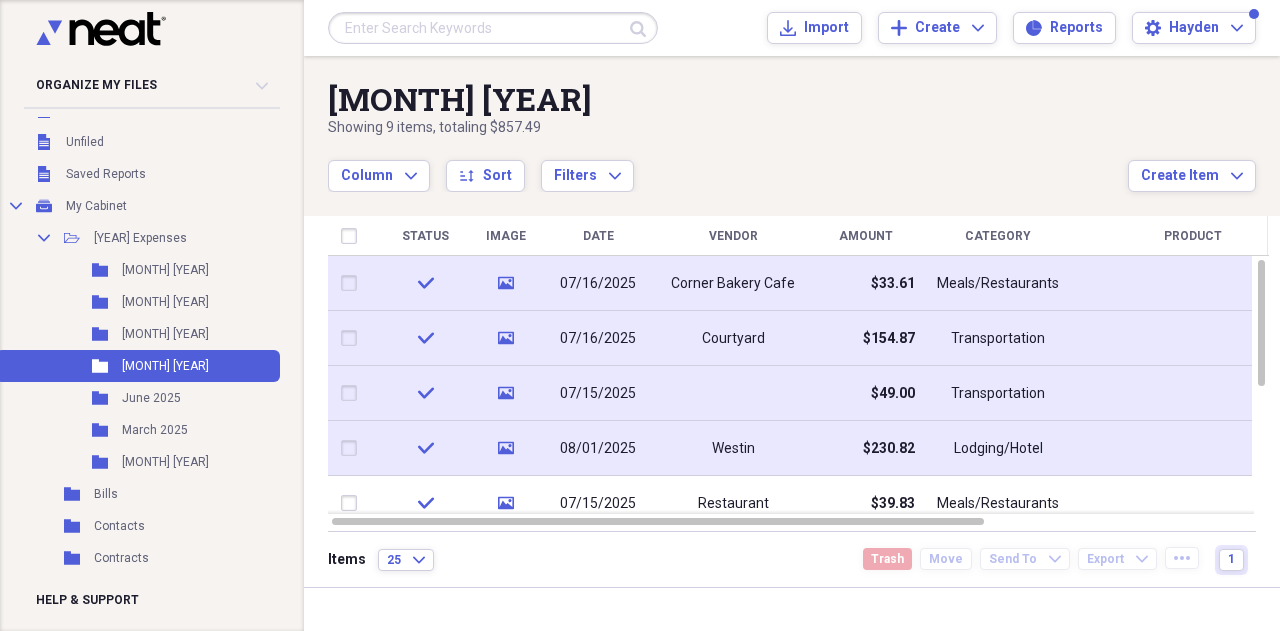 click at bounding box center (733, 393) 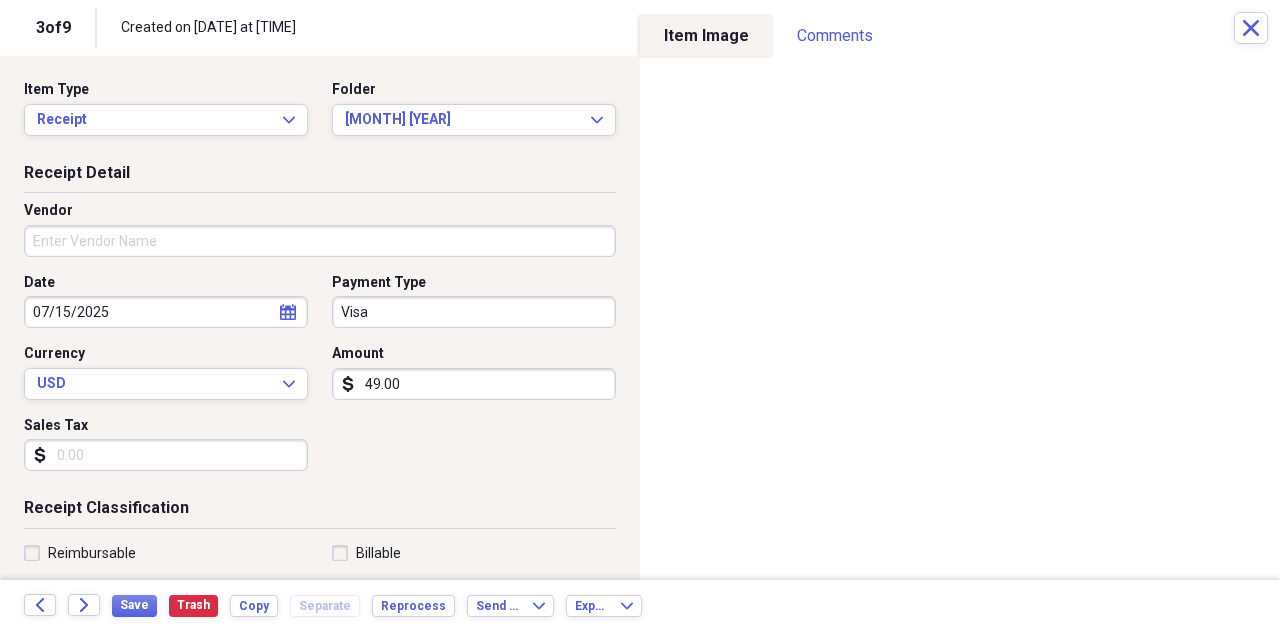 click on "Vendor" at bounding box center (320, 241) 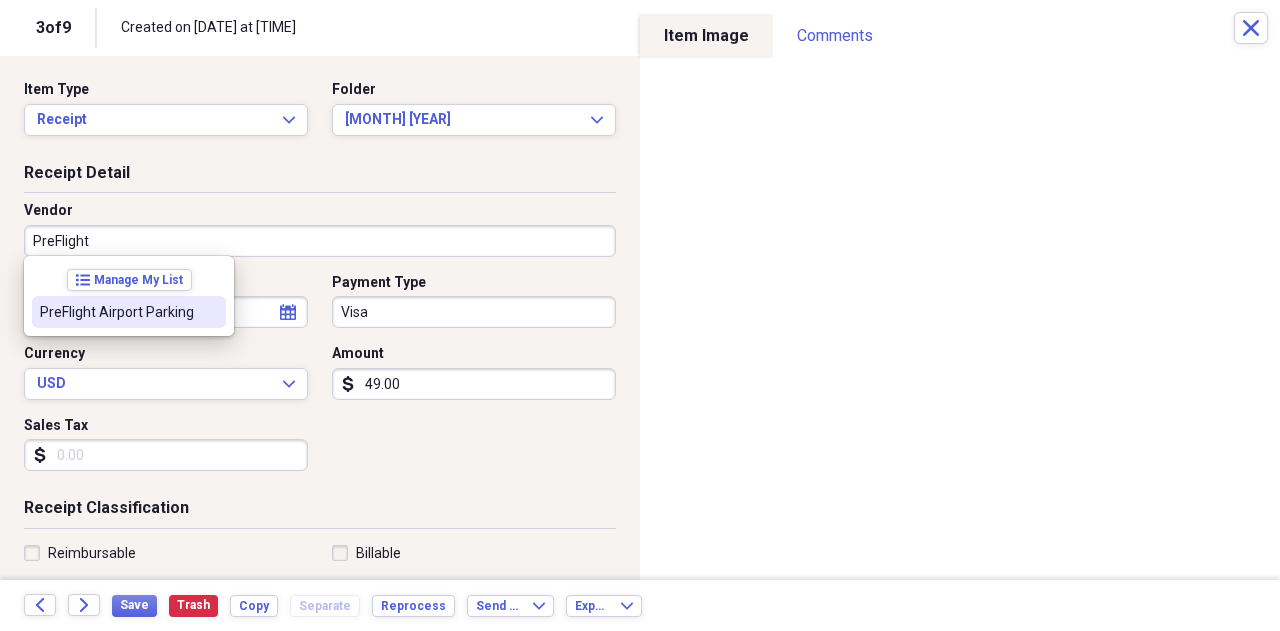 click on "PreFlight Airport Parking" at bounding box center (129, 312) 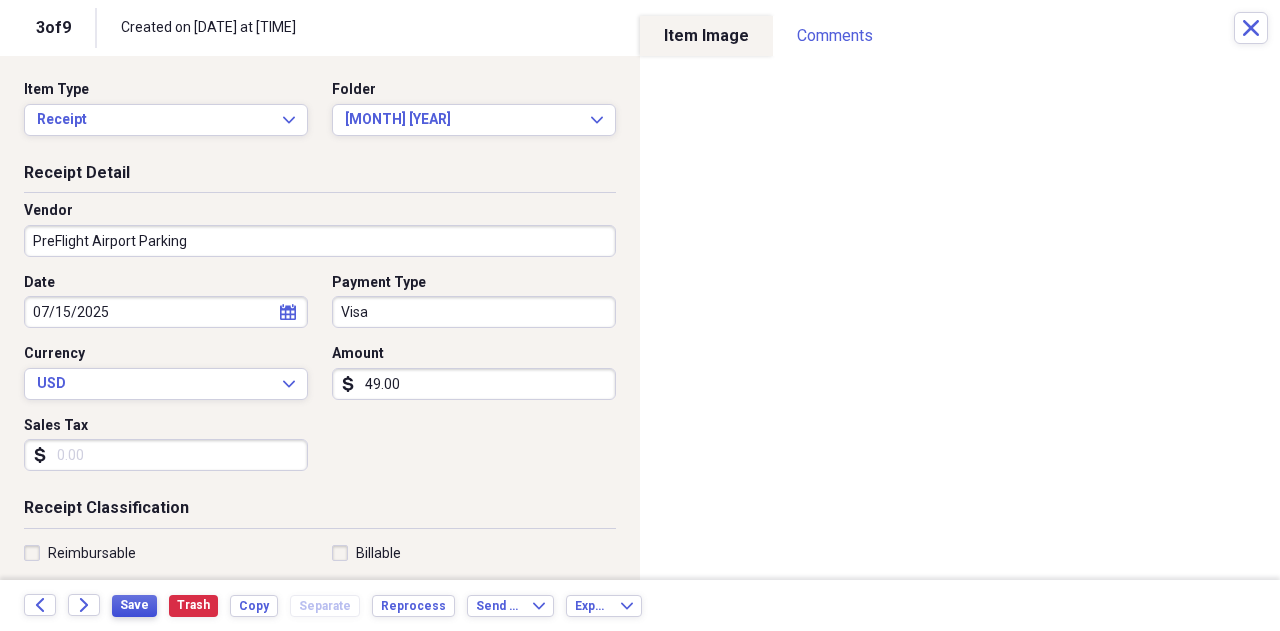 click on "Save" at bounding box center (134, 605) 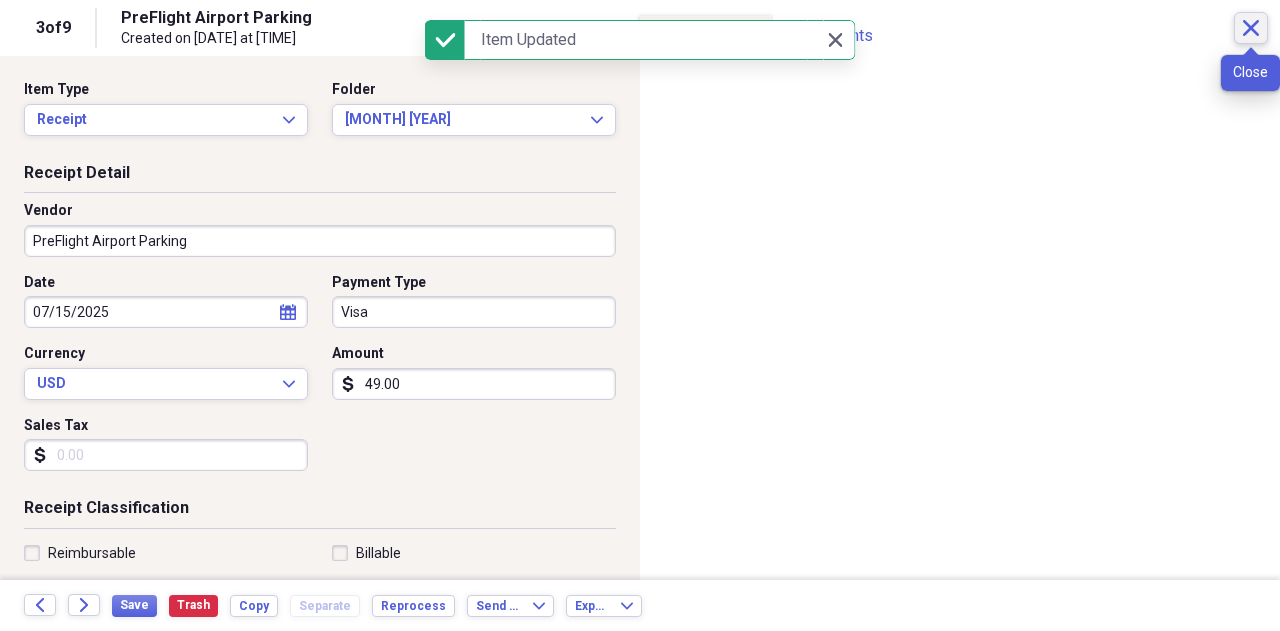 click on "Close" at bounding box center [1251, 28] 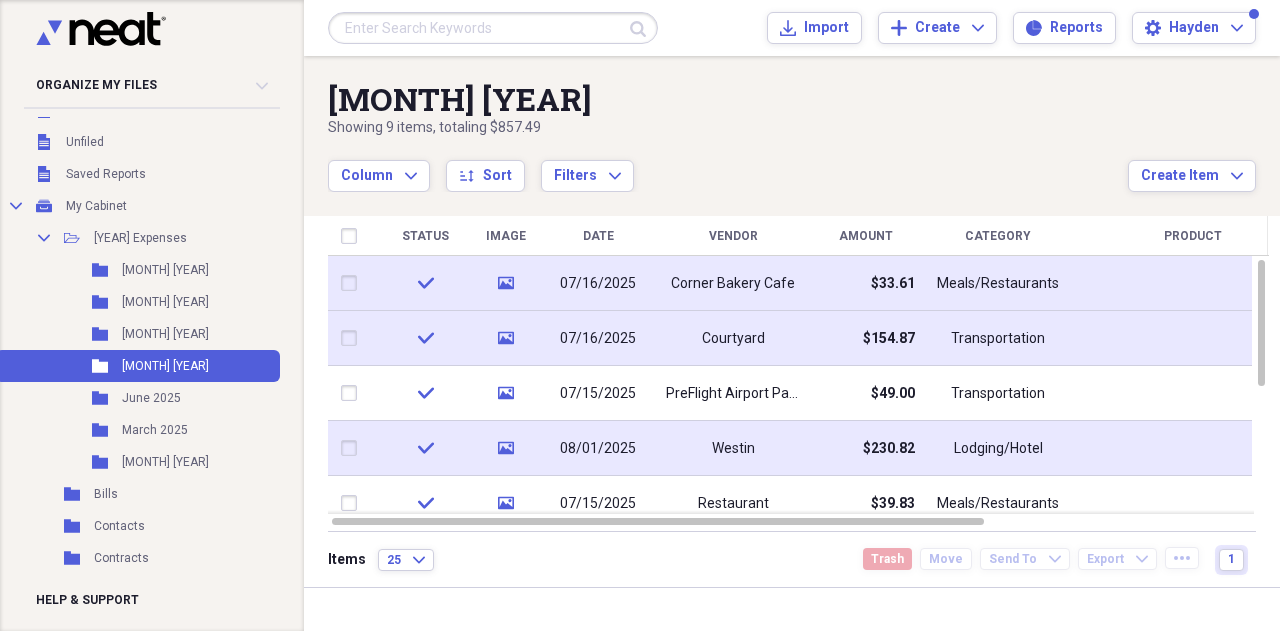 click on "Westin" at bounding box center [733, 448] 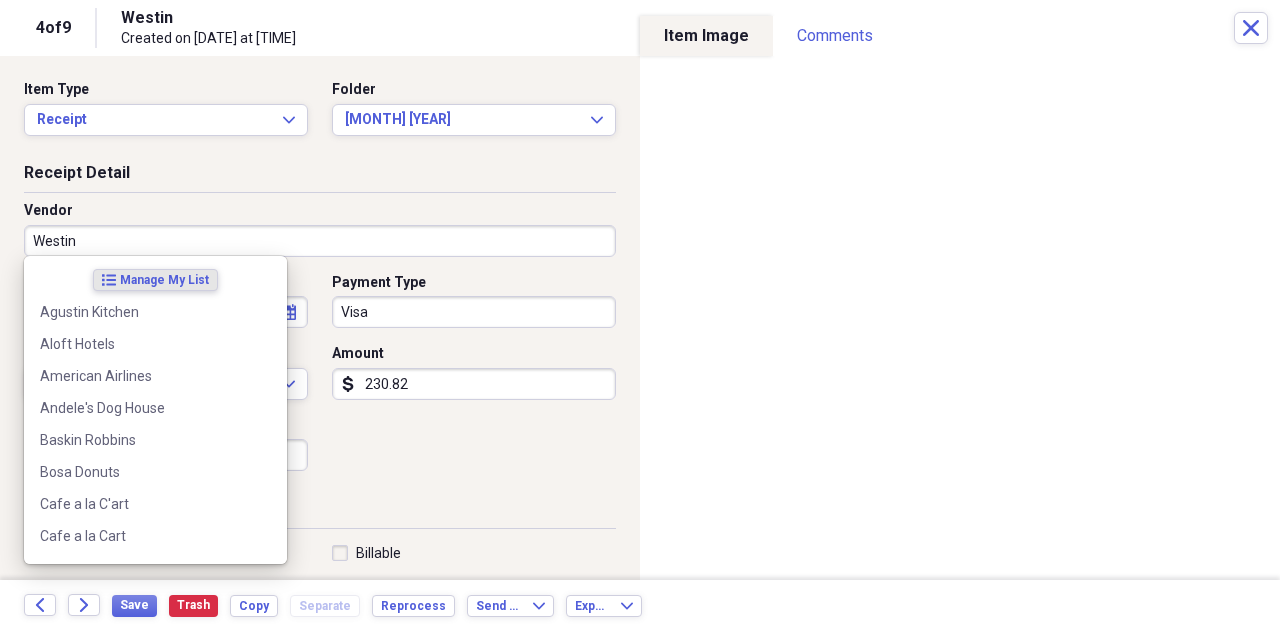 click on "Westin" at bounding box center (320, 241) 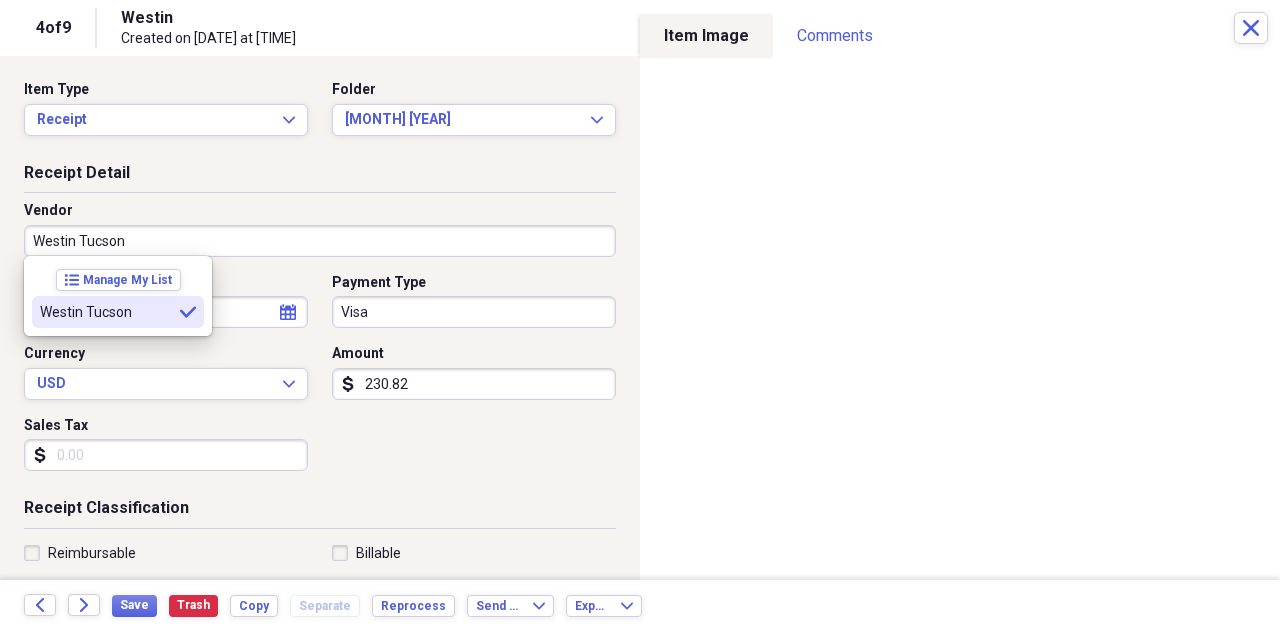 type on "Westin Tucson" 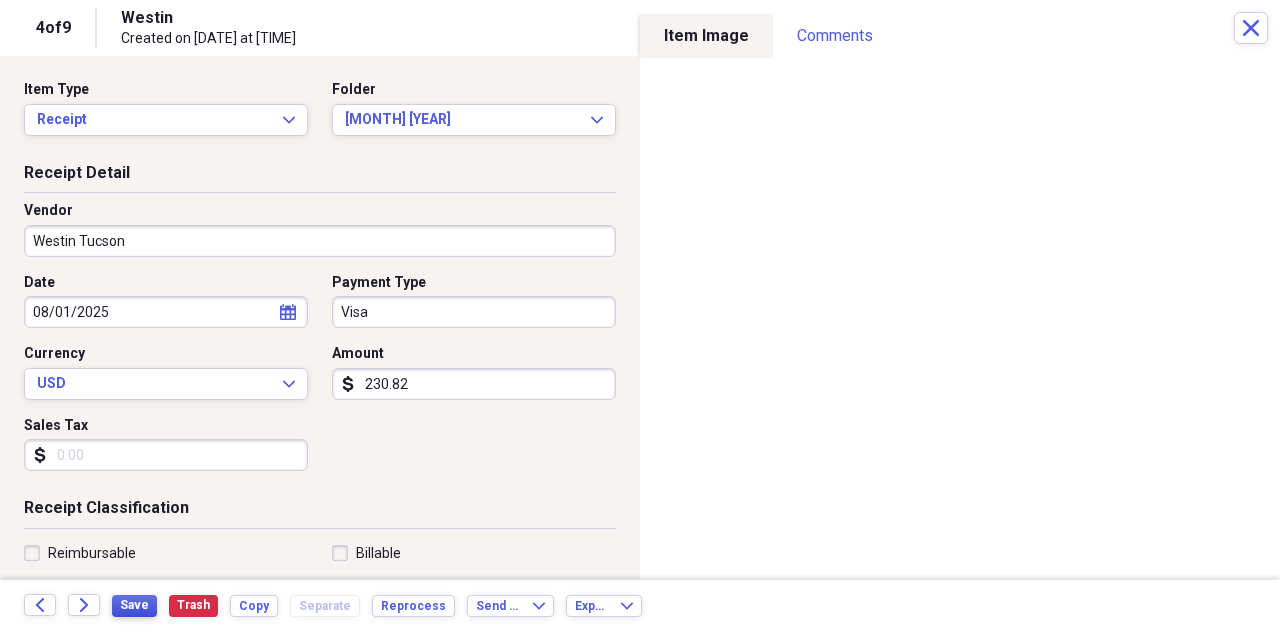 click on "Save" at bounding box center [134, 605] 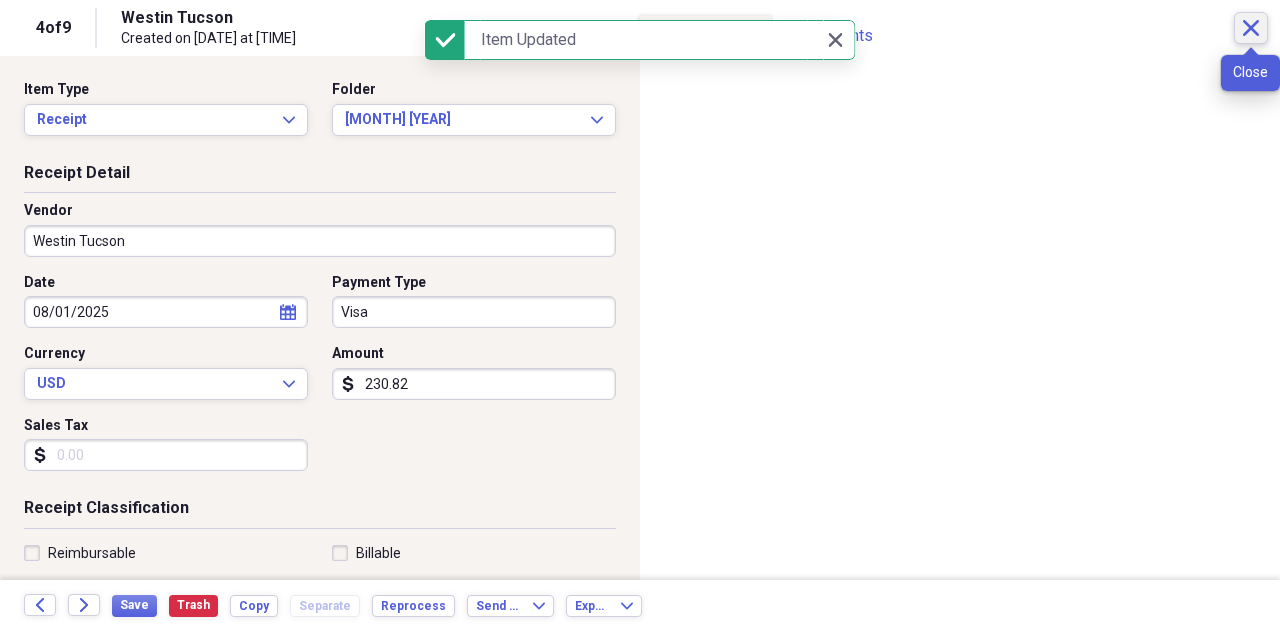 click on "Close" at bounding box center (1251, 28) 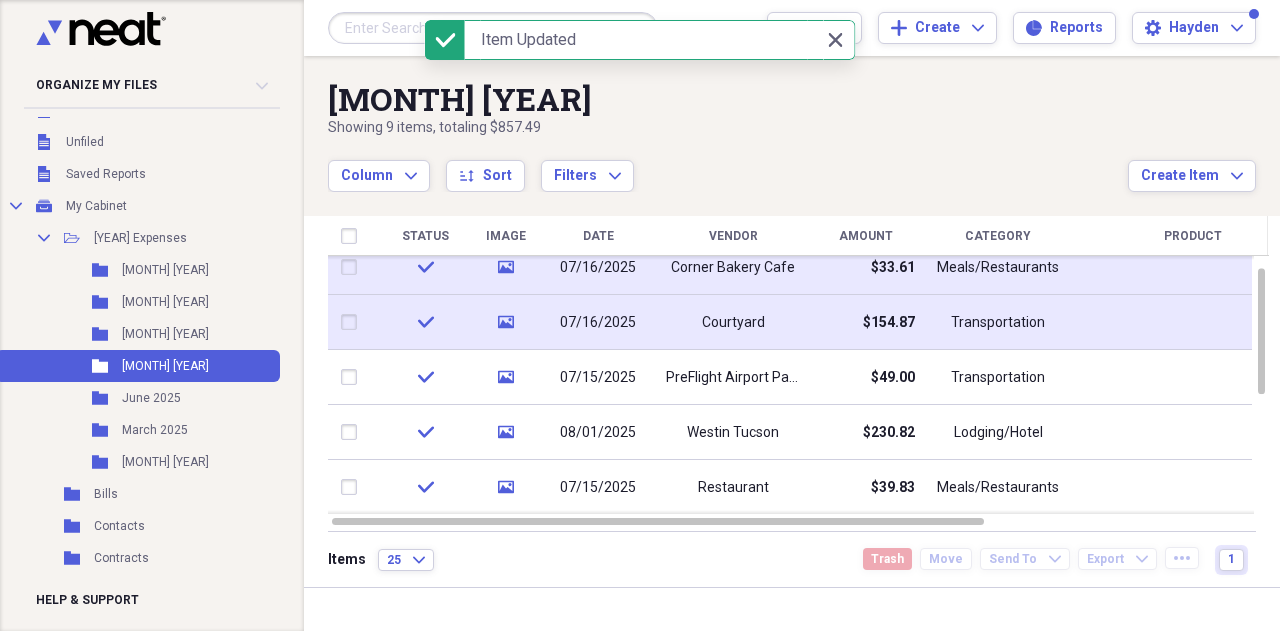 click on "07/16/2025" at bounding box center (598, 322) 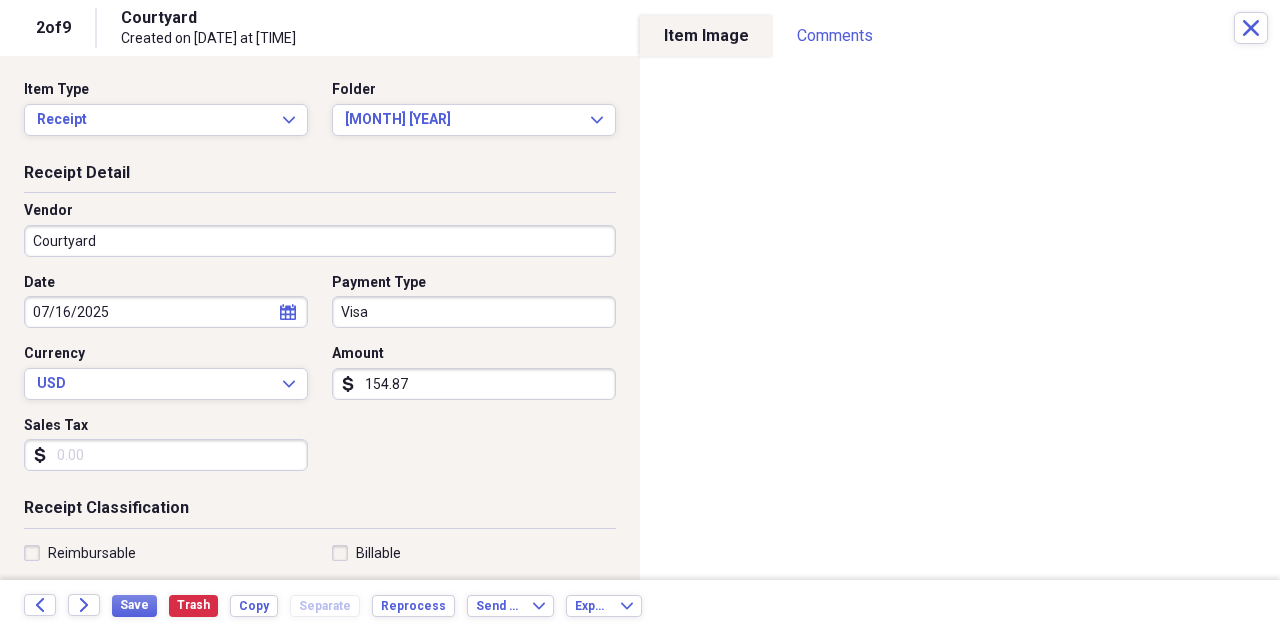 click on "Courtyard" at bounding box center [320, 241] 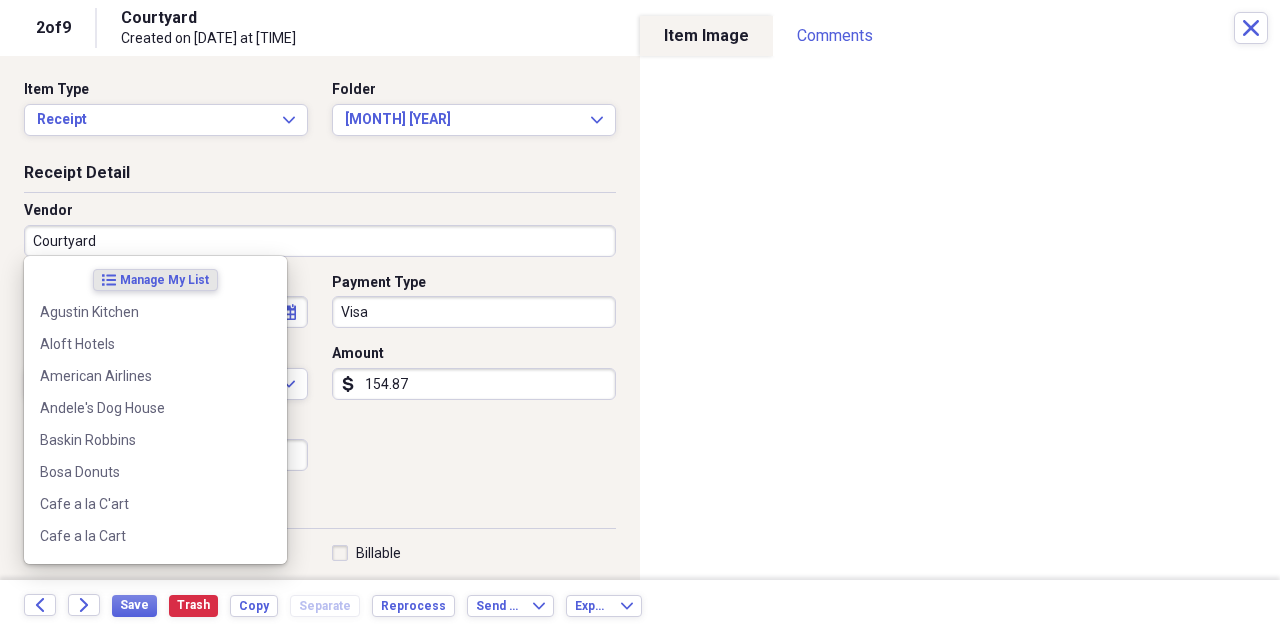 click on "Courtyard" at bounding box center [320, 241] 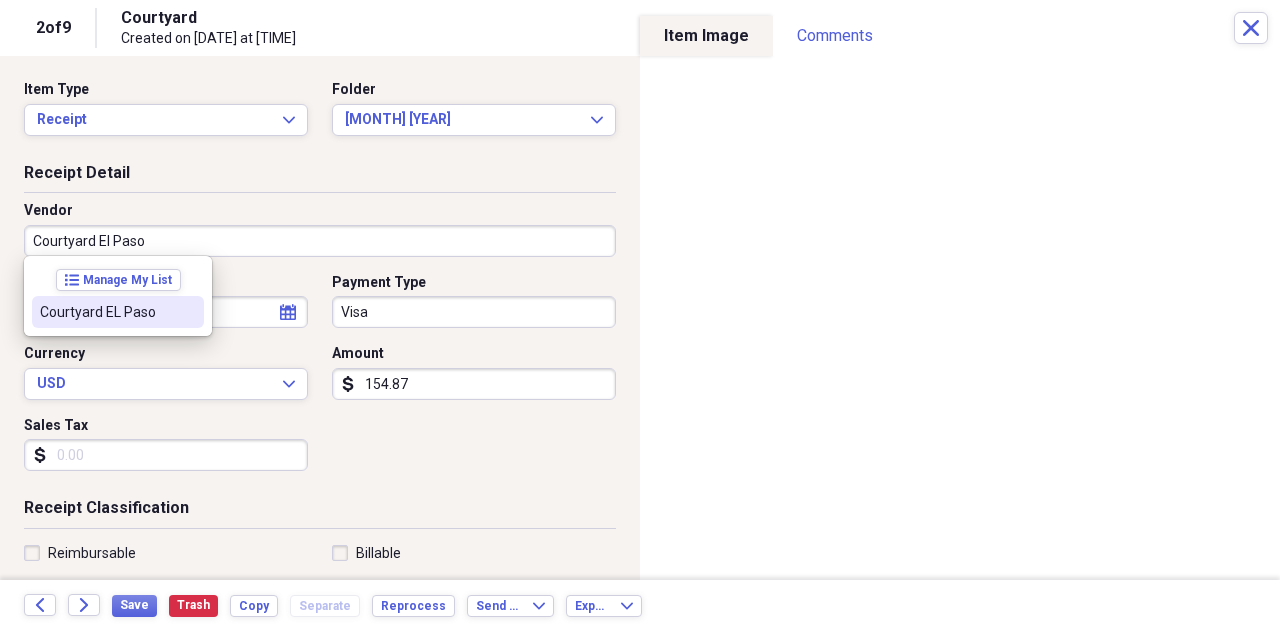 click on "Courtyard EL Paso" at bounding box center [106, 312] 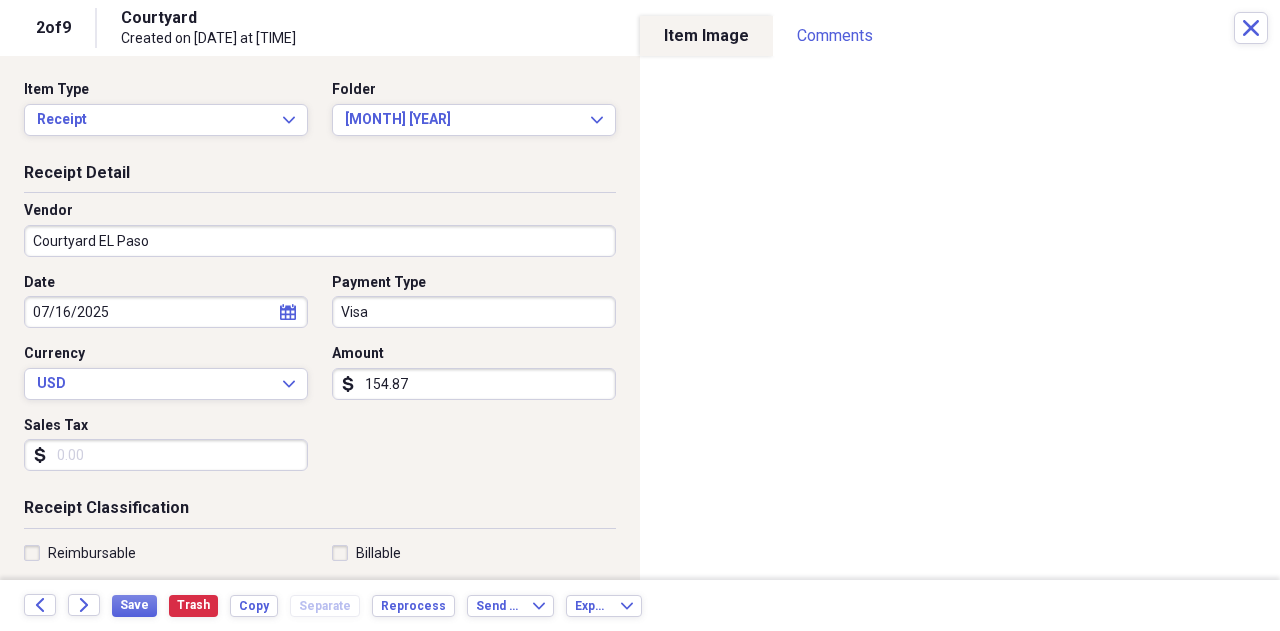 type on "Lodging/Hotel" 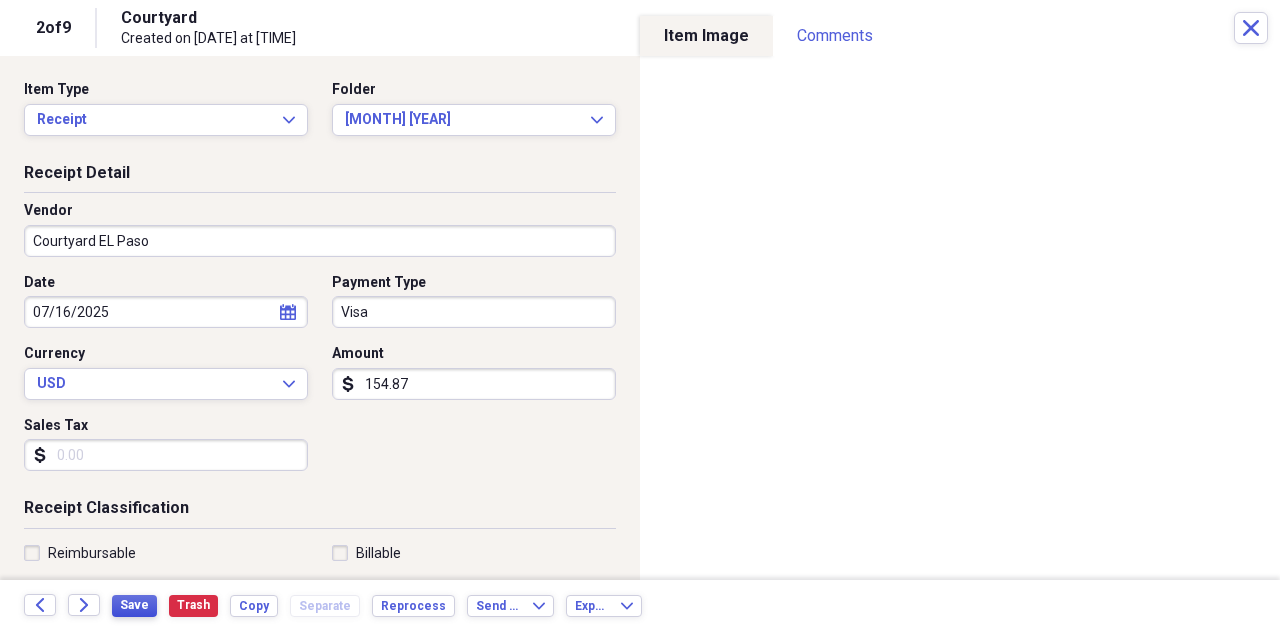 click on "Save" at bounding box center [134, 605] 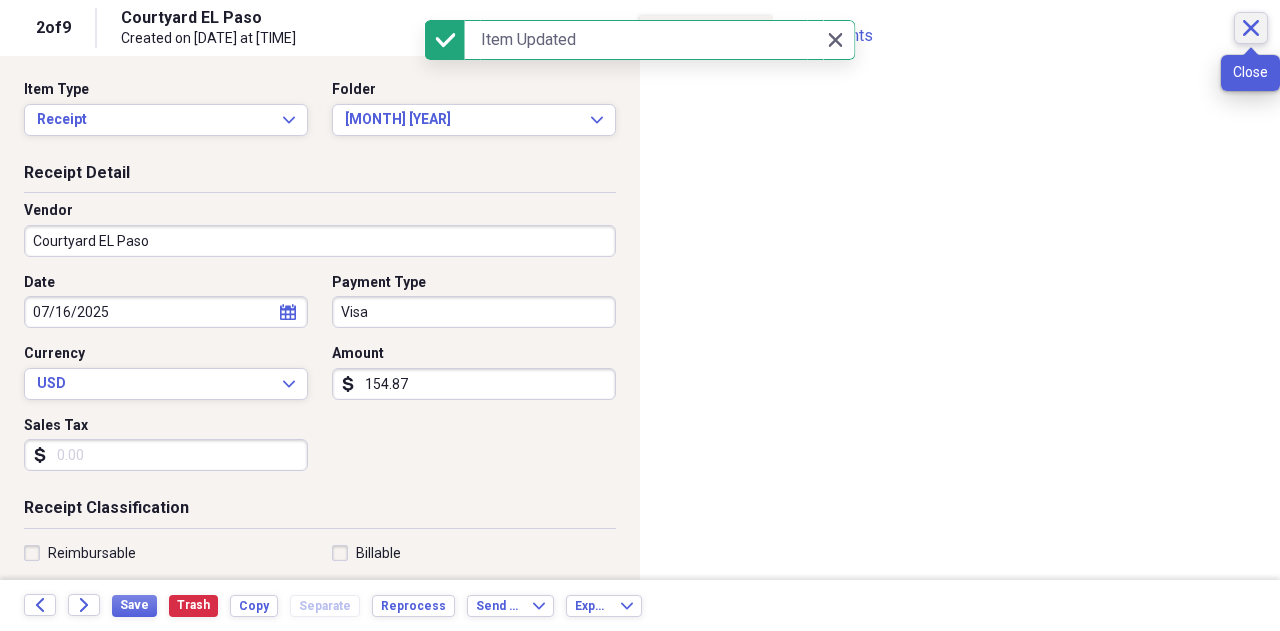 click 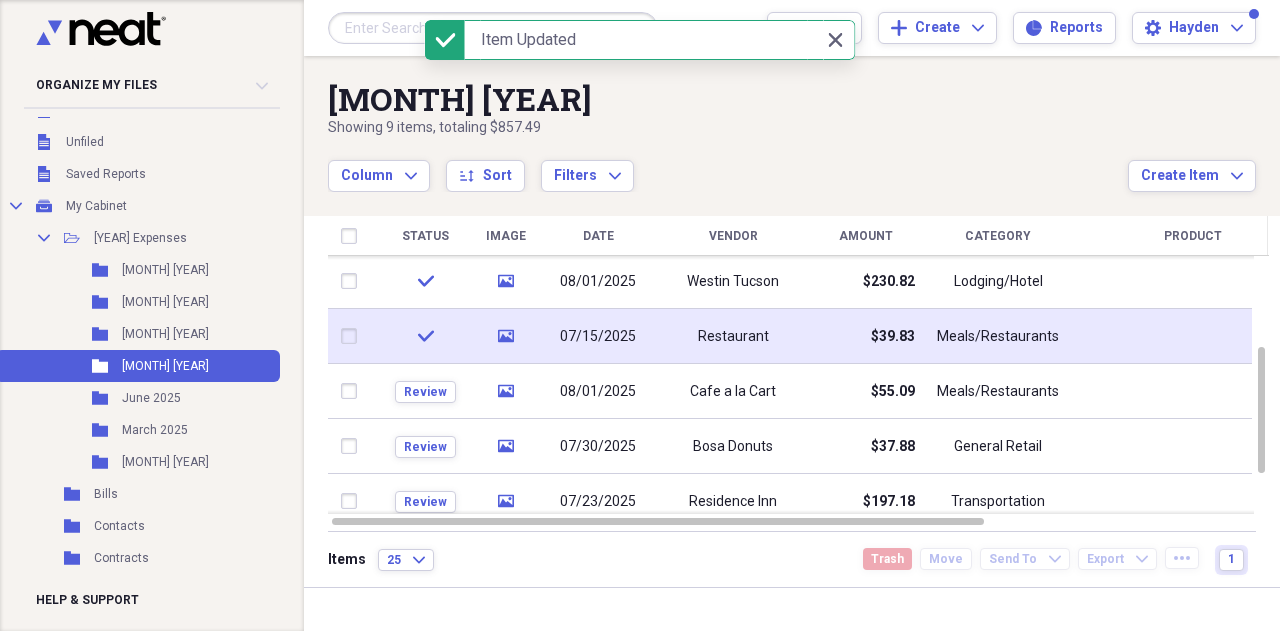 click on "Restaurant" at bounding box center [733, 336] 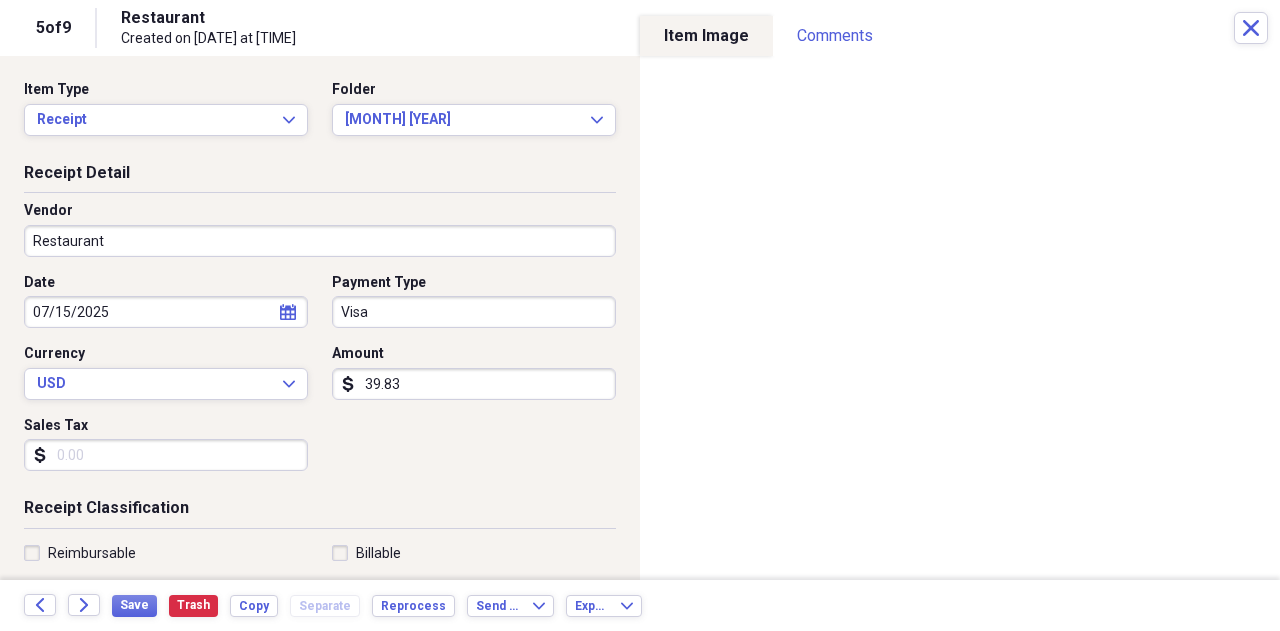 click on "Restaurant" at bounding box center (320, 241) 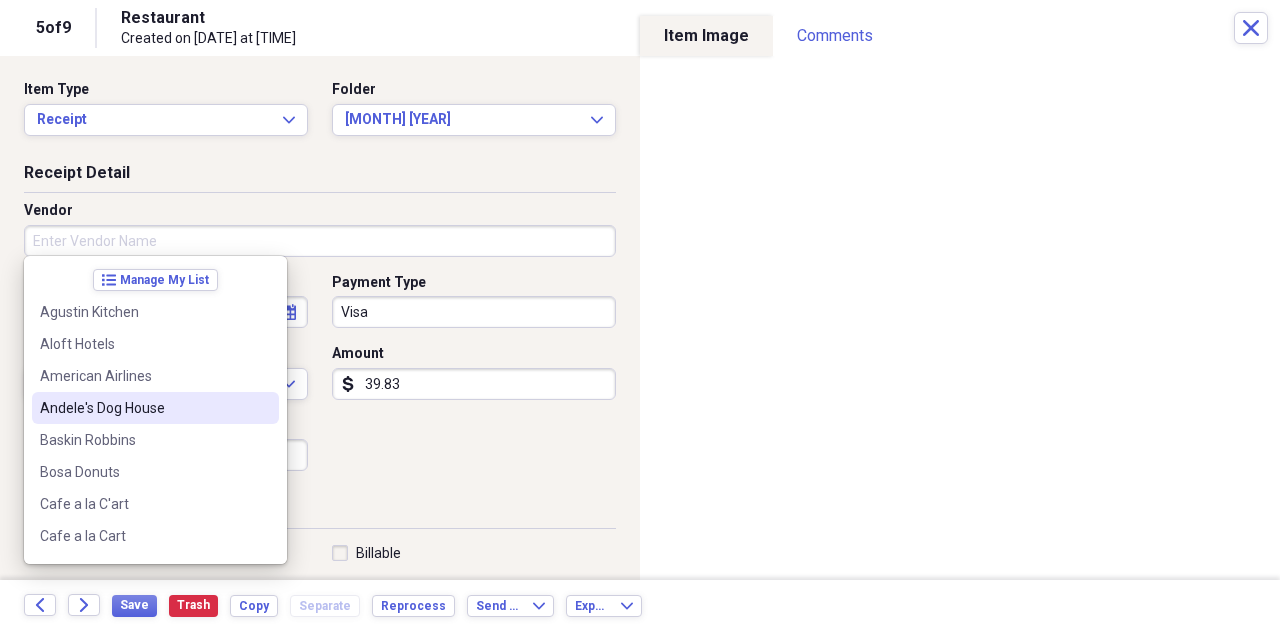 click on "Andele's Dog House" at bounding box center [143, 408] 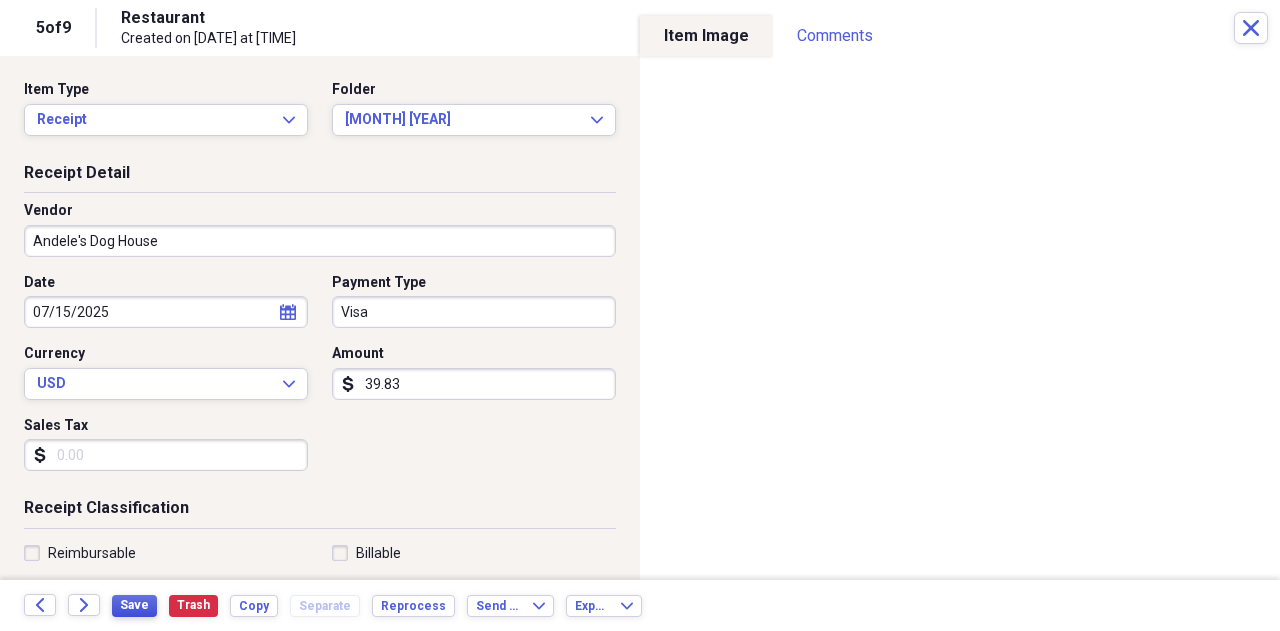 click on "Save" at bounding box center (134, 605) 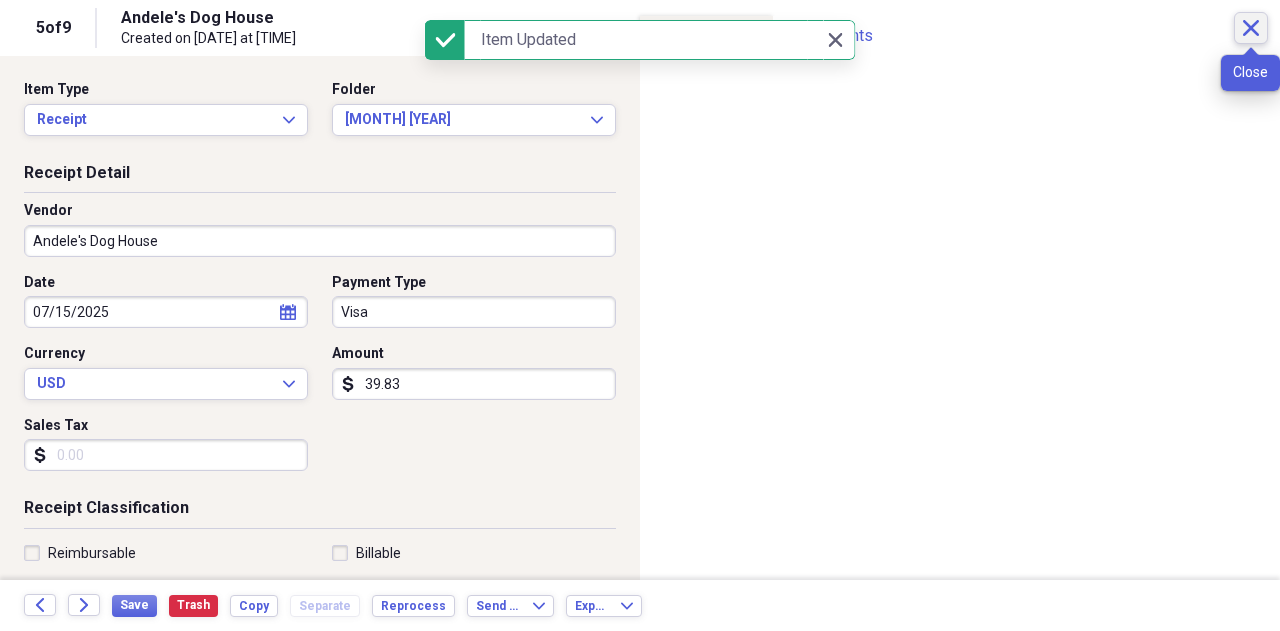 click on "Close" at bounding box center [1251, 28] 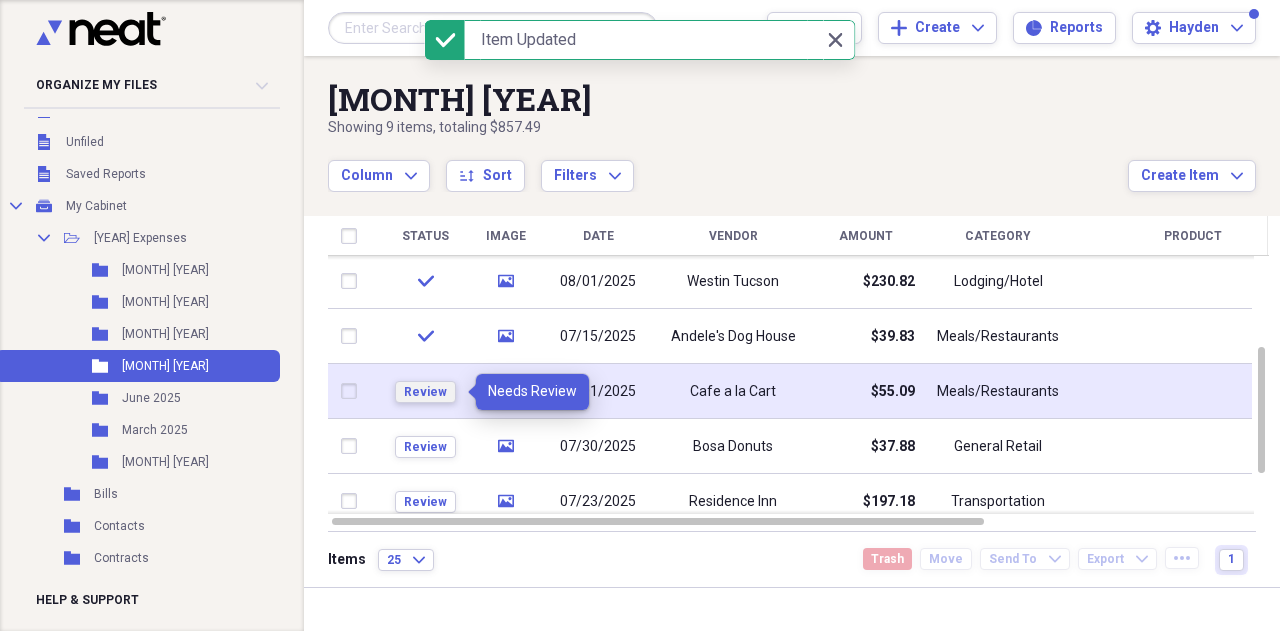 click on "Review" at bounding box center [425, 392] 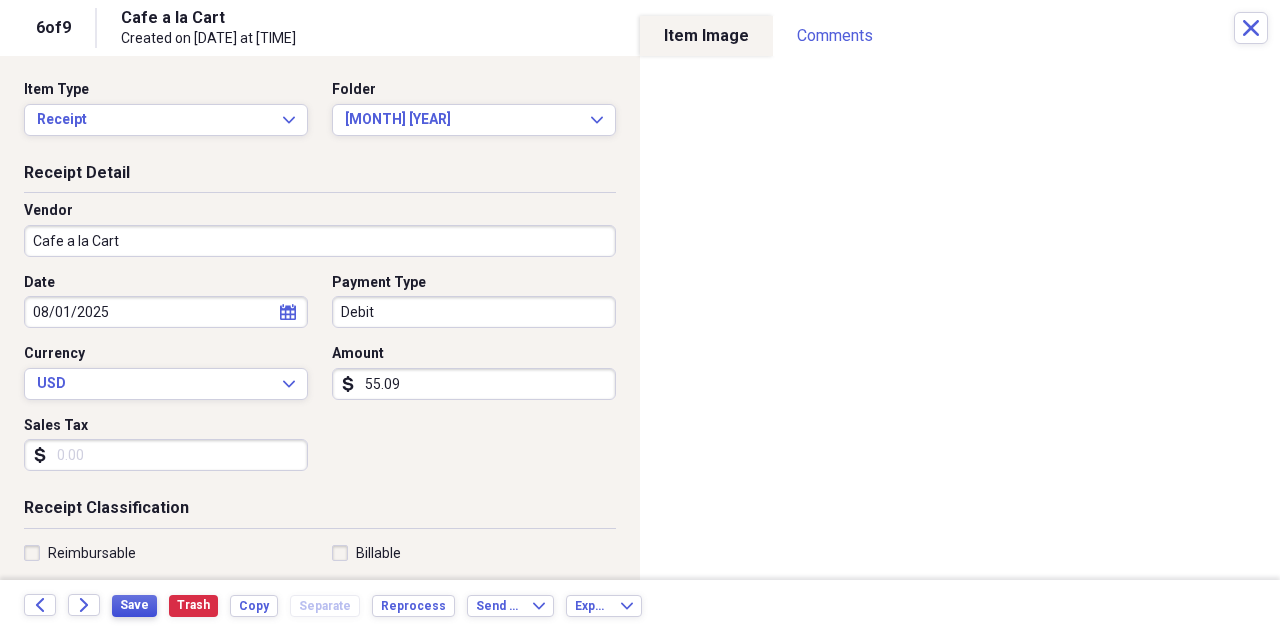 click on "Save" at bounding box center (134, 605) 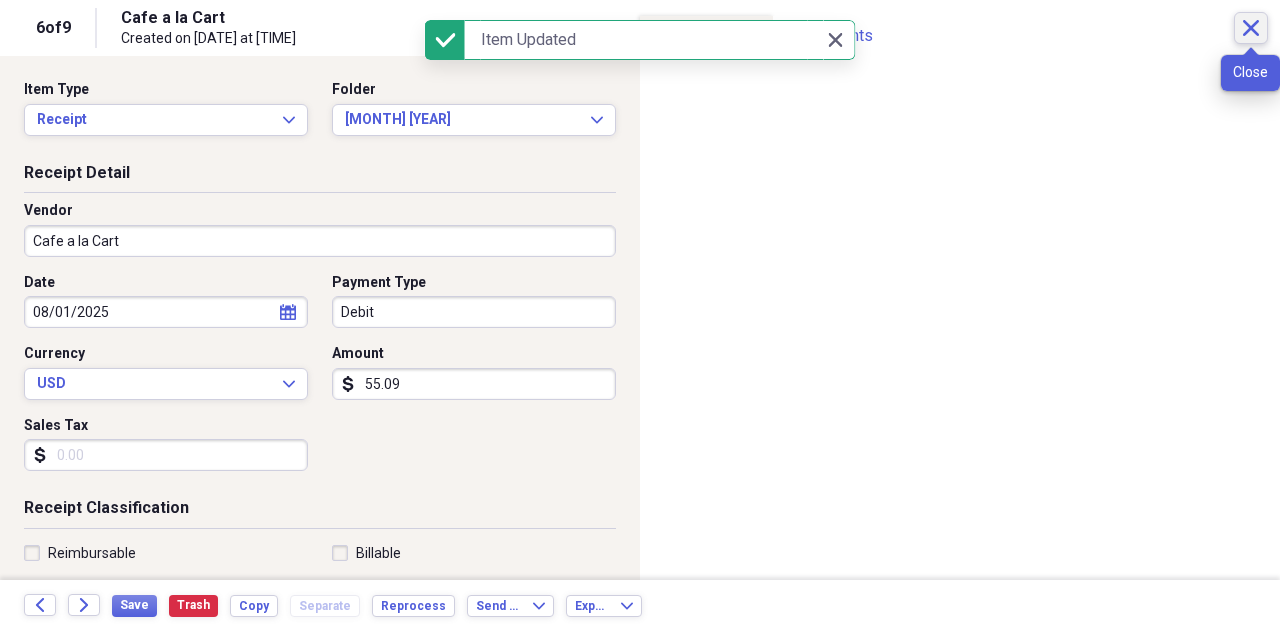 click on "Close" 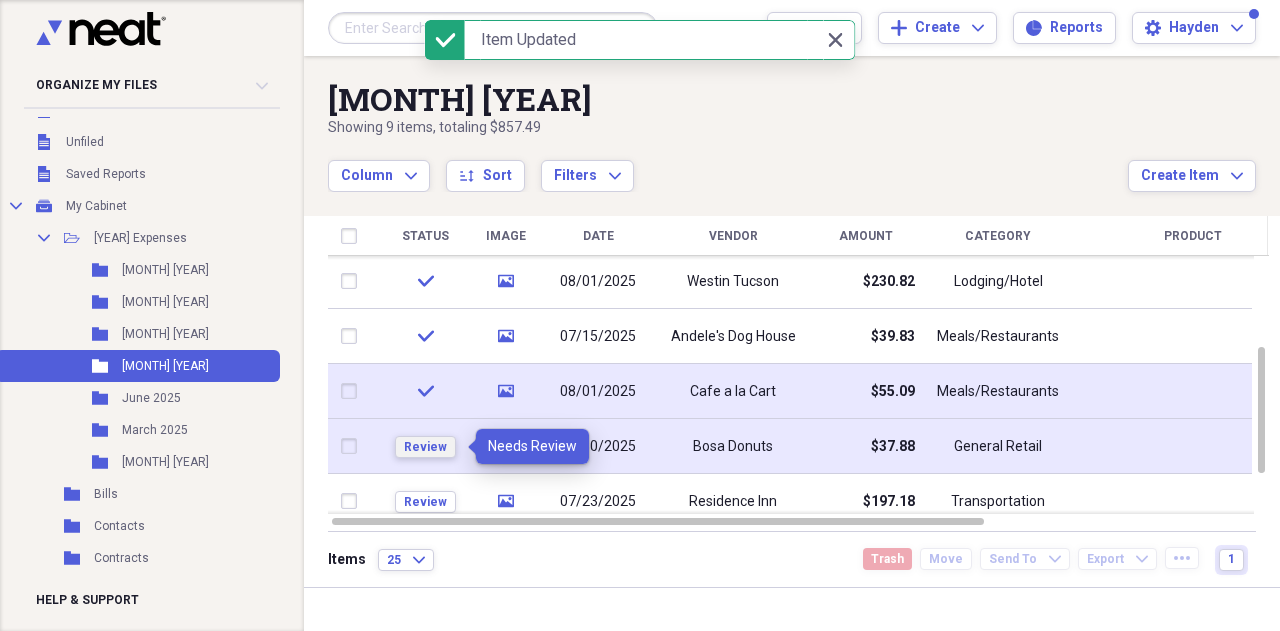 click on "Review" at bounding box center (425, 447) 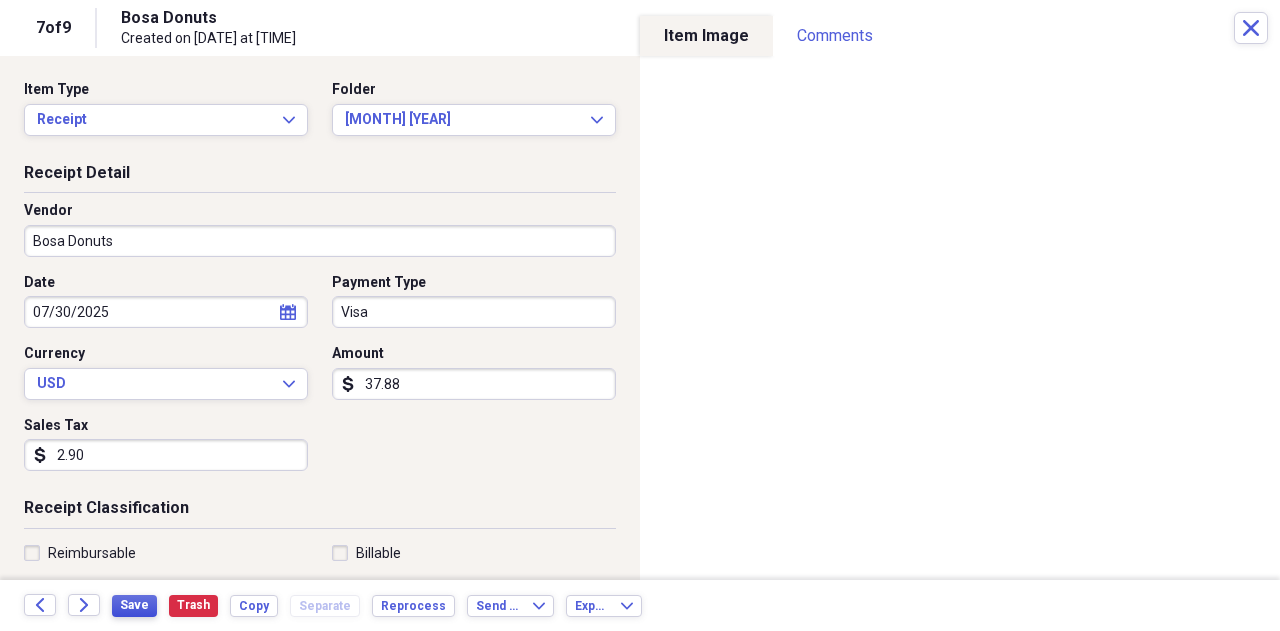 click on "Save" at bounding box center [134, 605] 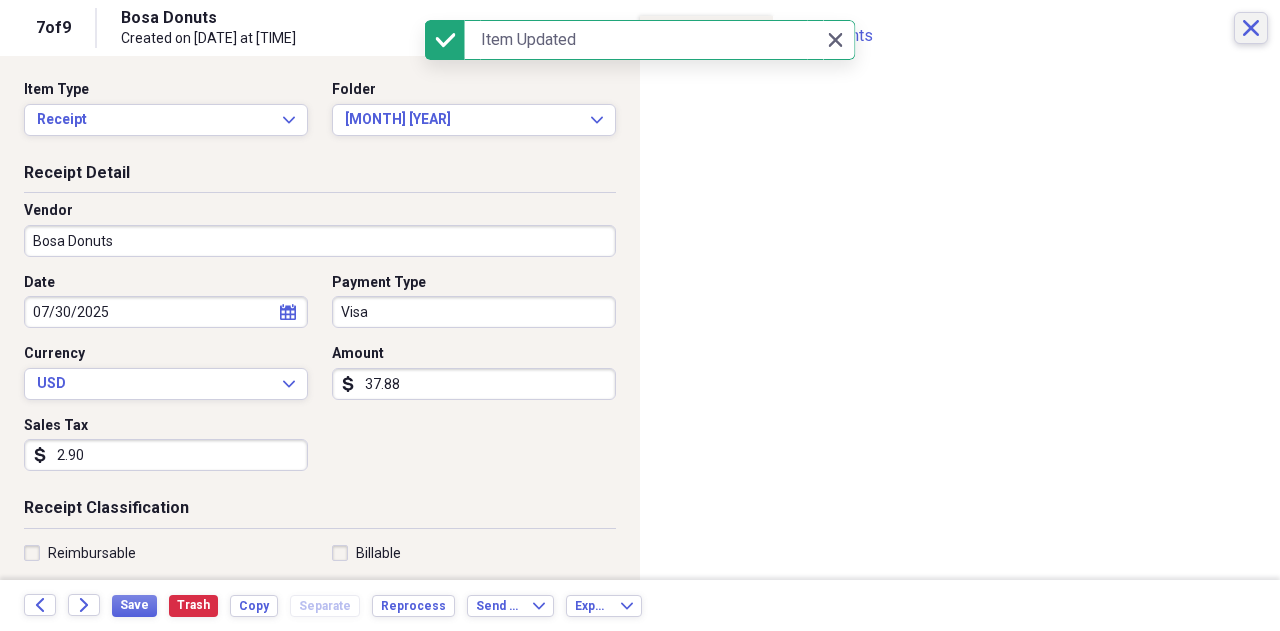 click on "Close" at bounding box center [1251, 28] 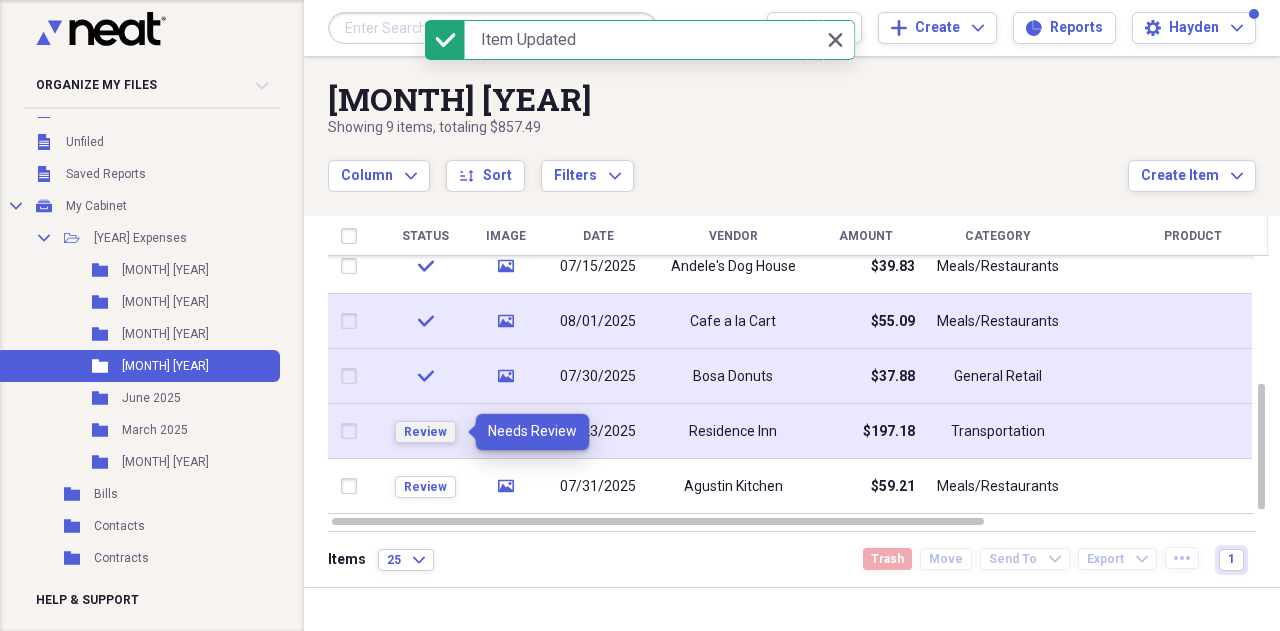 click on "Review" at bounding box center [425, 432] 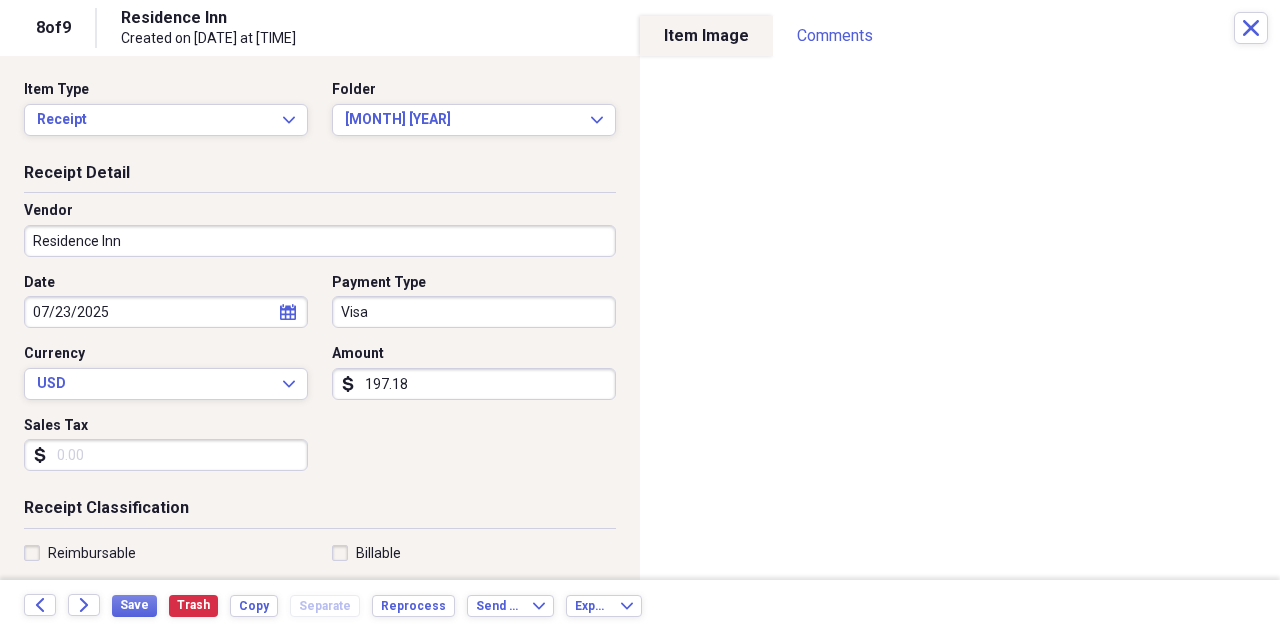 click on "Residence Inn" at bounding box center (320, 241) 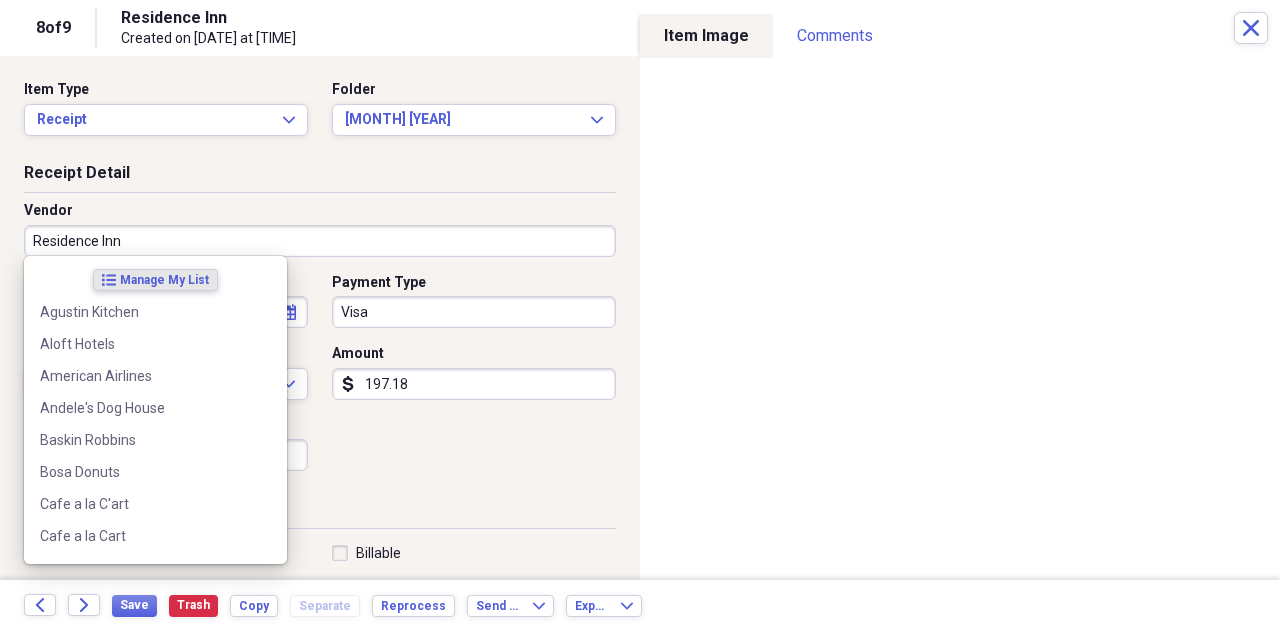 click on "Residence Inn" at bounding box center (320, 241) 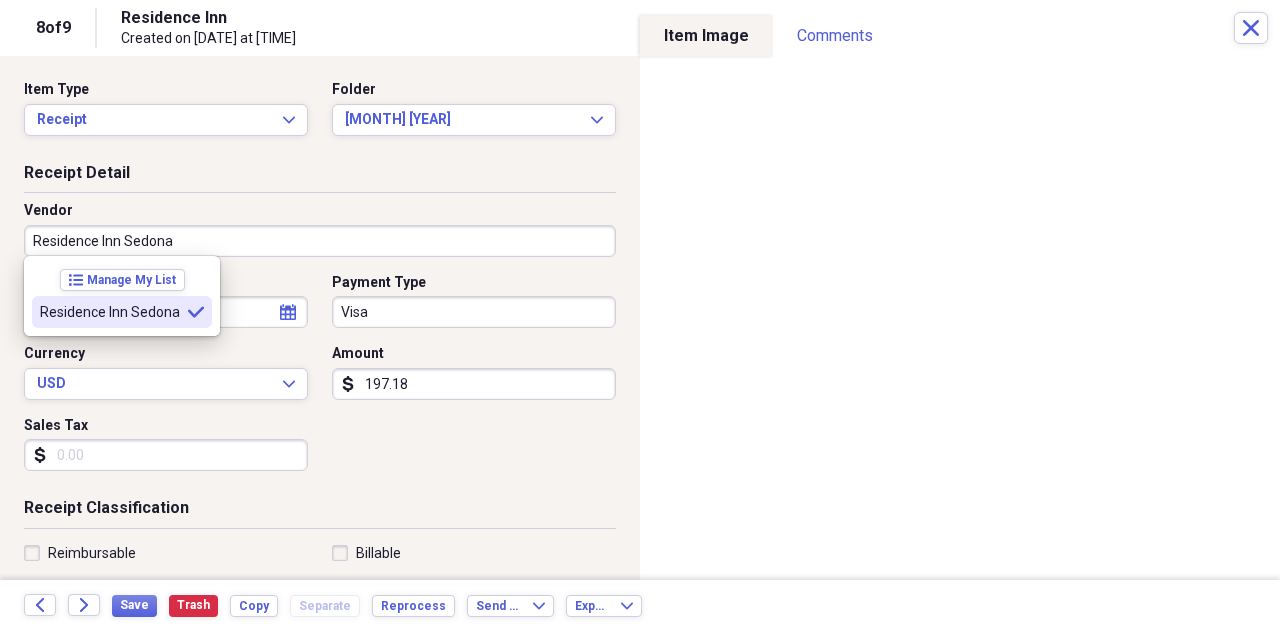 type on "Residence Inn Sedona" 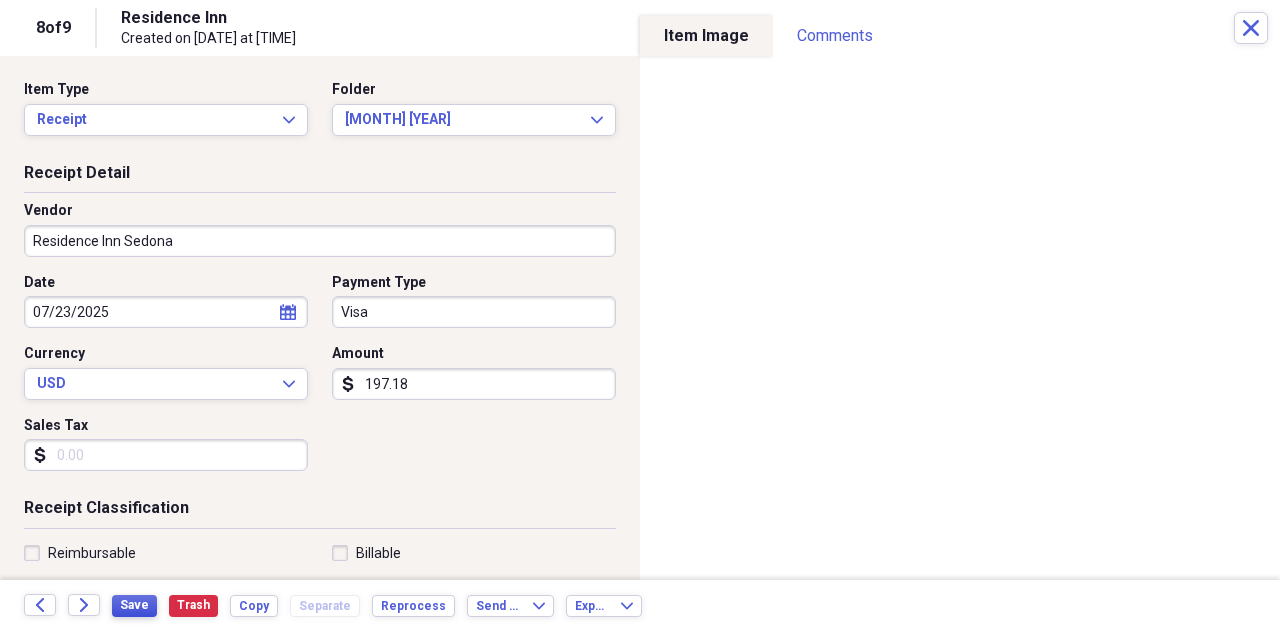 click on "Save" at bounding box center (134, 605) 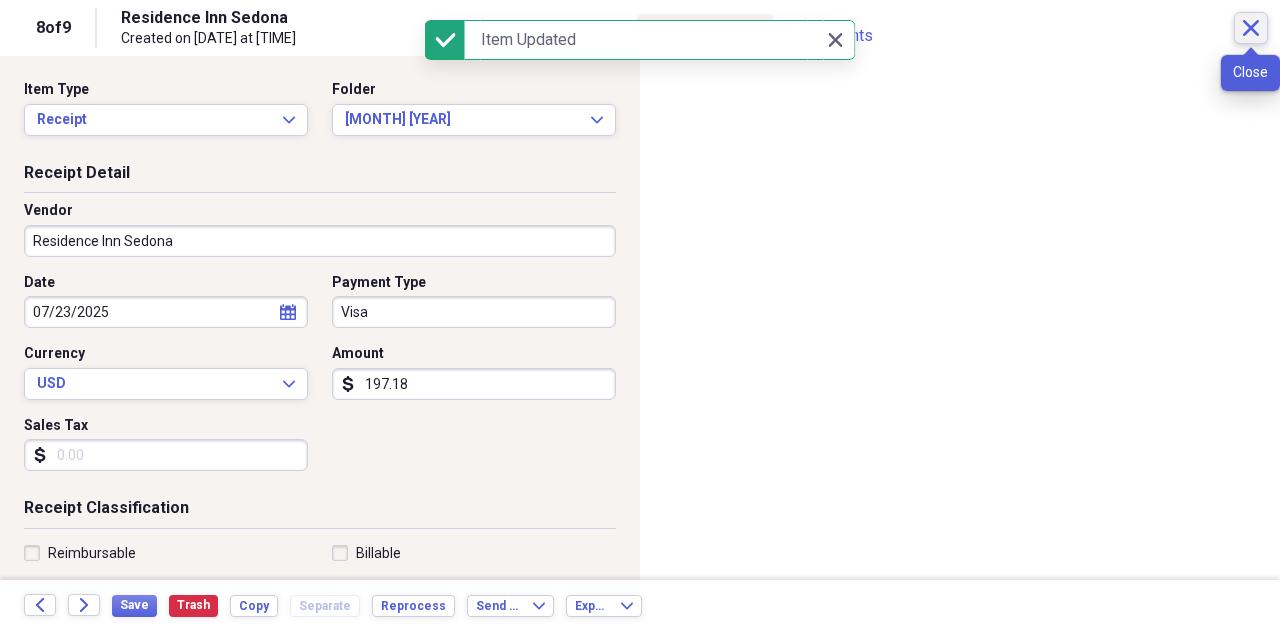 click on "Close" at bounding box center [1251, 28] 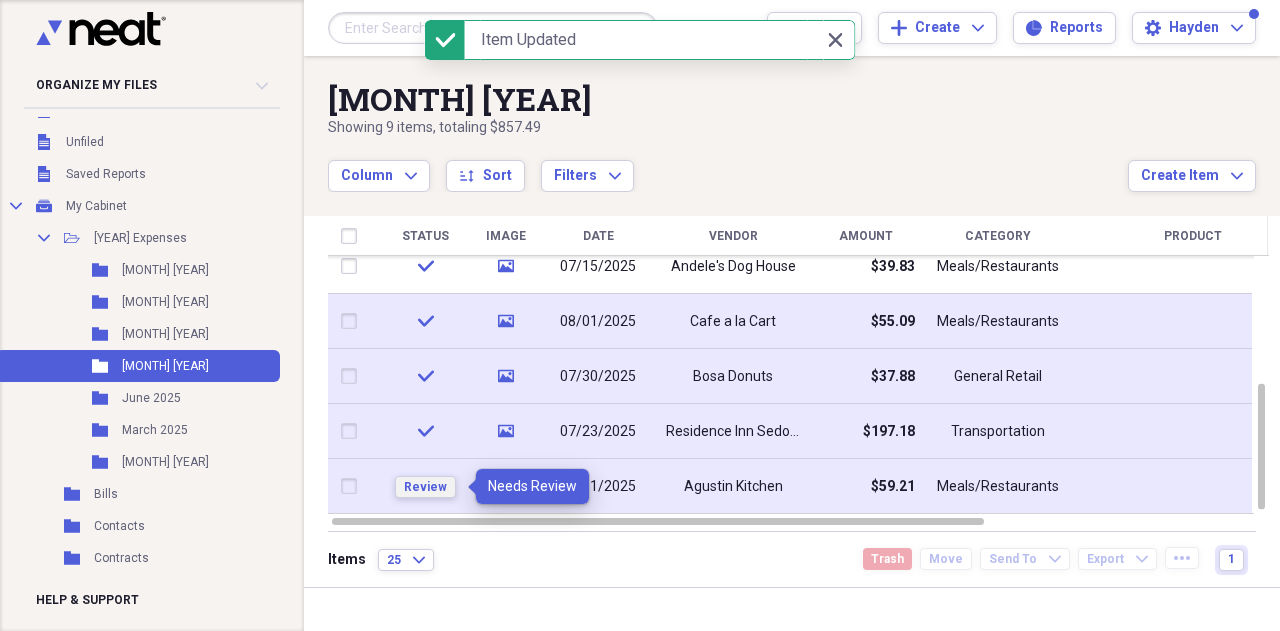 click on "Review" at bounding box center [425, 487] 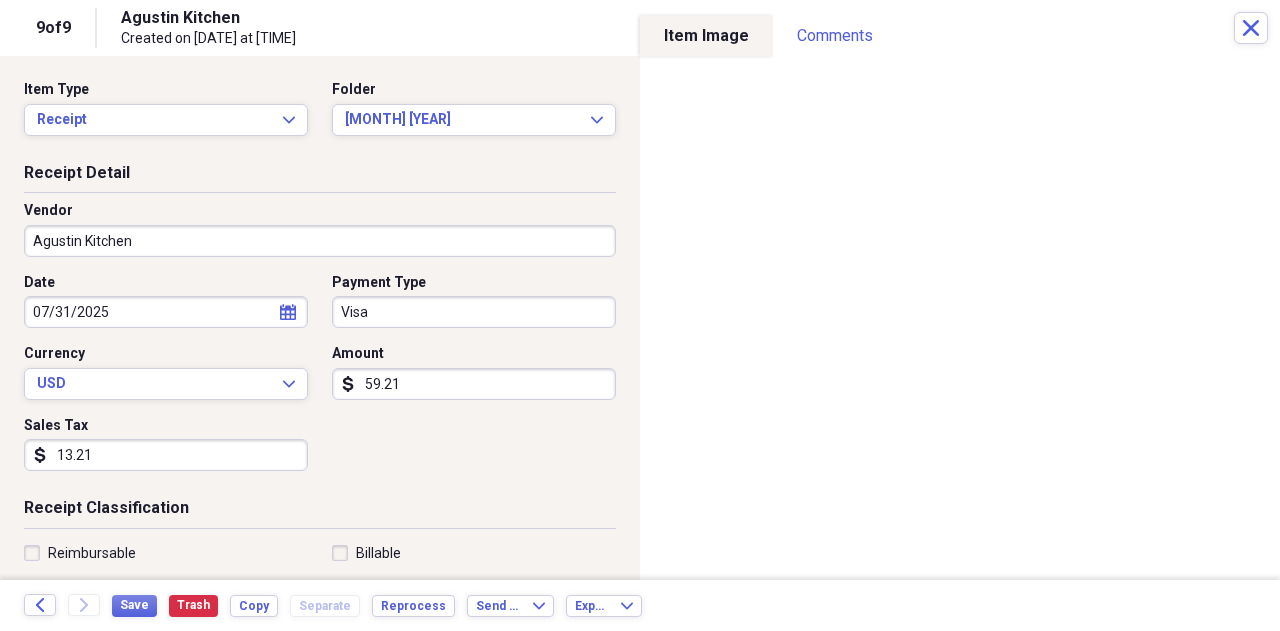 click on "Agustin Kitchen" at bounding box center (320, 241) 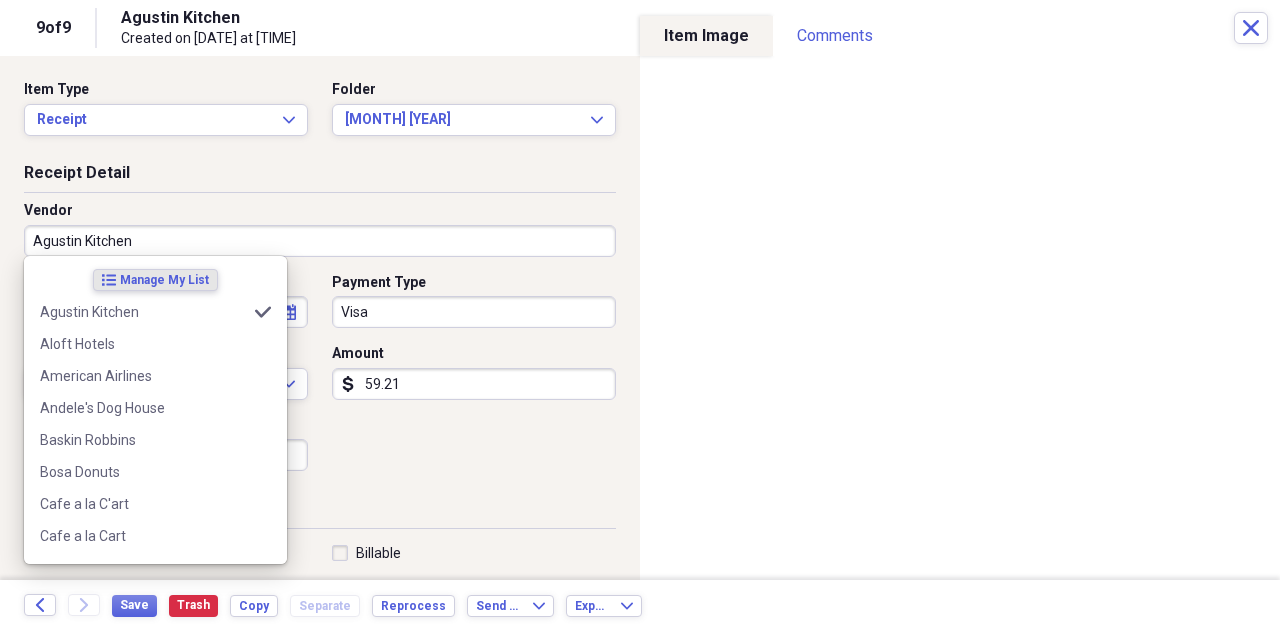 click on "Agustin Kitchen" at bounding box center [320, 241] 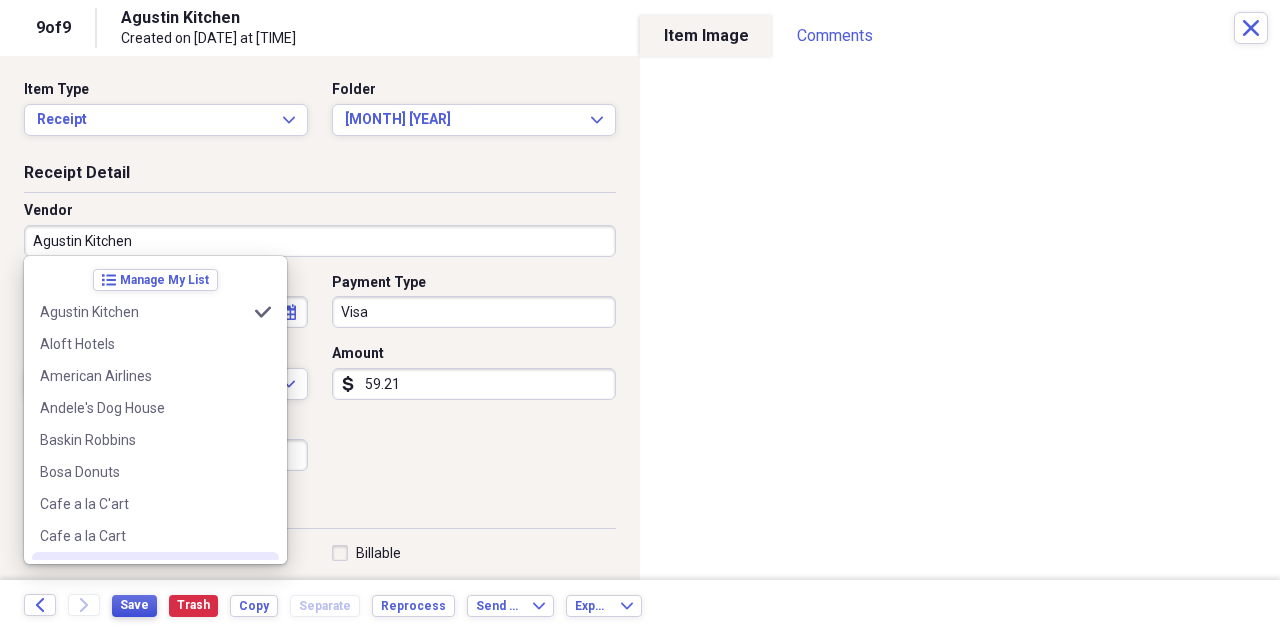 click on "Save" at bounding box center (134, 605) 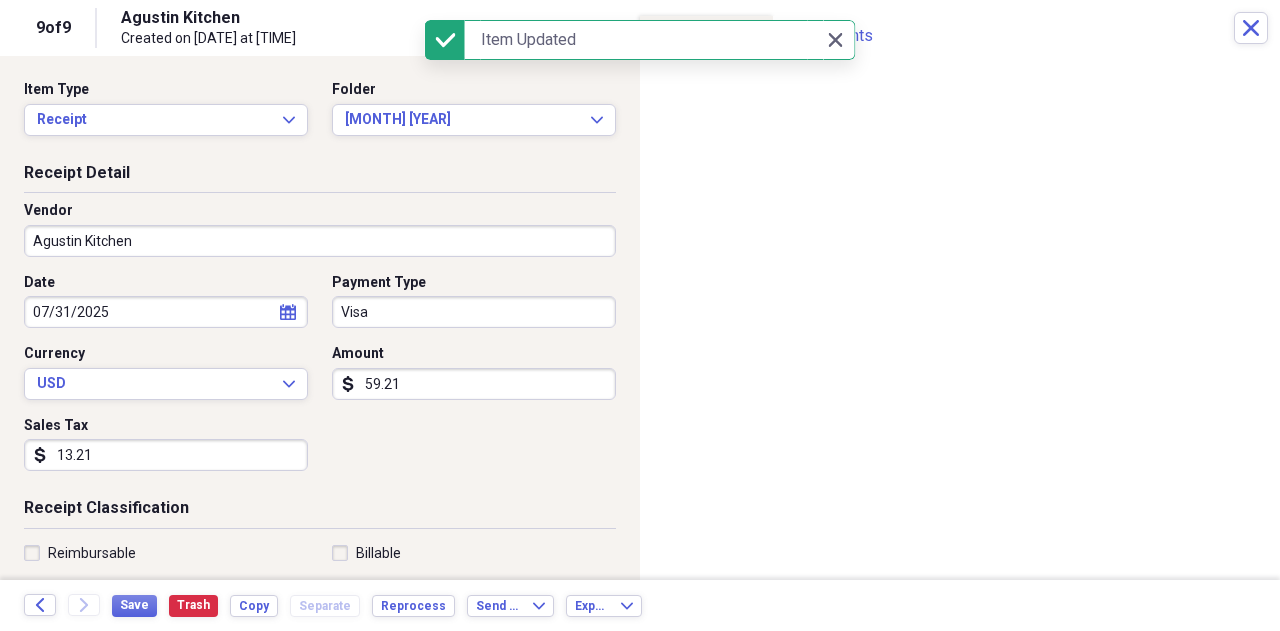 click on "Agustin Kitchen Created on [DATE] at [TIME]" at bounding box center (677, 28) 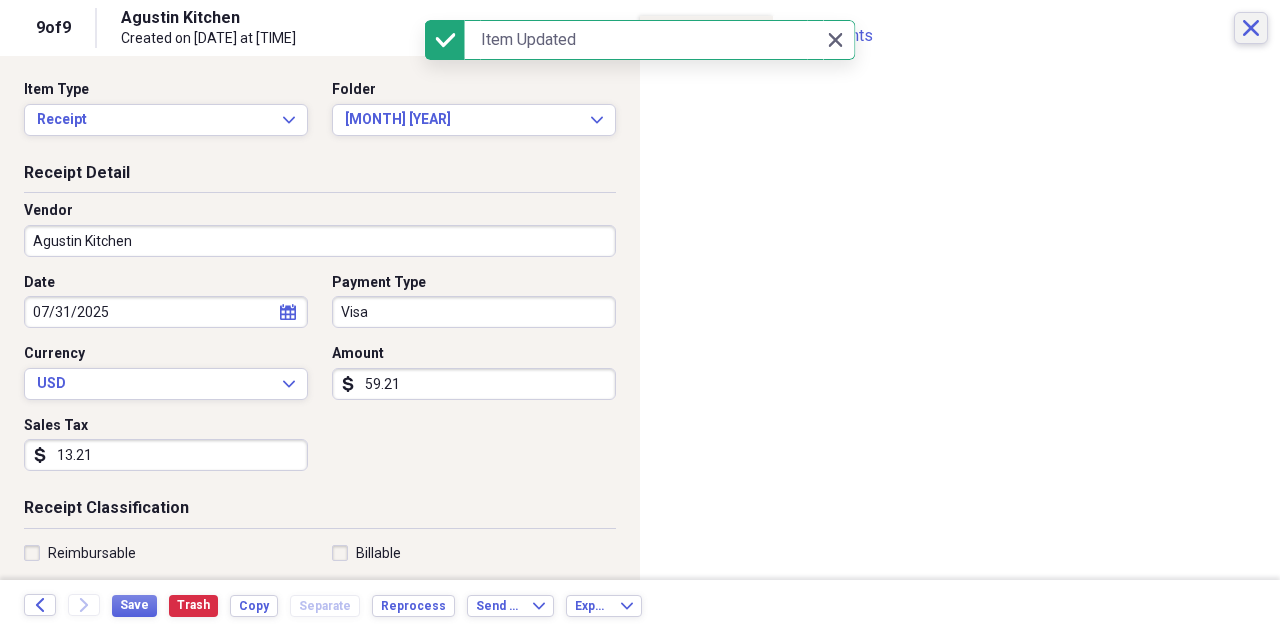 click on "Close" at bounding box center [1251, 28] 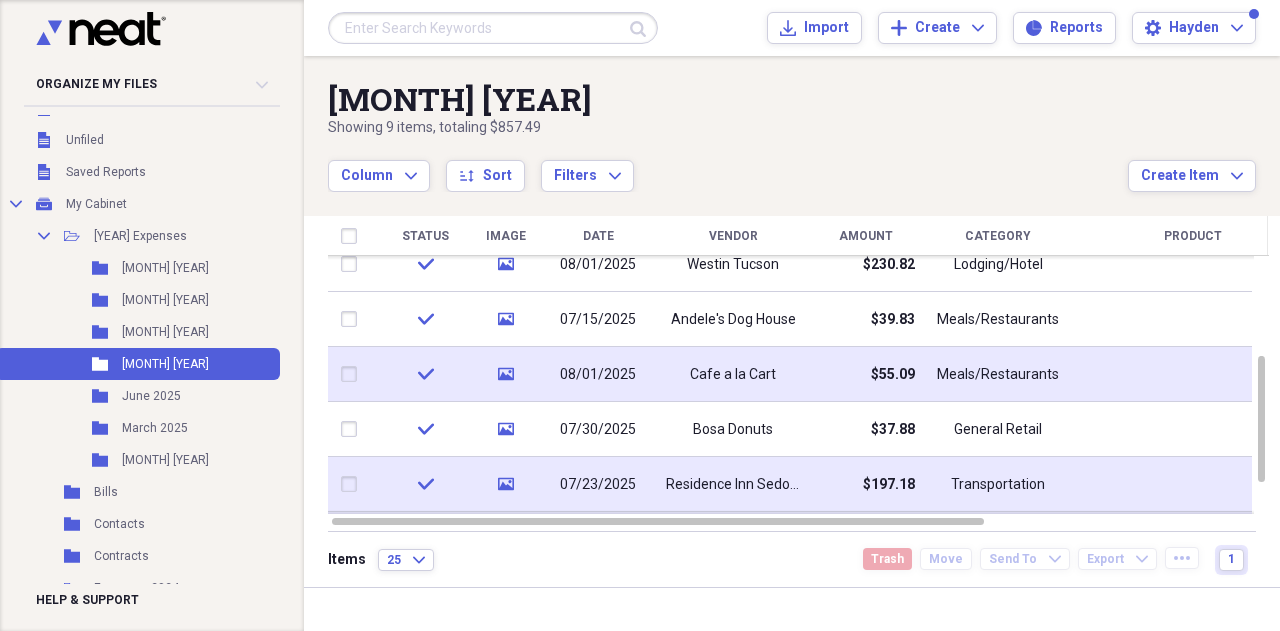 click at bounding box center (353, 374) 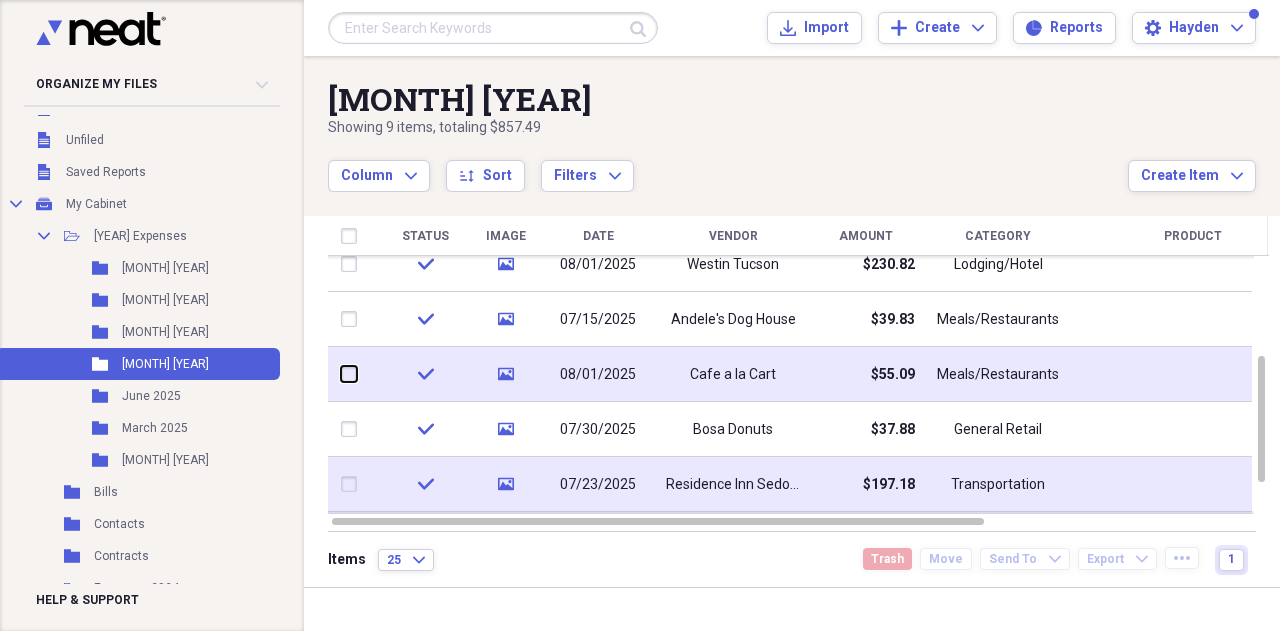click at bounding box center (341, 374) 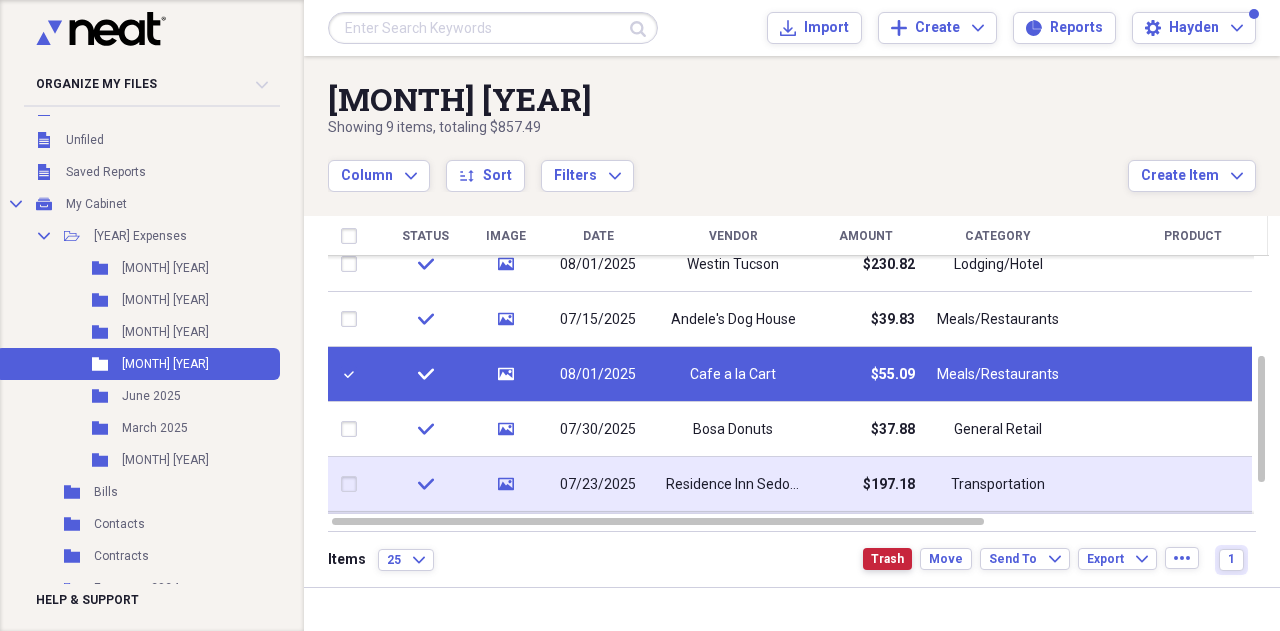 click on "Trash" at bounding box center (887, 559) 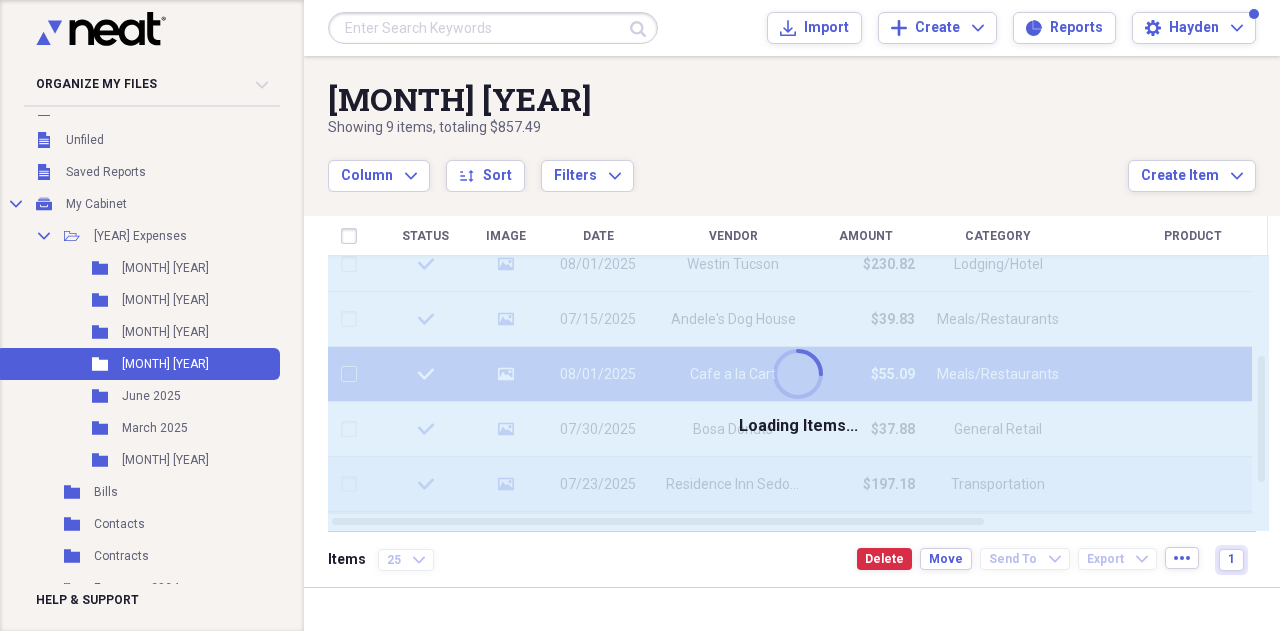 checkbox on "false" 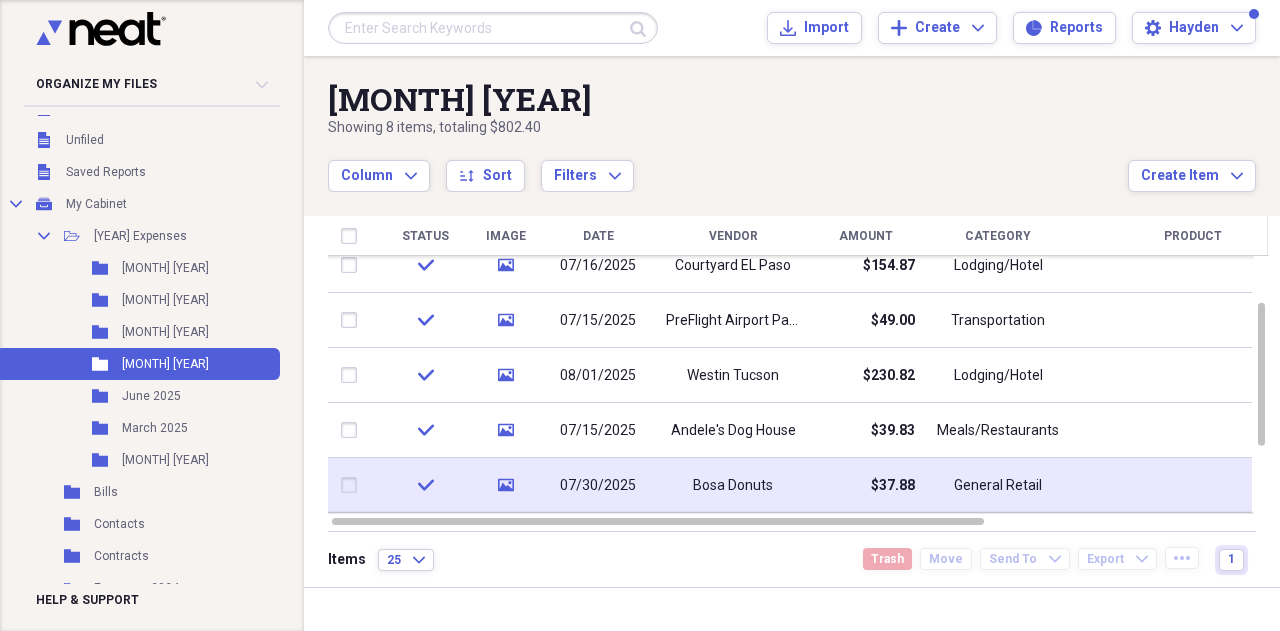 click on "08/01/2025" at bounding box center (598, 376) 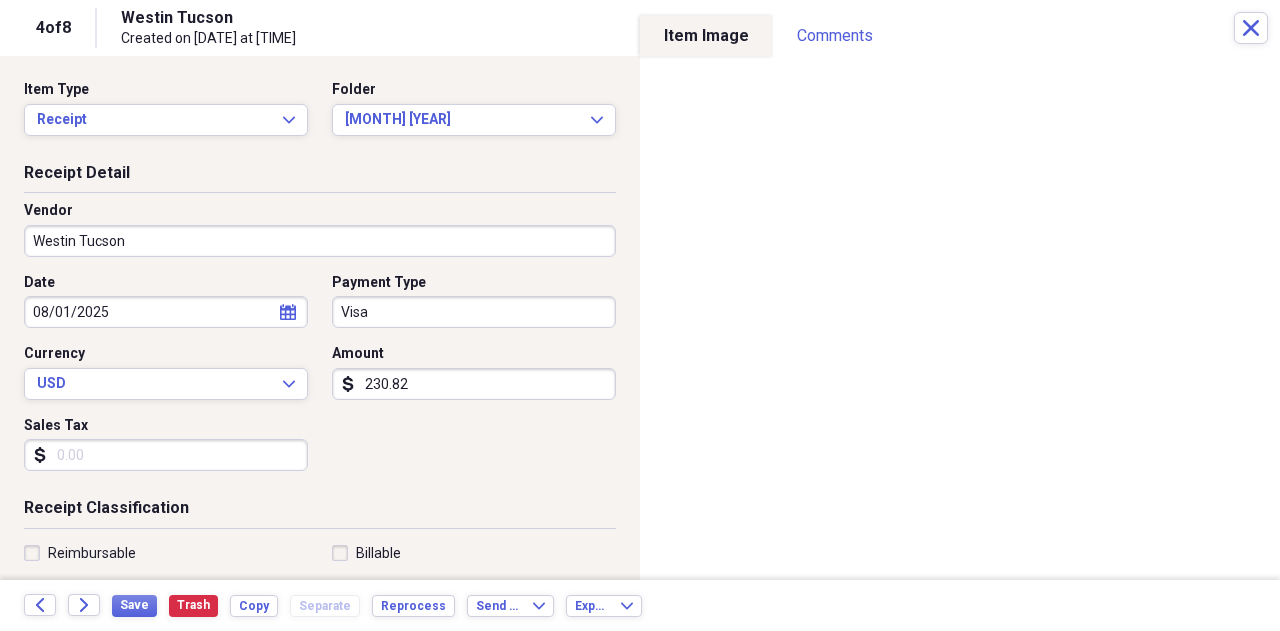 select on "7" 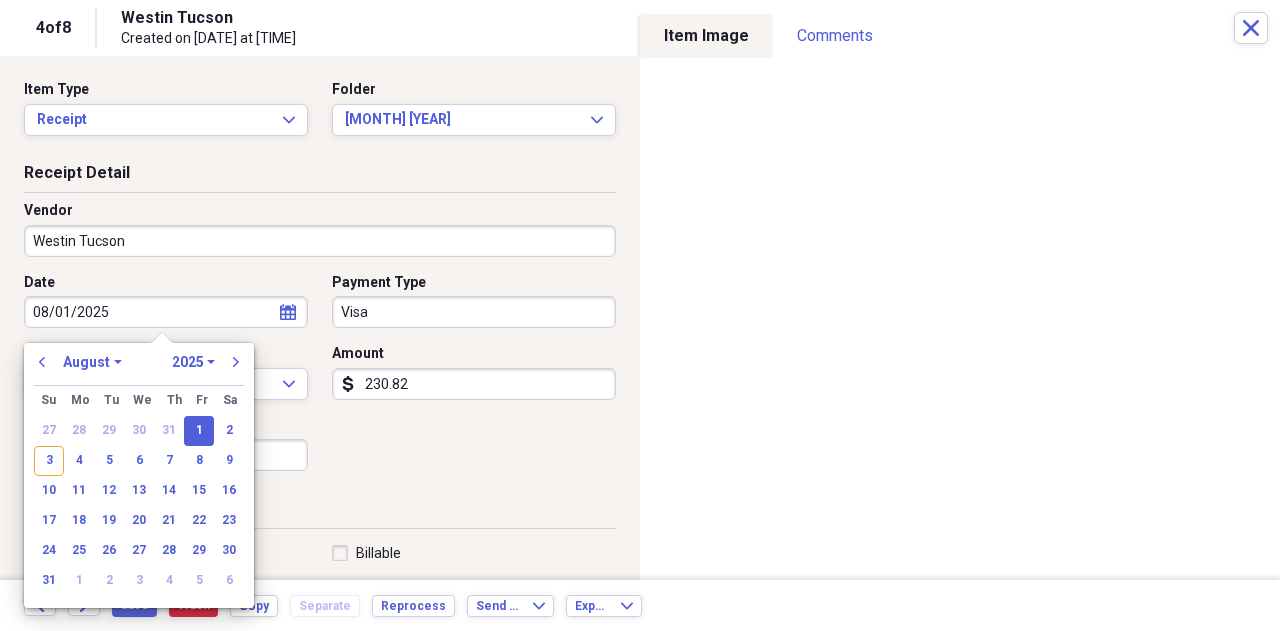 click on "08/01/2025" at bounding box center (166, 312) 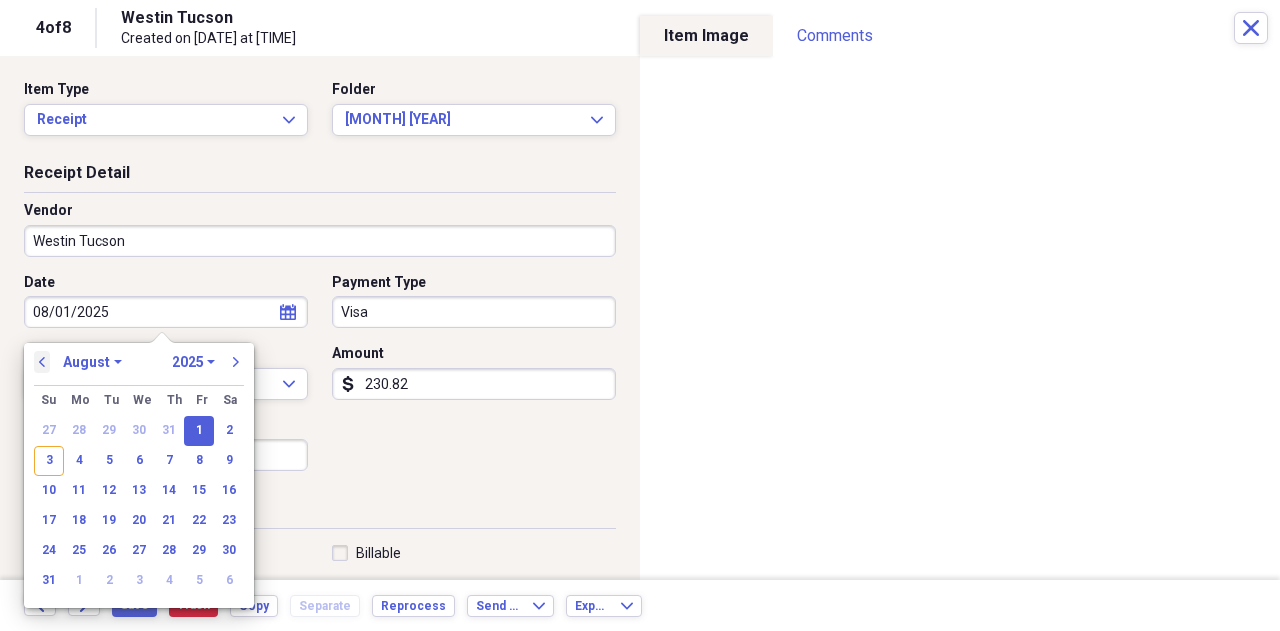 click on "previous" at bounding box center (42, 362) 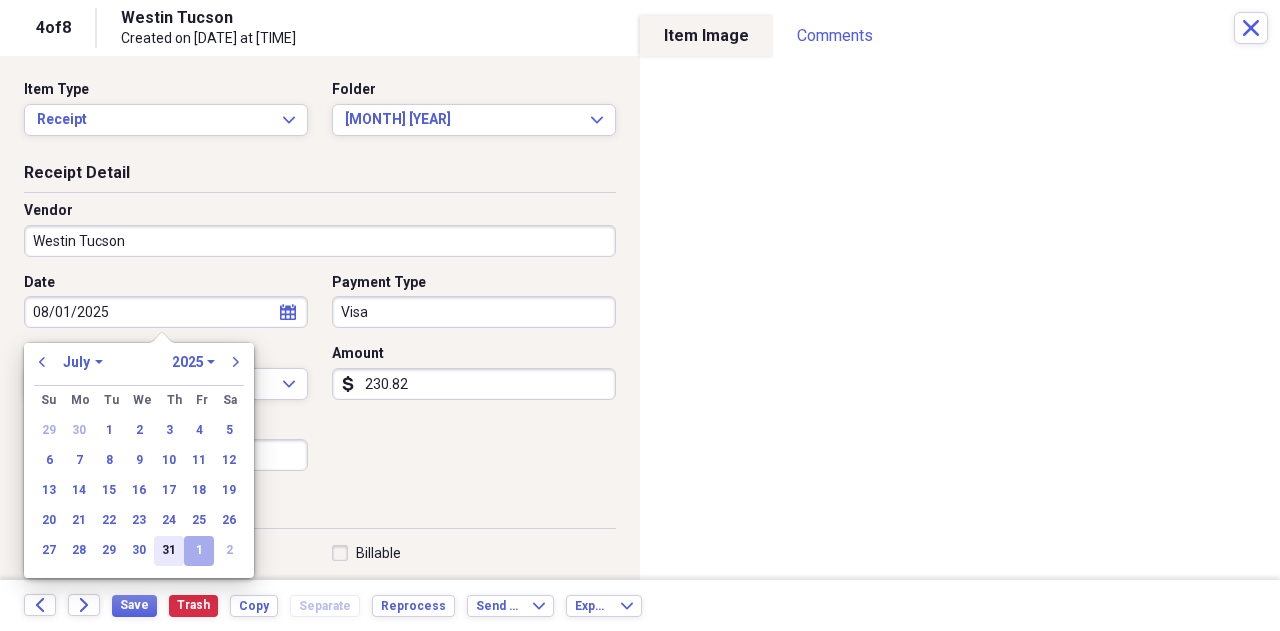 click on "31" at bounding box center [169, 551] 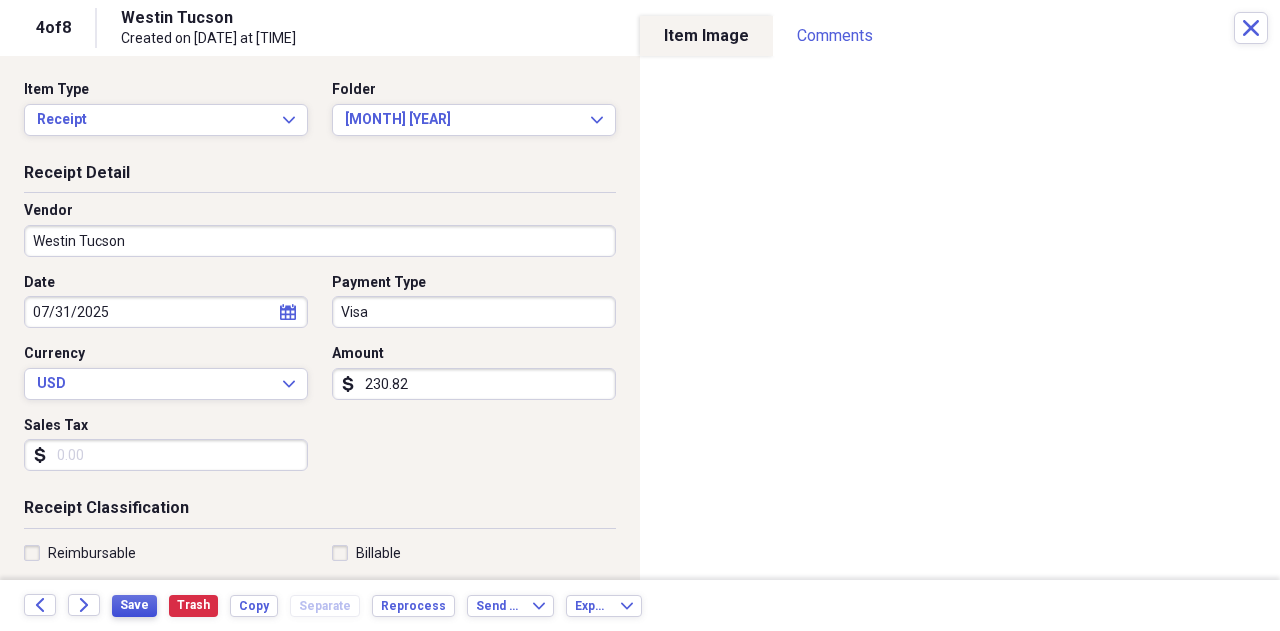 click on "Save" at bounding box center [134, 605] 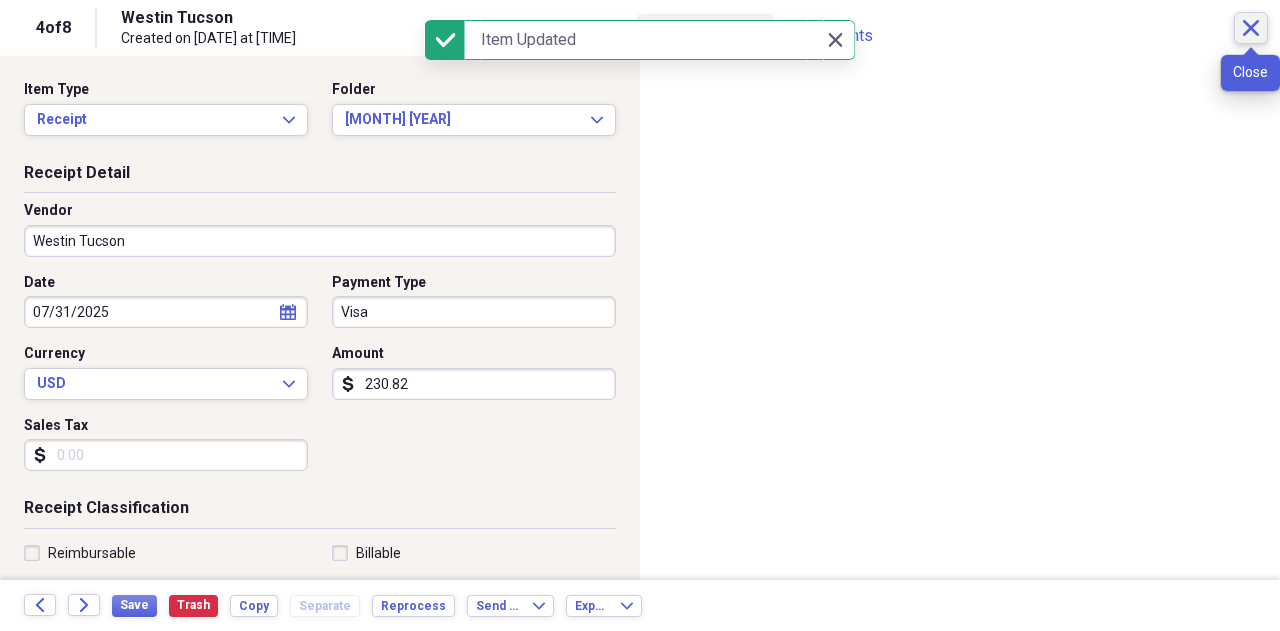 click 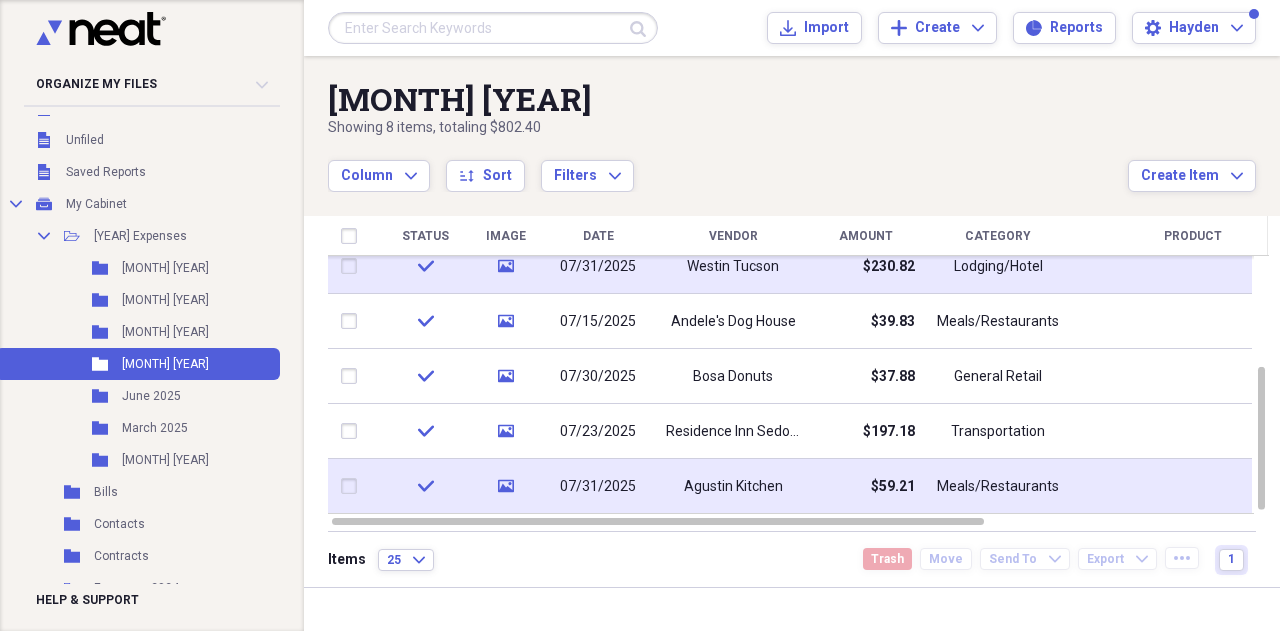 click on "Bosa Donuts" at bounding box center [733, 376] 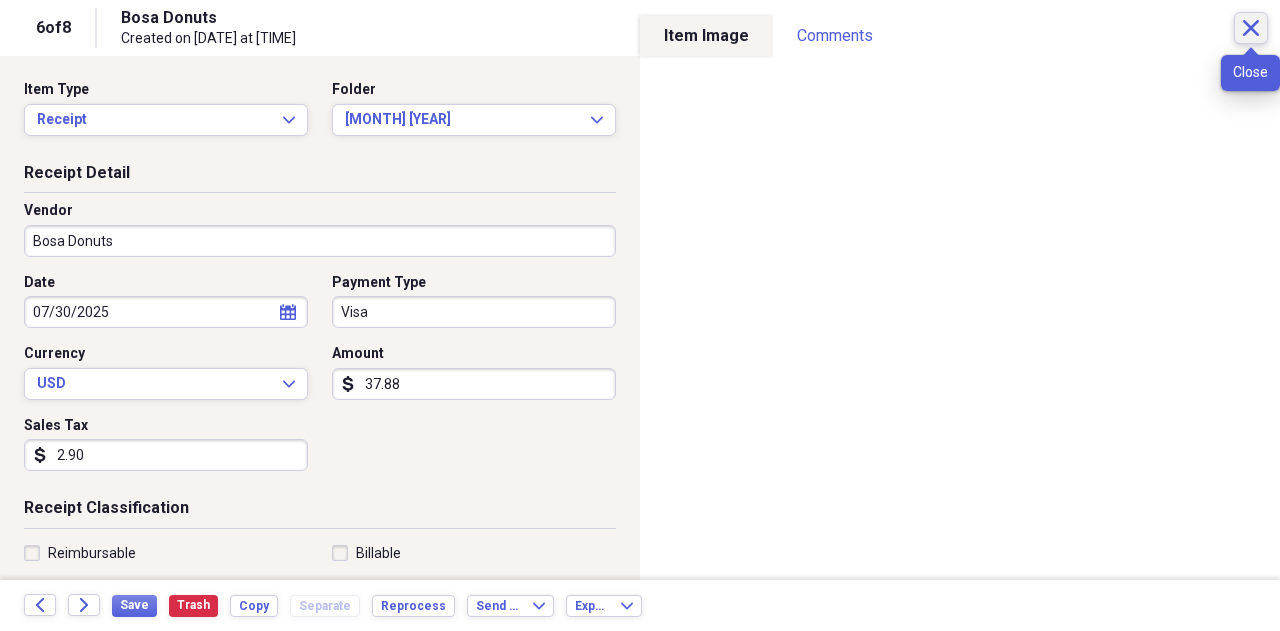 click on "Close" at bounding box center (1251, 28) 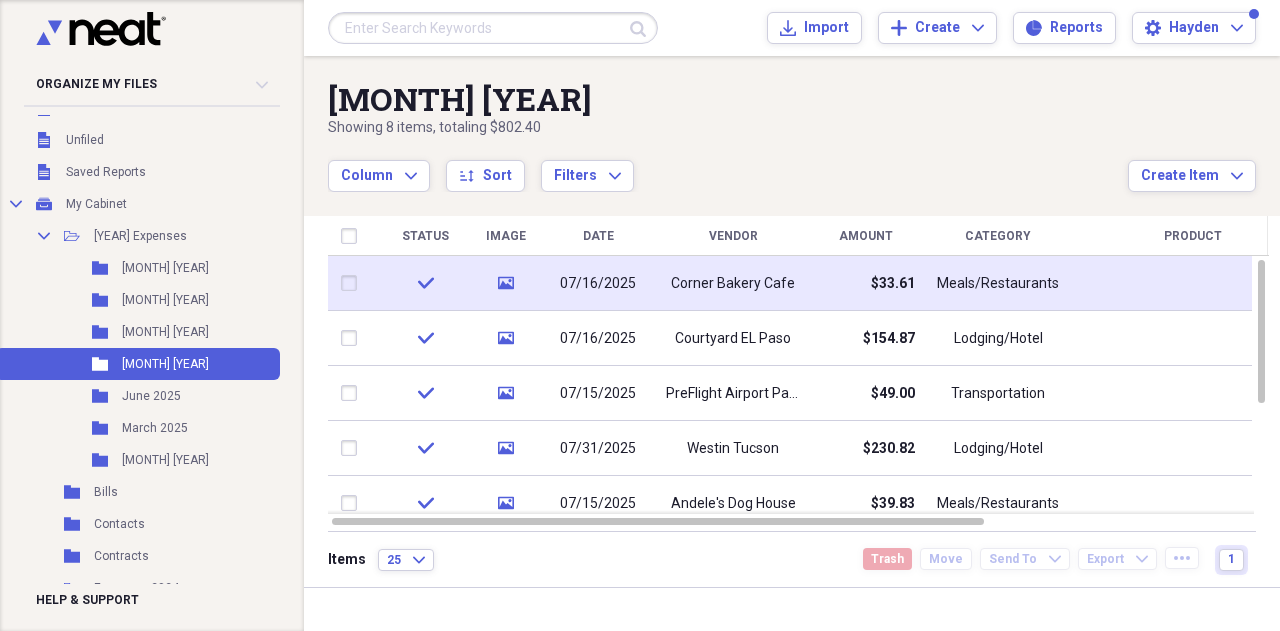 click on "$230.82" at bounding box center (865, 448) 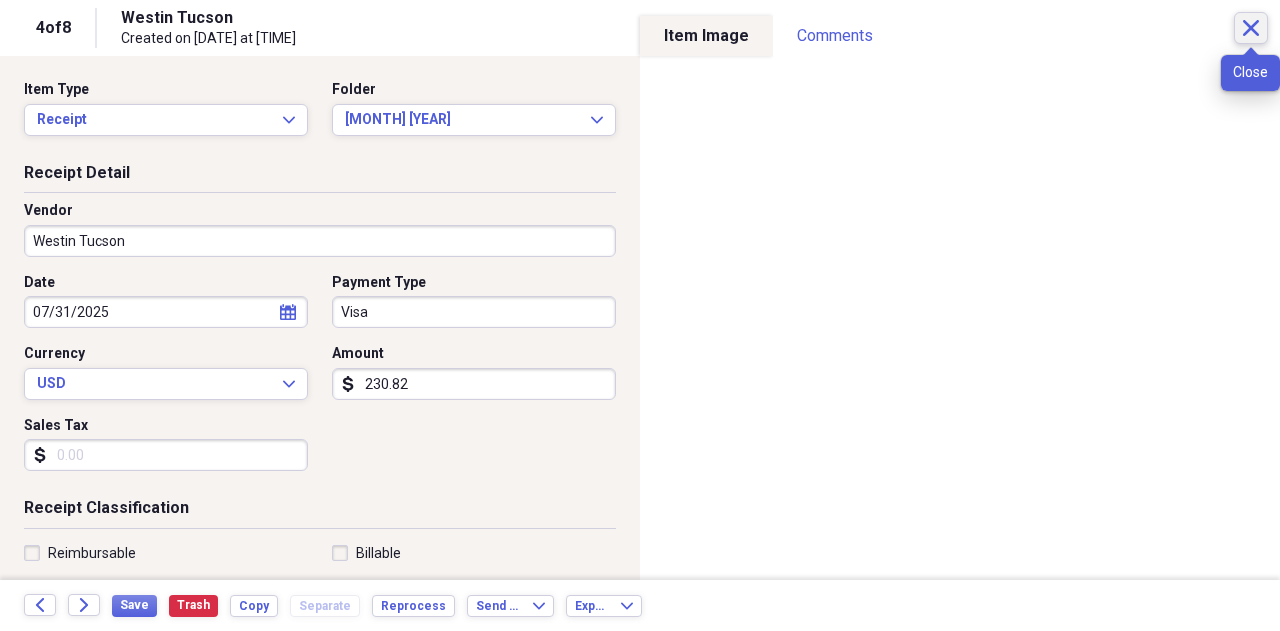 click on "Close" at bounding box center [1251, 28] 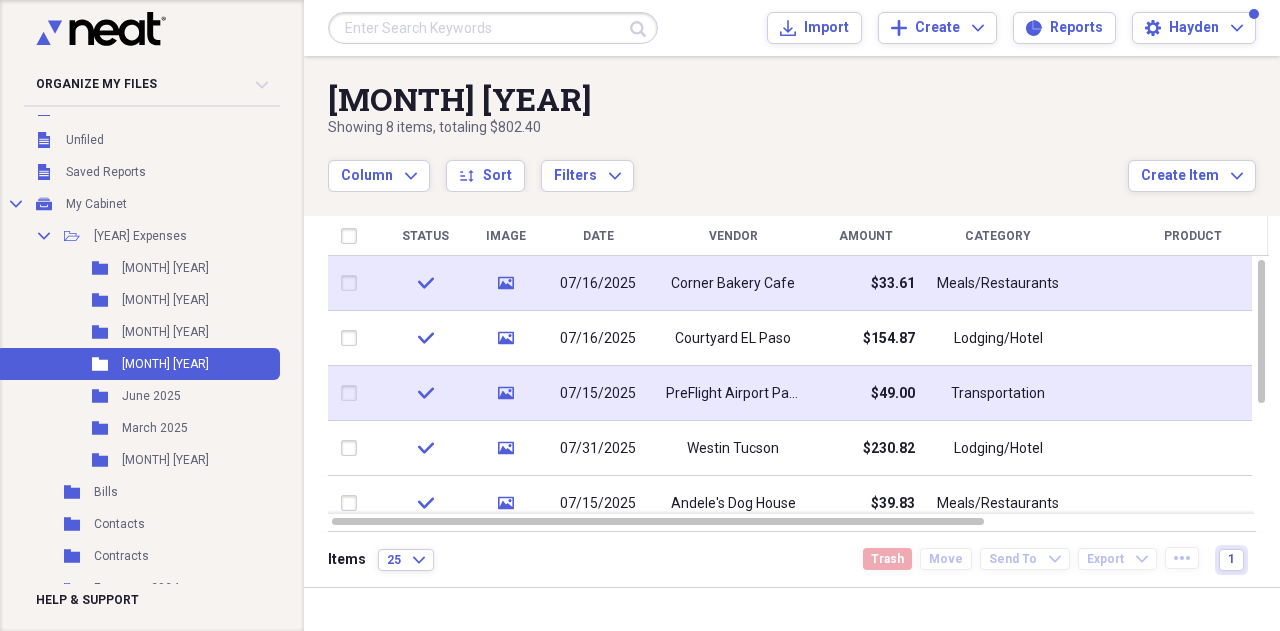 click on "PreFlight Airport Parking" at bounding box center [733, 394] 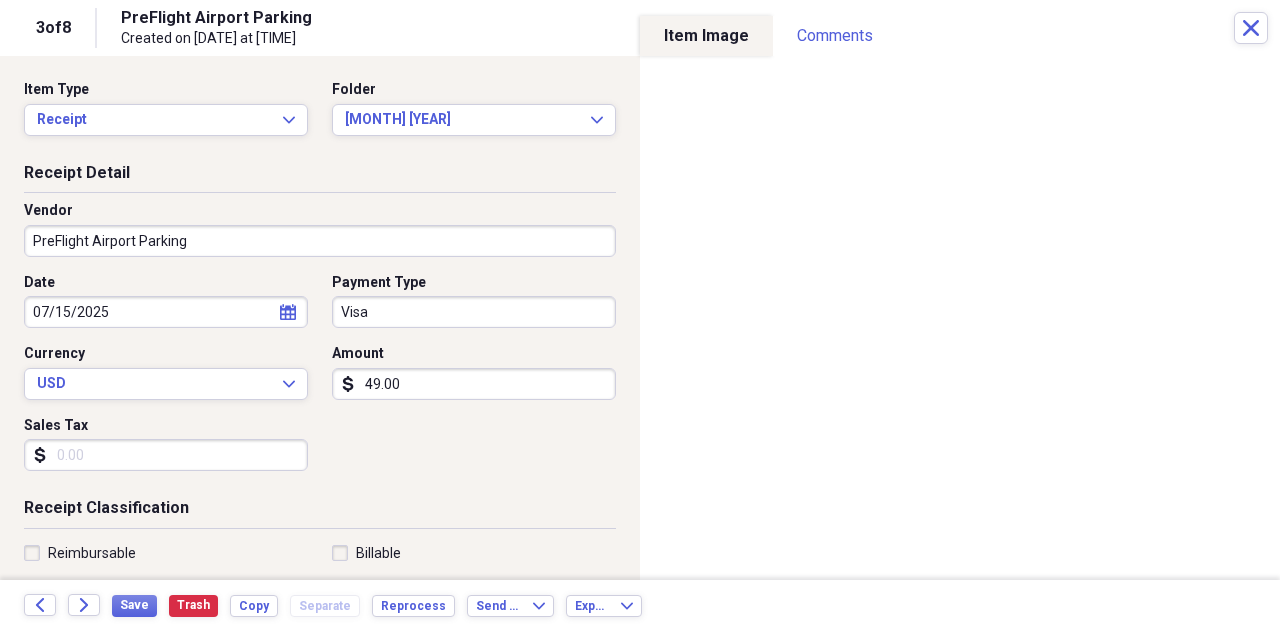 click on "PreFlight Airport Parking Created on [DATE] at [TIME]" at bounding box center (677, 28) 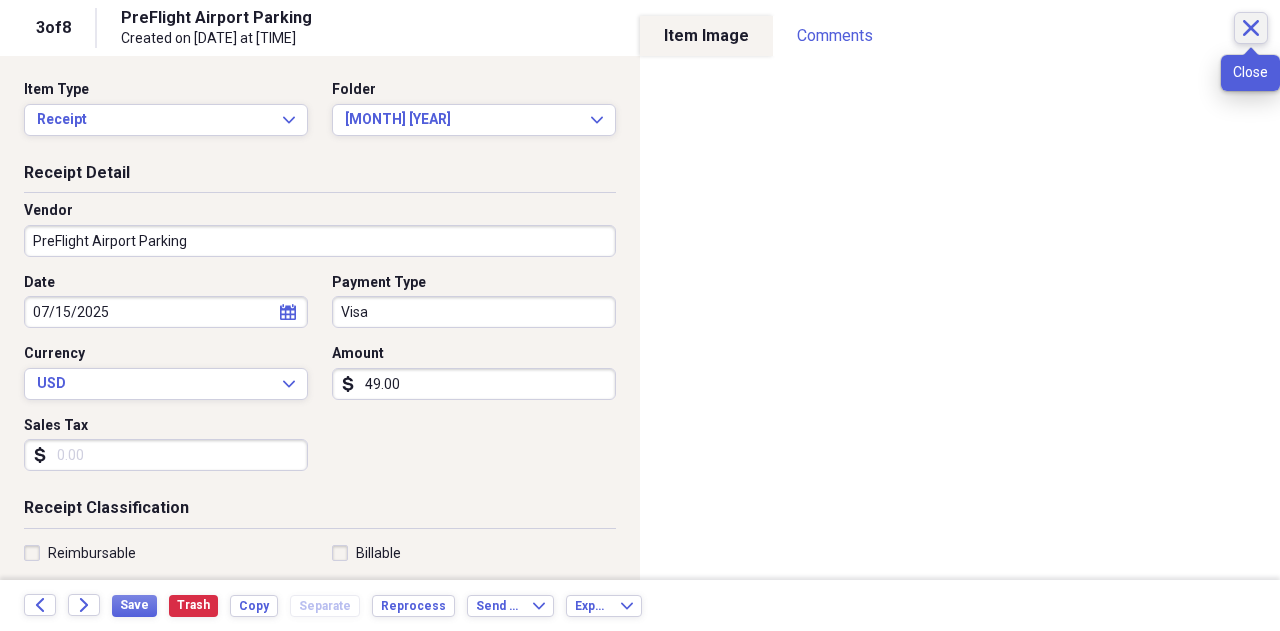 click on "Close" at bounding box center (1251, 28) 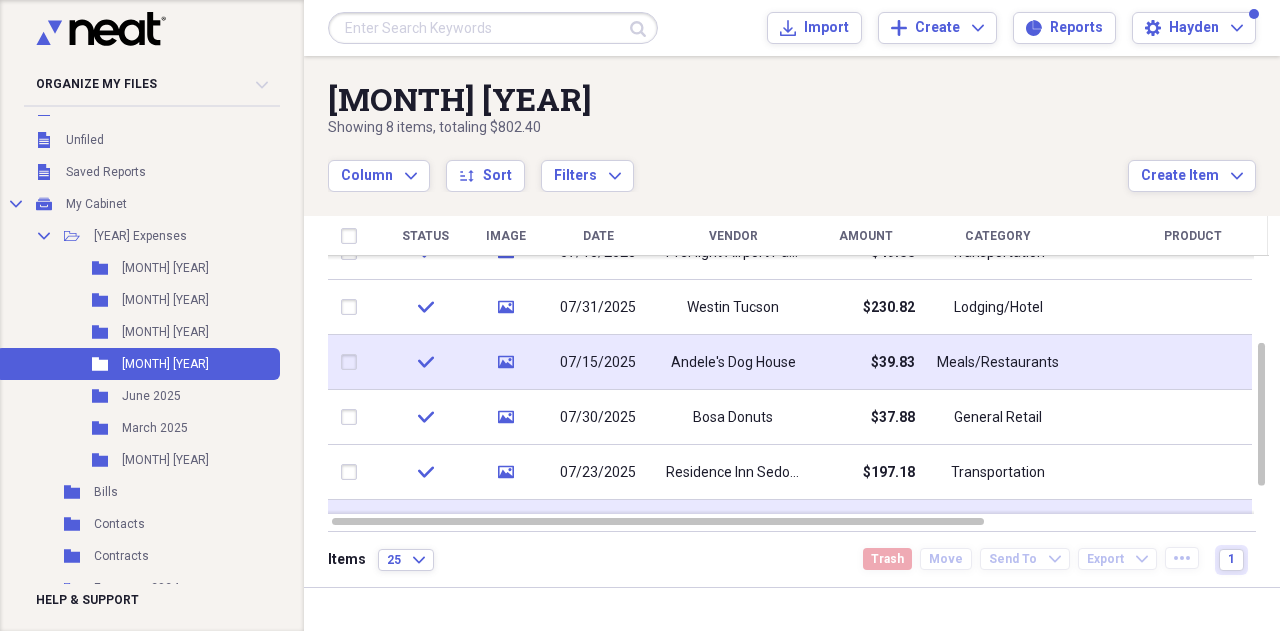 click on "07/15/2025" at bounding box center (598, 362) 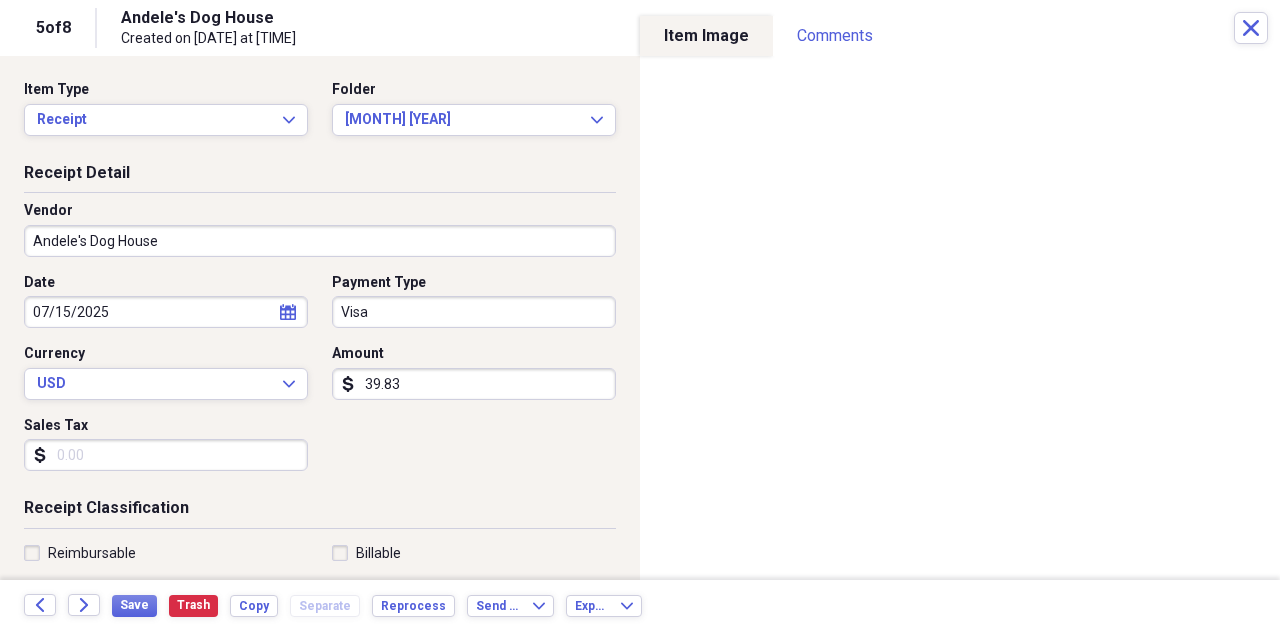 click on "39.83" at bounding box center [474, 384] 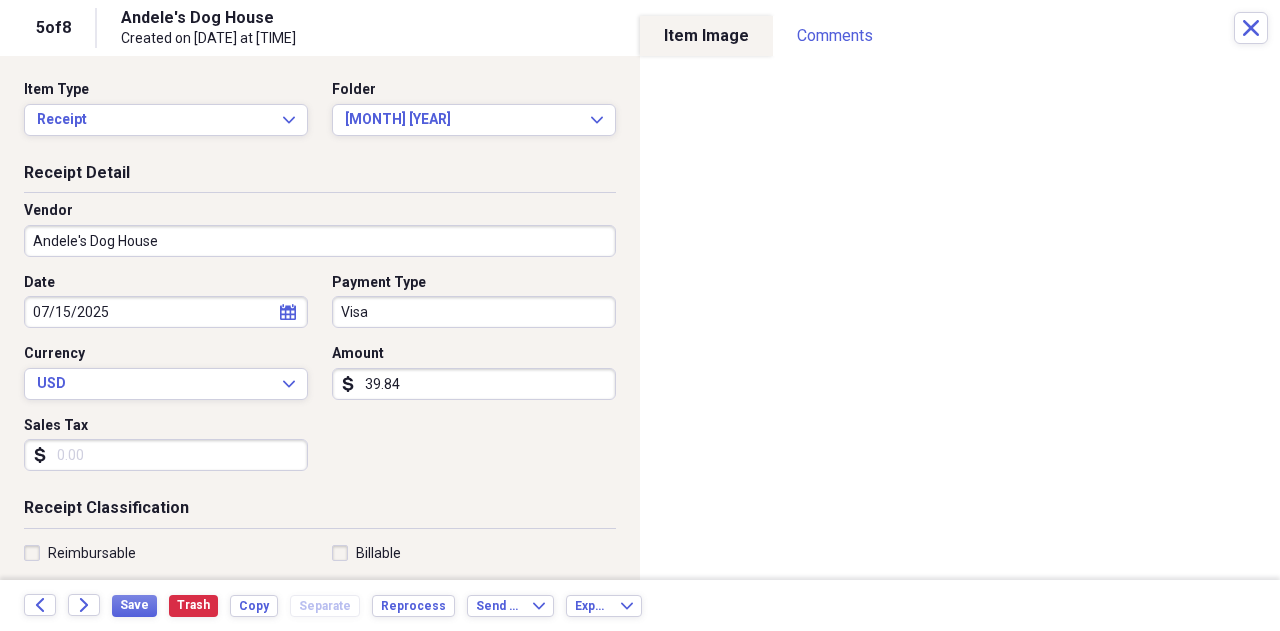 click on "39.84" at bounding box center (474, 384) 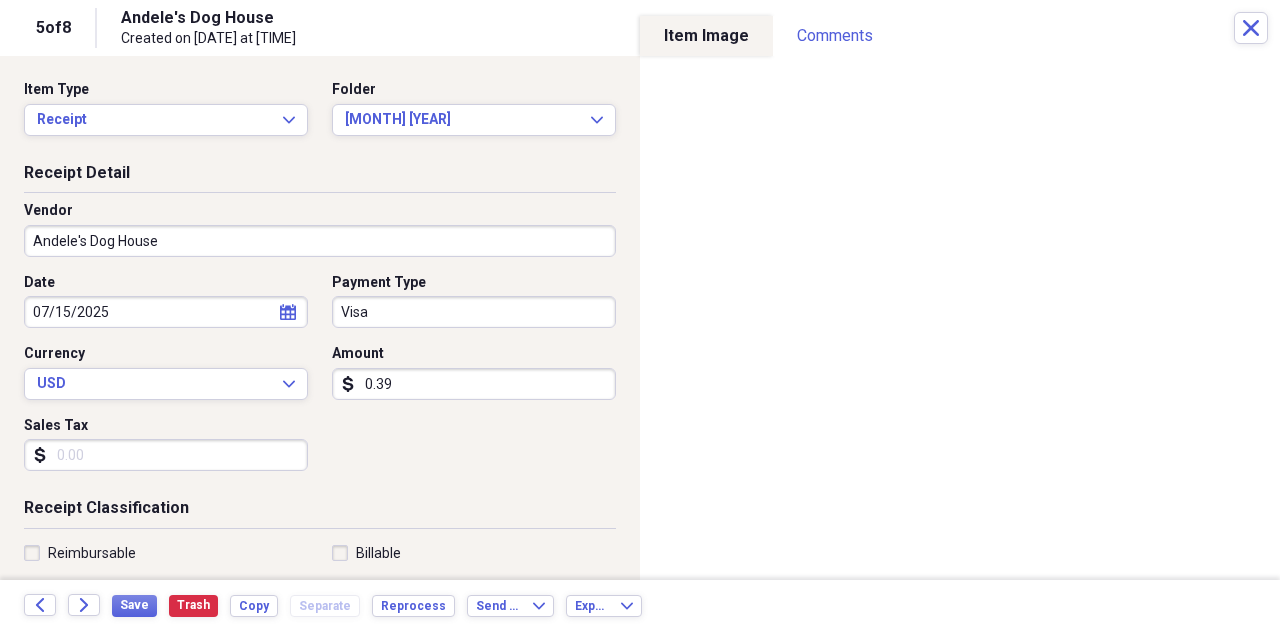 type on "0.03" 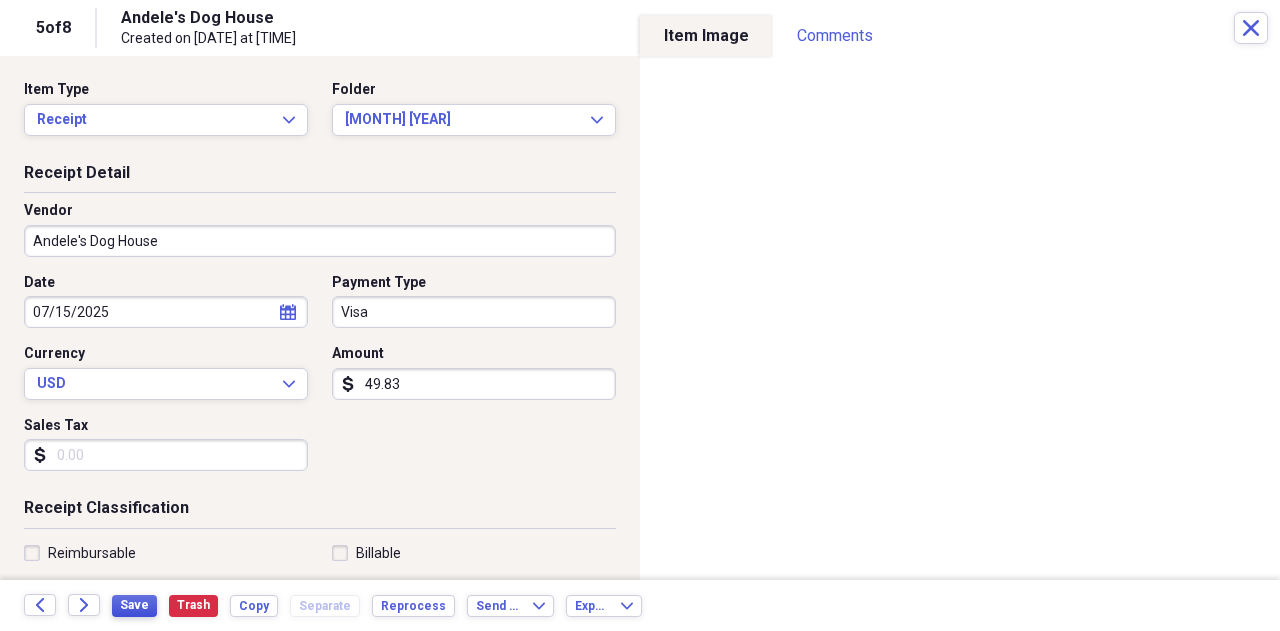type on "49.83" 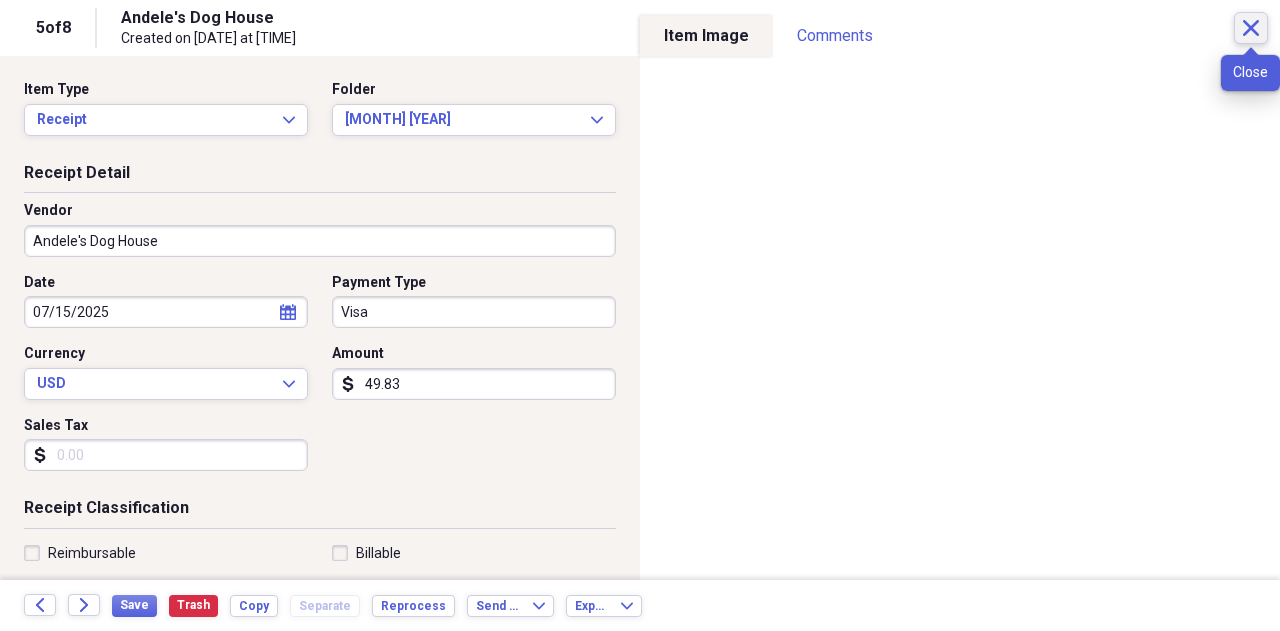 click on "Close" at bounding box center [1251, 28] 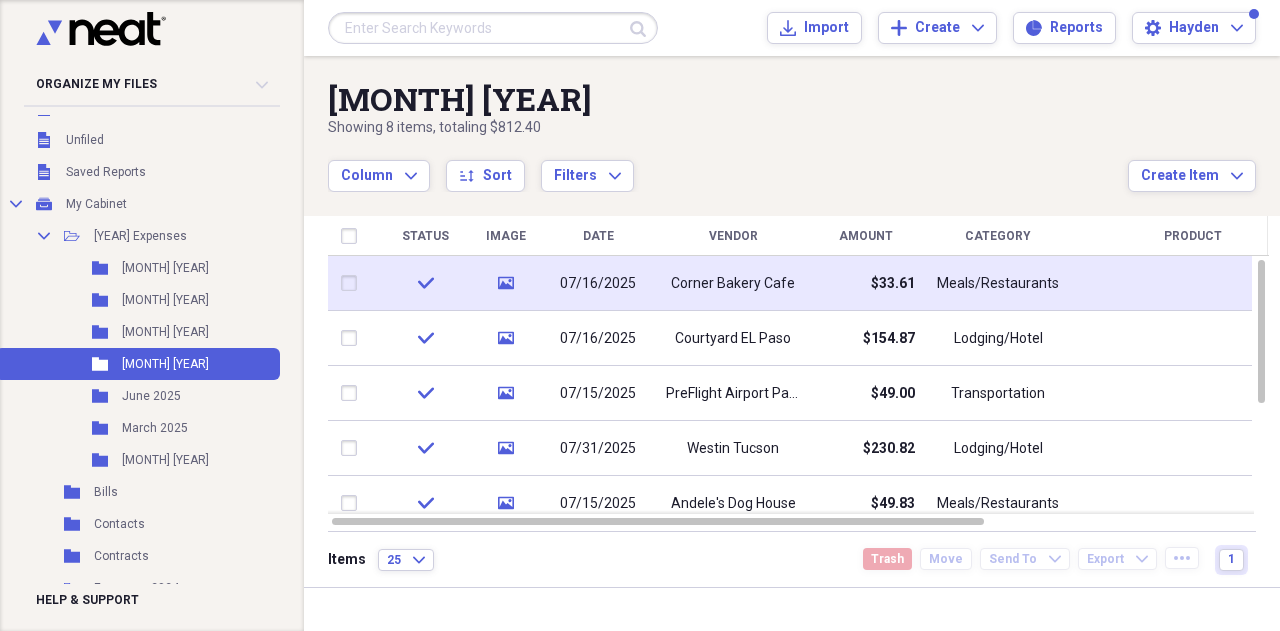 click on "07/16/2025" at bounding box center [598, 283] 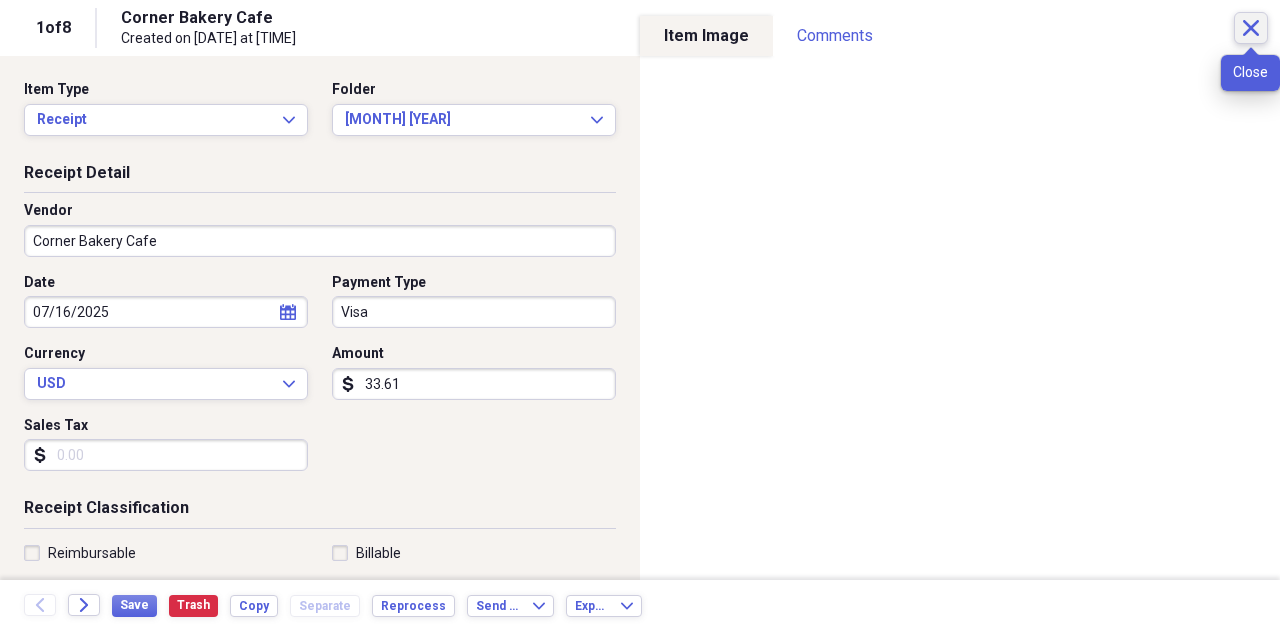 click on "Close" at bounding box center (1251, 28) 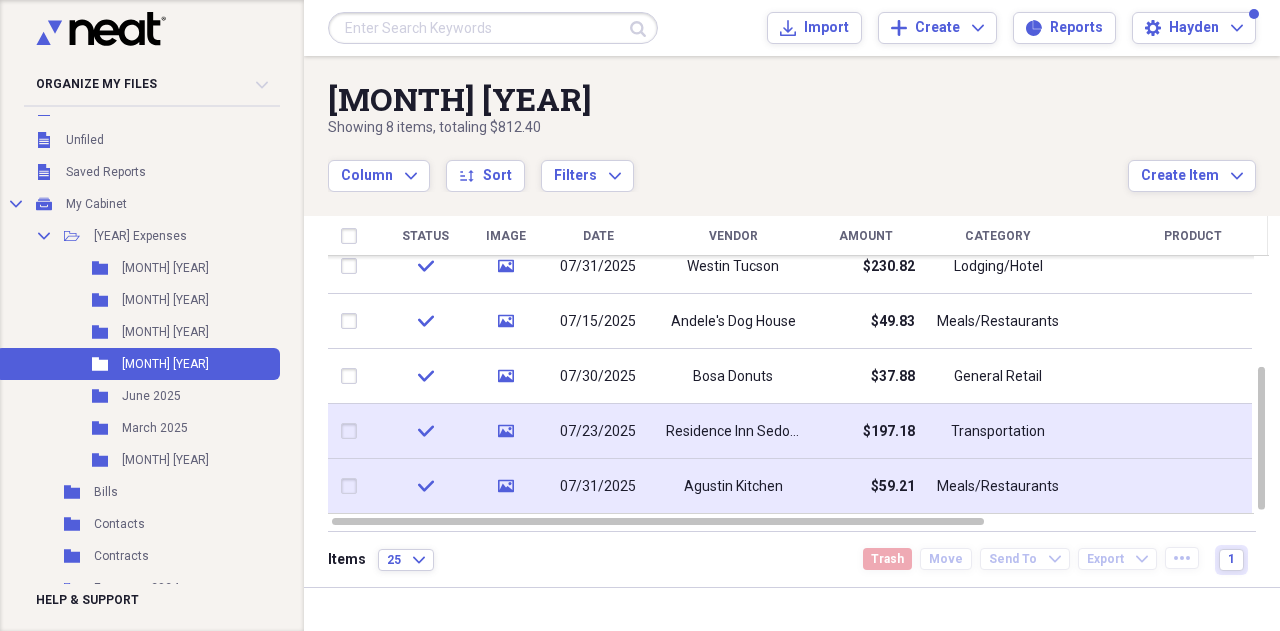 click on "Residence Inn Sedona" at bounding box center [733, 431] 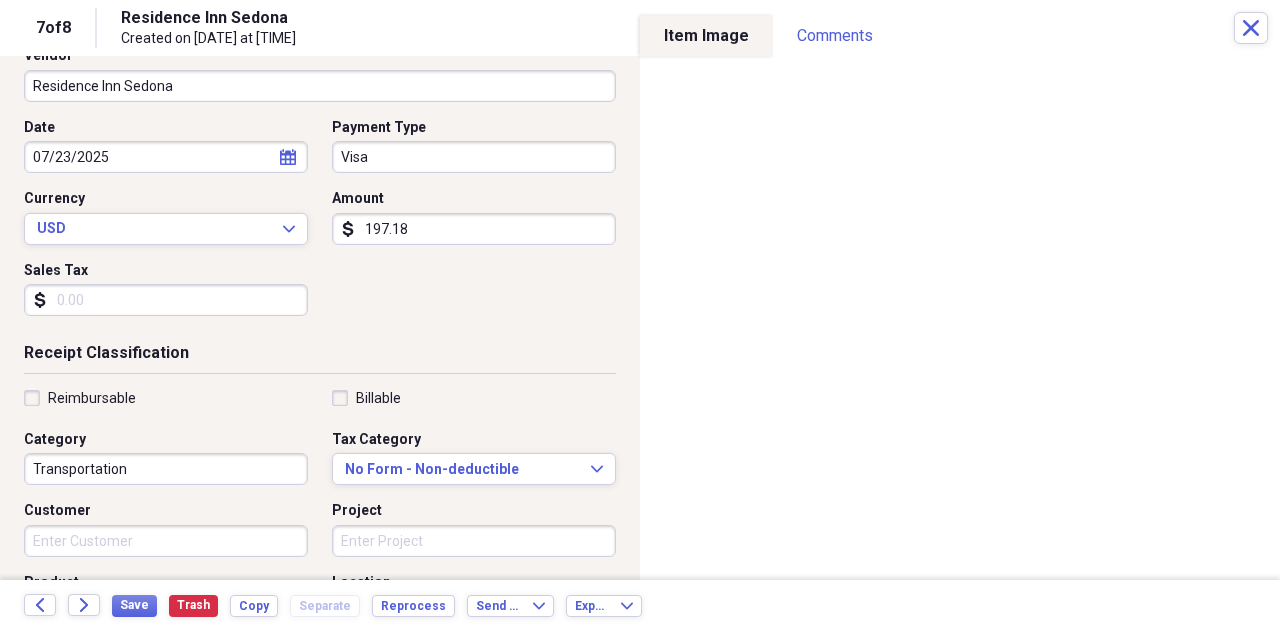 scroll, scrollTop: 140, scrollLeft: 0, axis: vertical 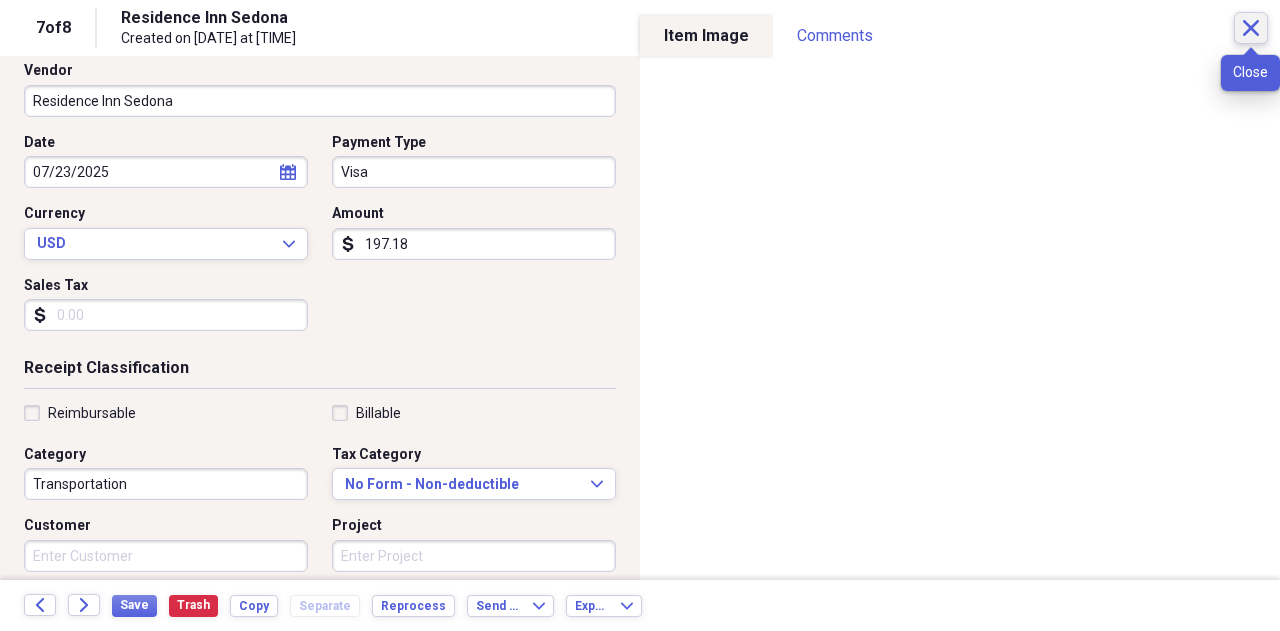 click on "Close" 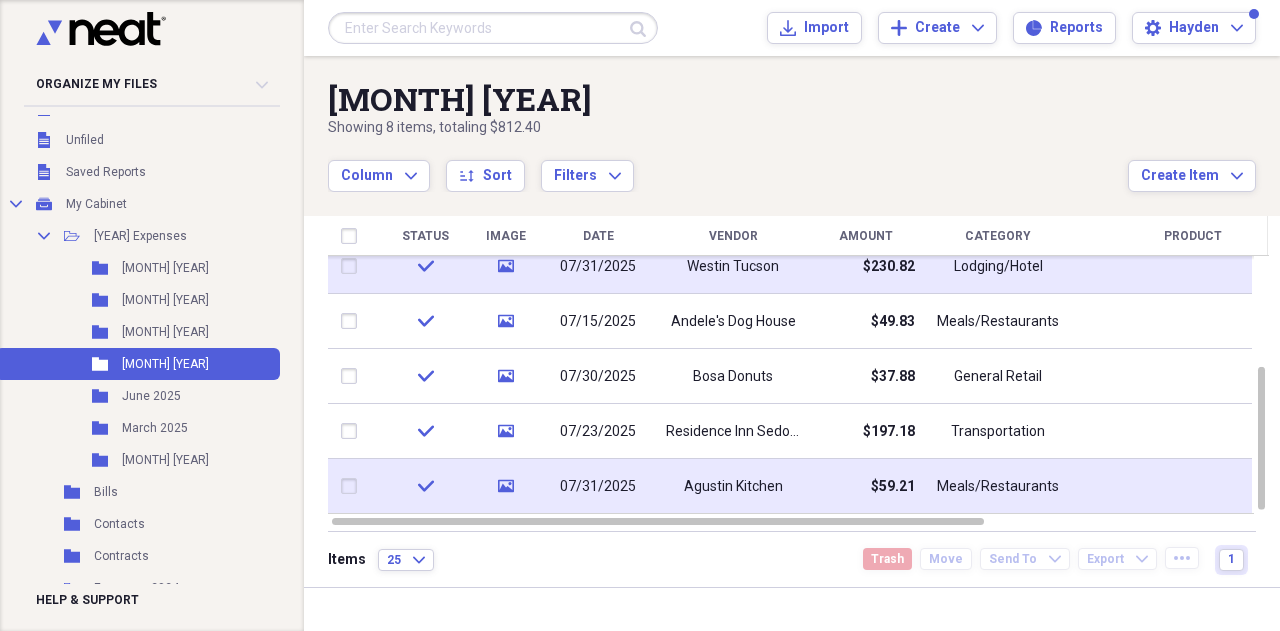 click on "$37.88" at bounding box center [865, 376] 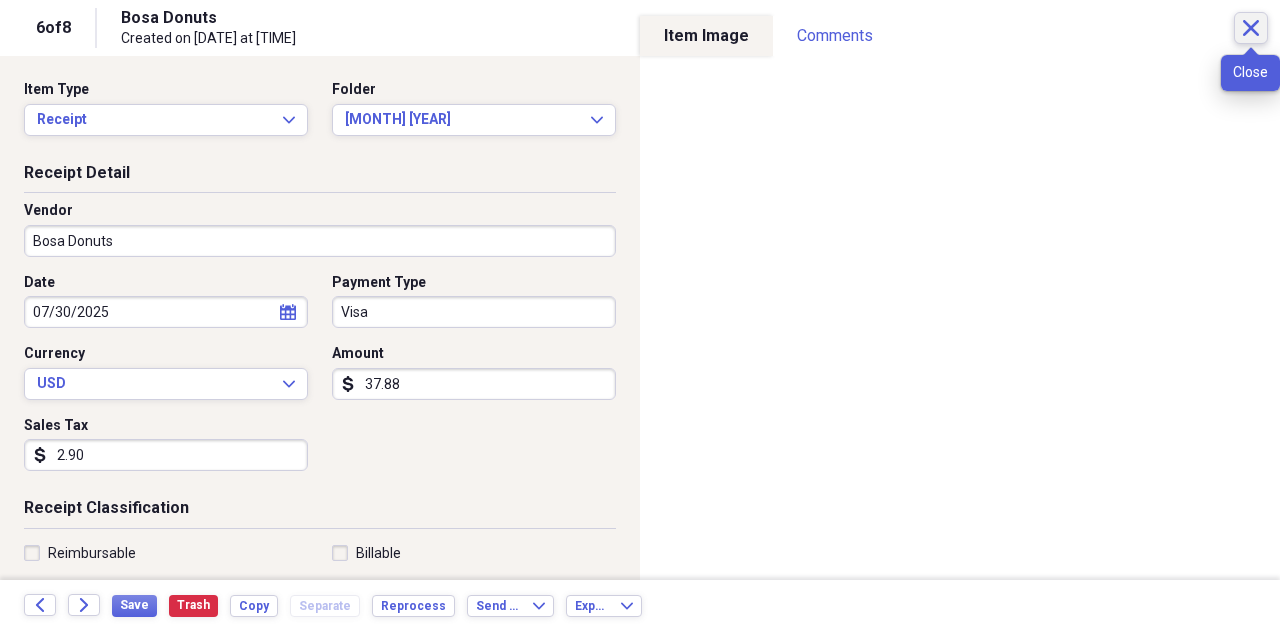 click on "Close" 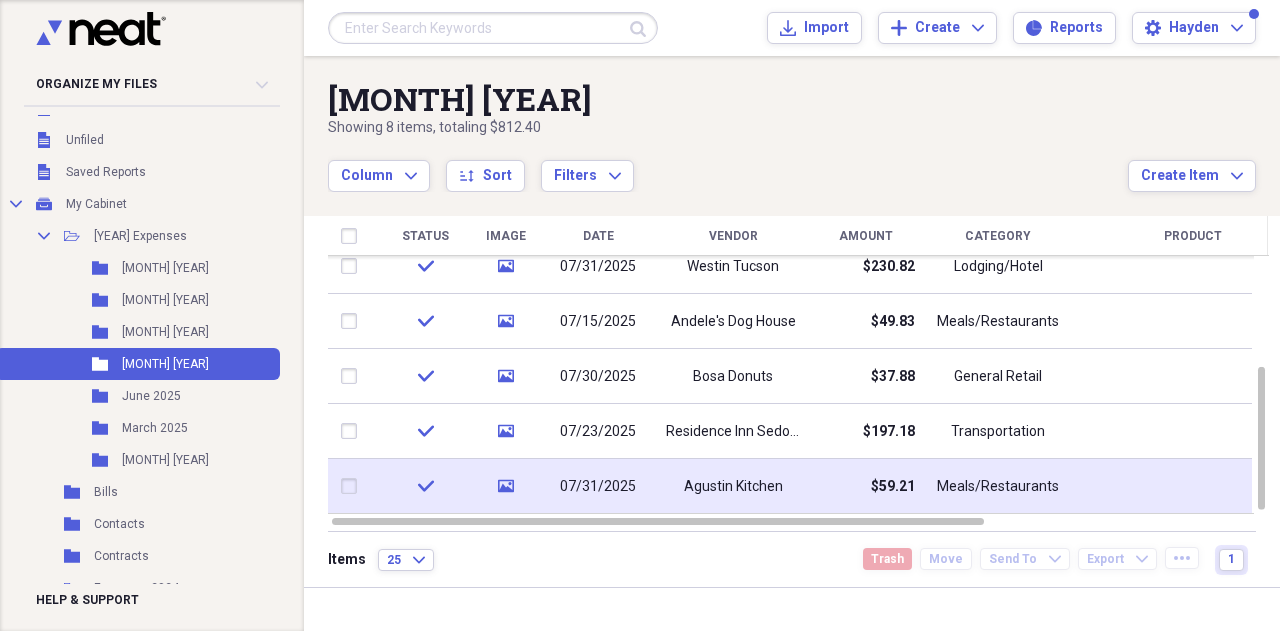 click on "Agustin Kitchen" at bounding box center (733, 486) 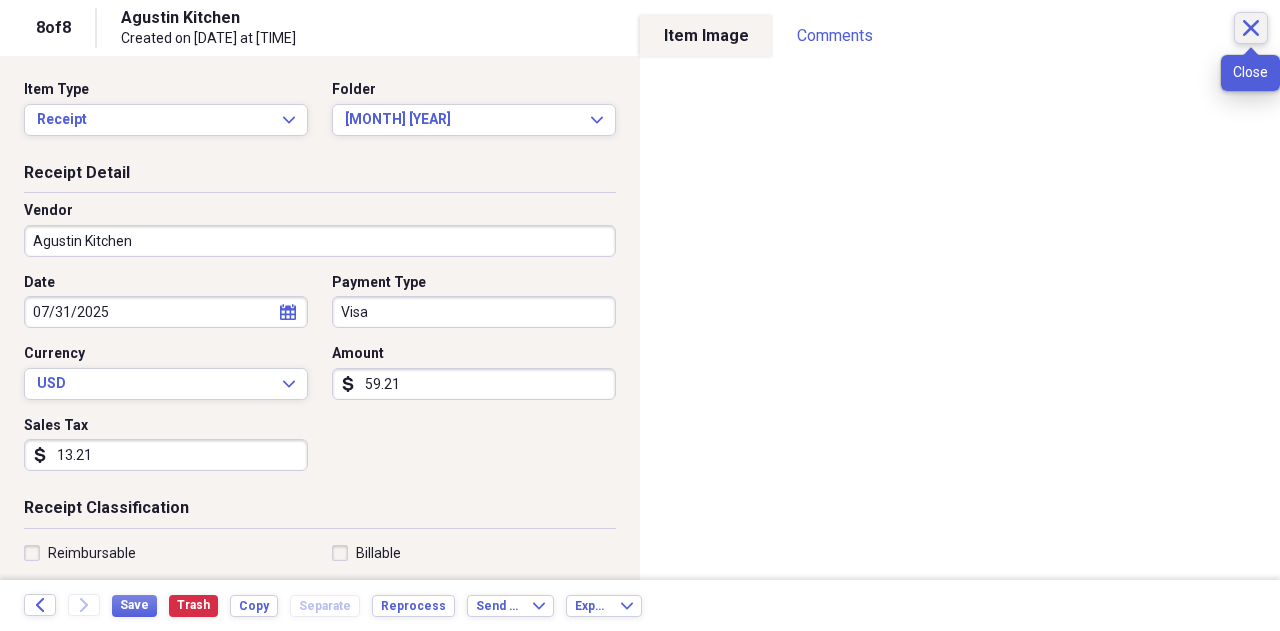 click on "Close" at bounding box center [1251, 28] 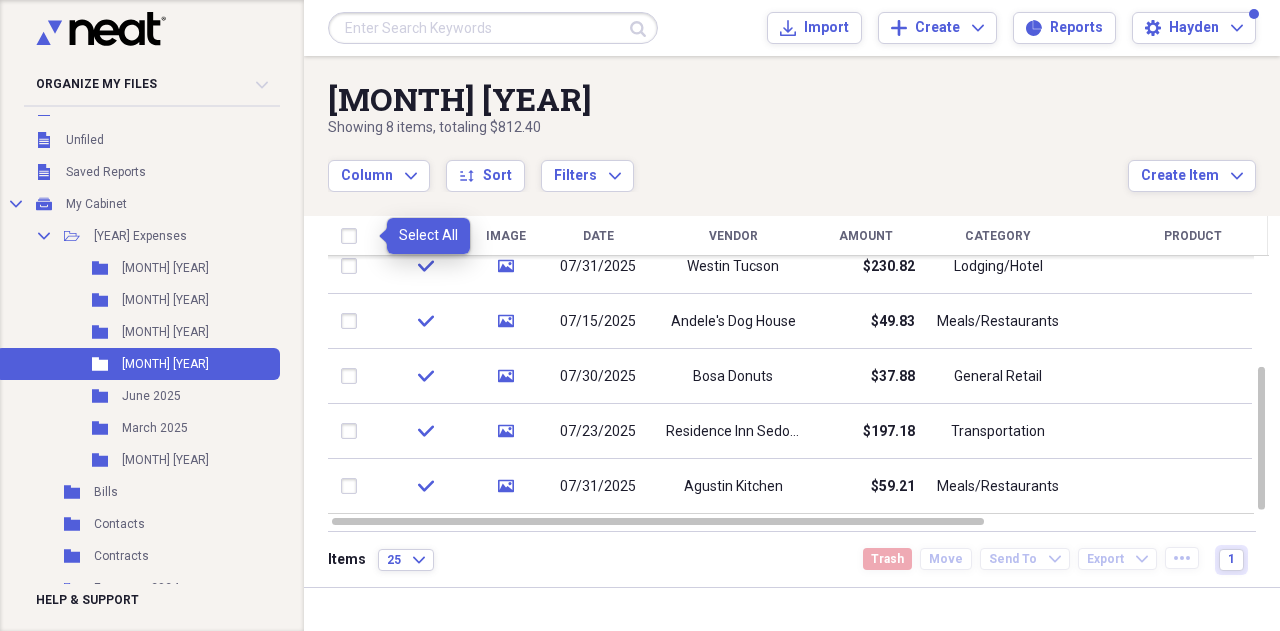 click at bounding box center [353, 236] 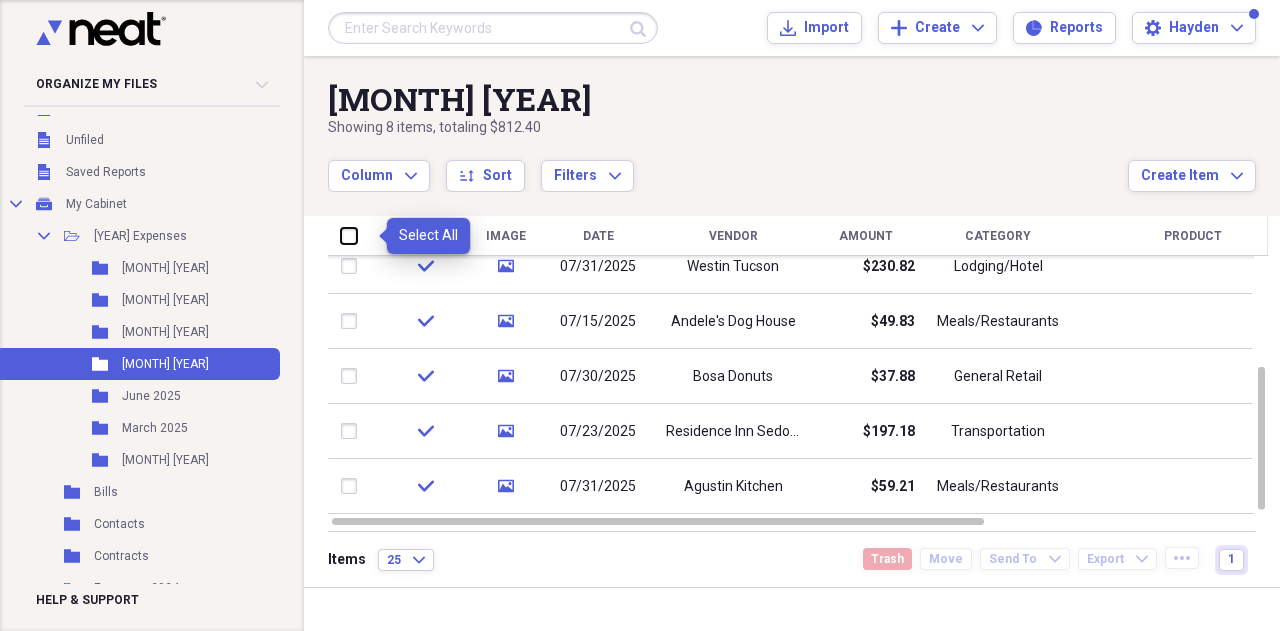 click at bounding box center [341, 235] 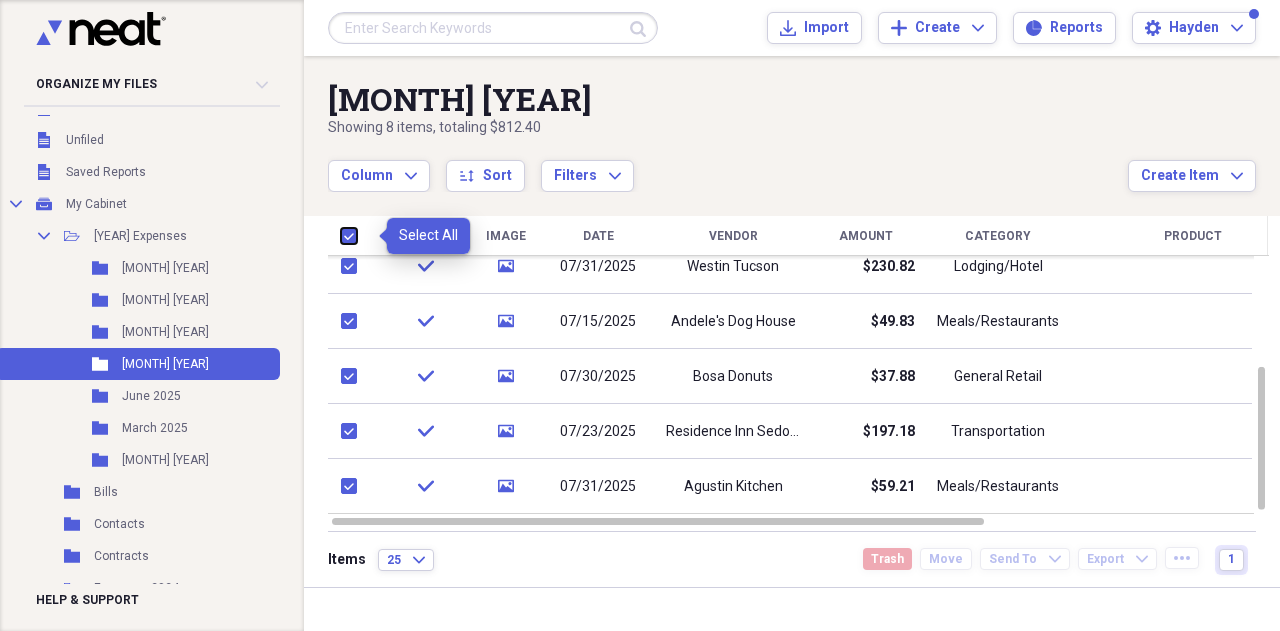 checkbox on "true" 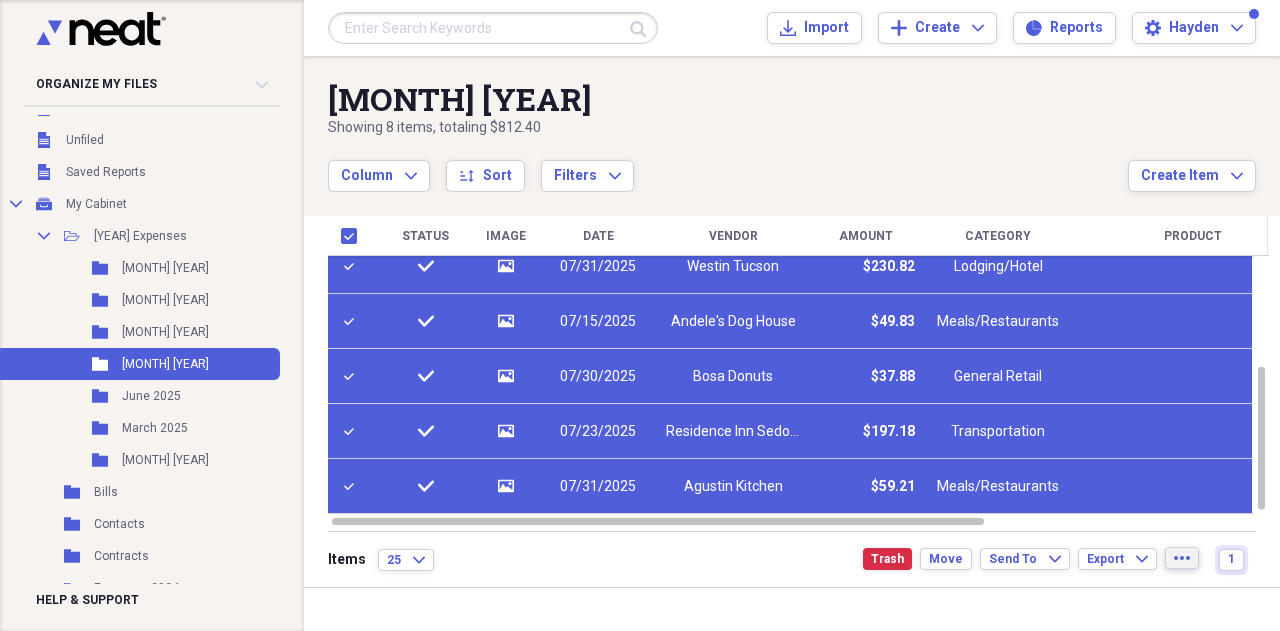 click on "more" 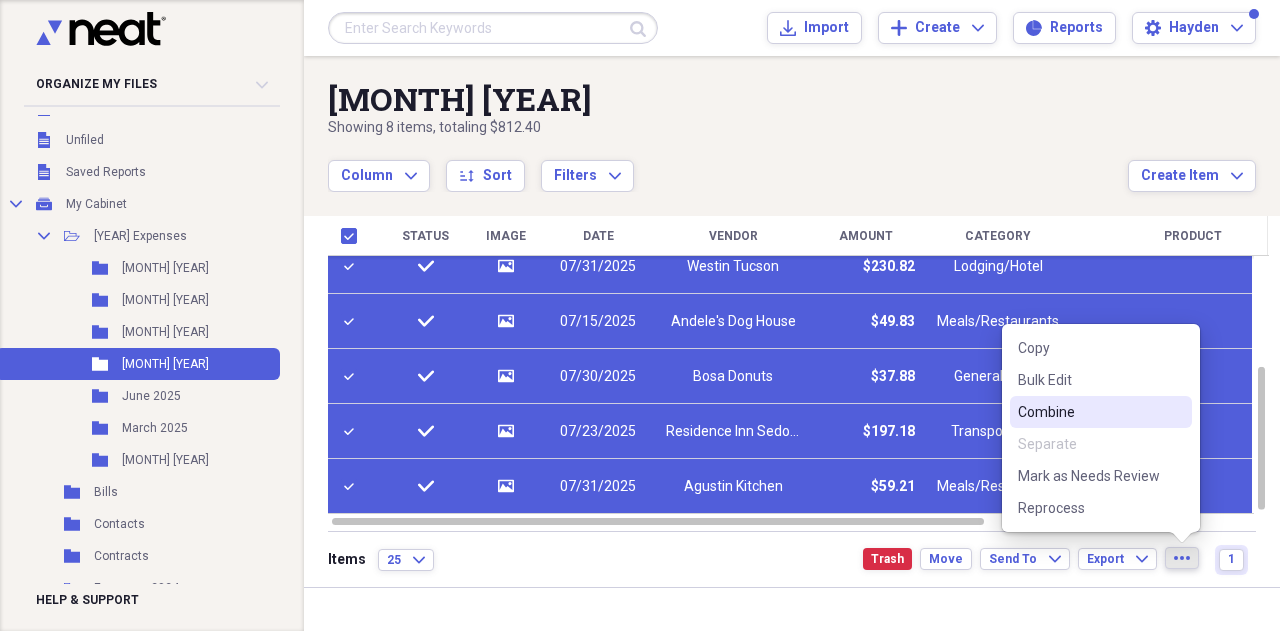 click on "Combine" at bounding box center (1089, 412) 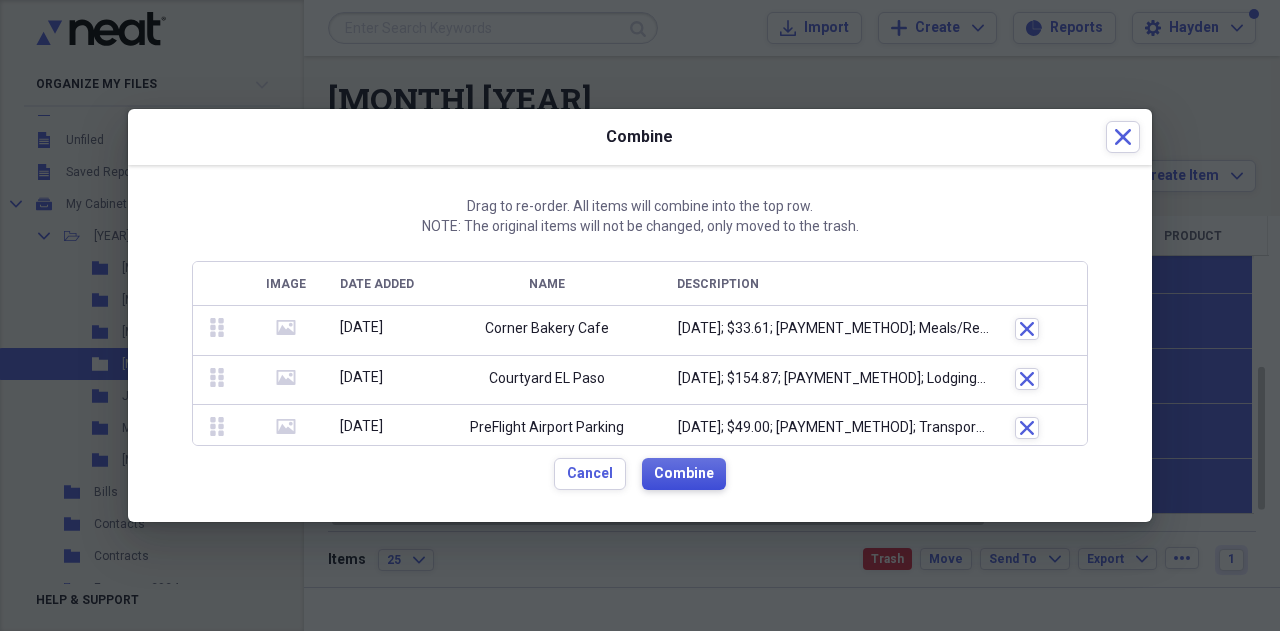 click on "Combine" at bounding box center [684, 474] 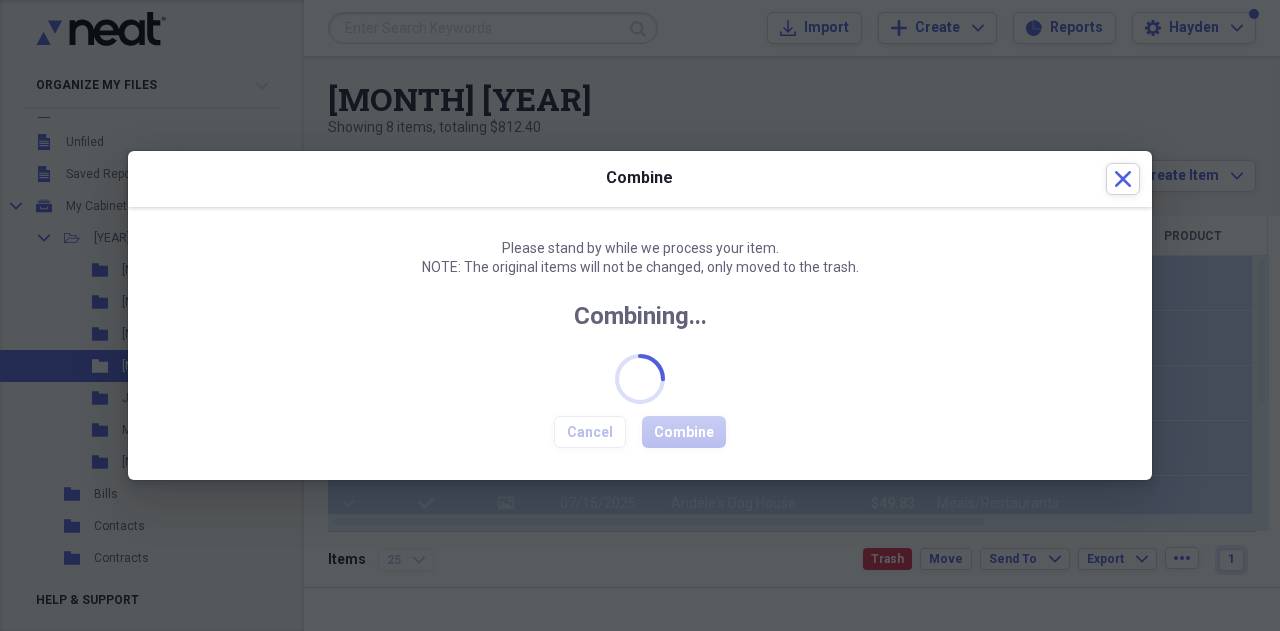 checkbox on "false" 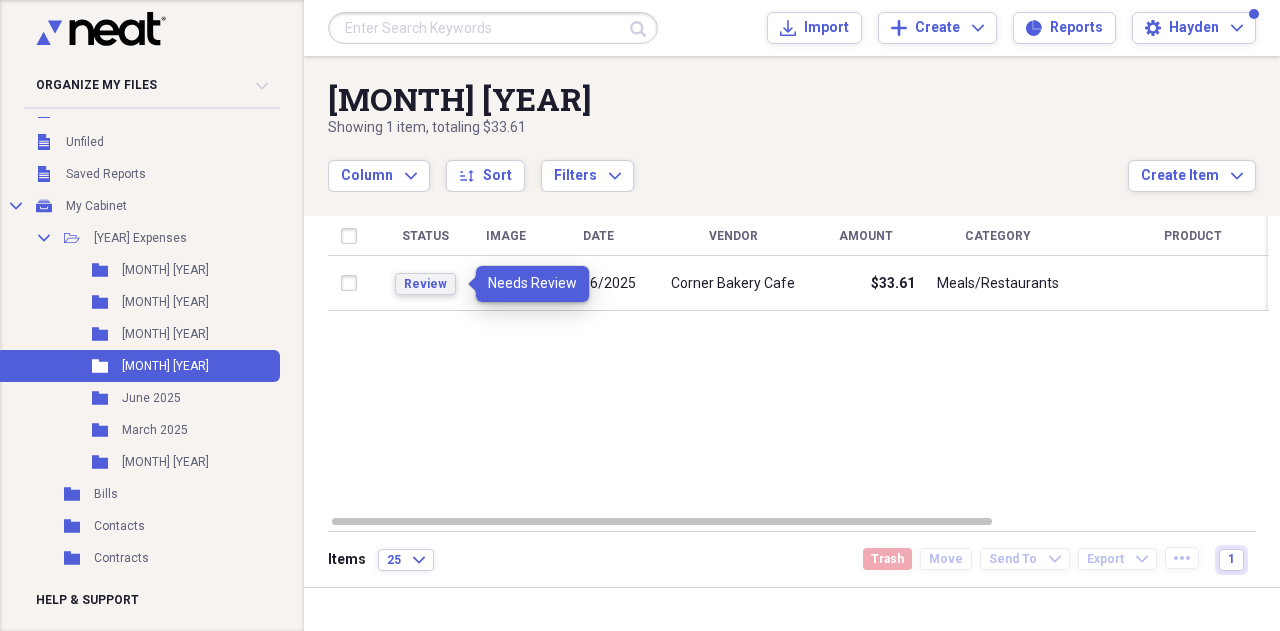 click on "Review" at bounding box center [425, 284] 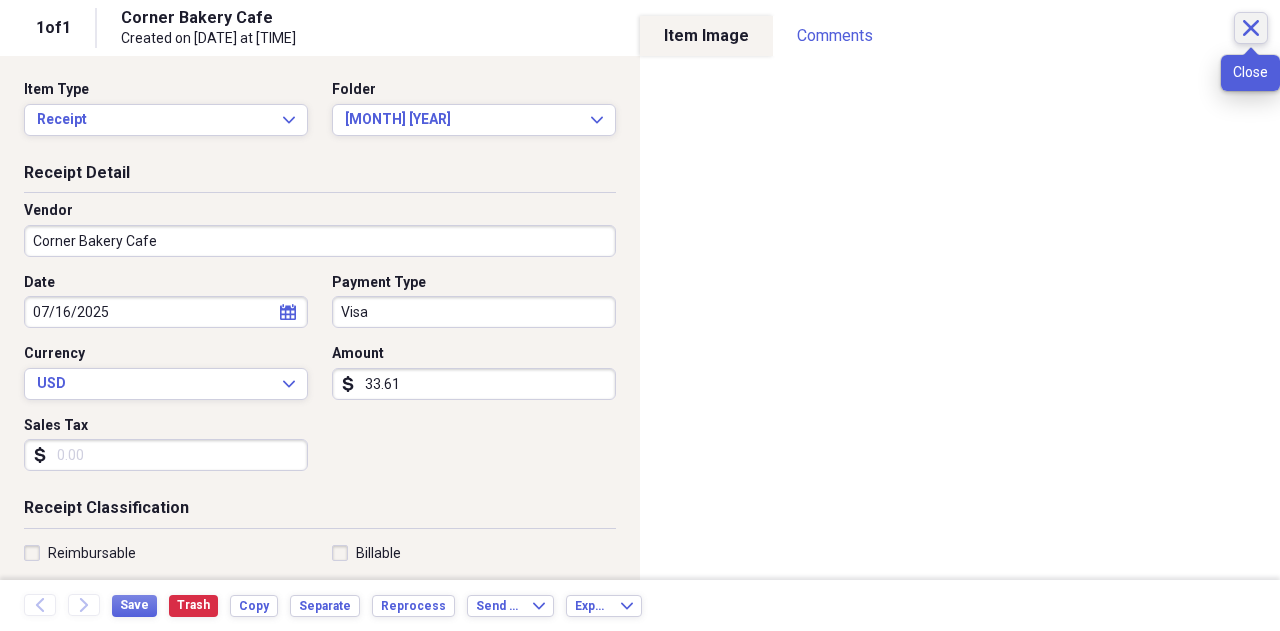 click on "Close" 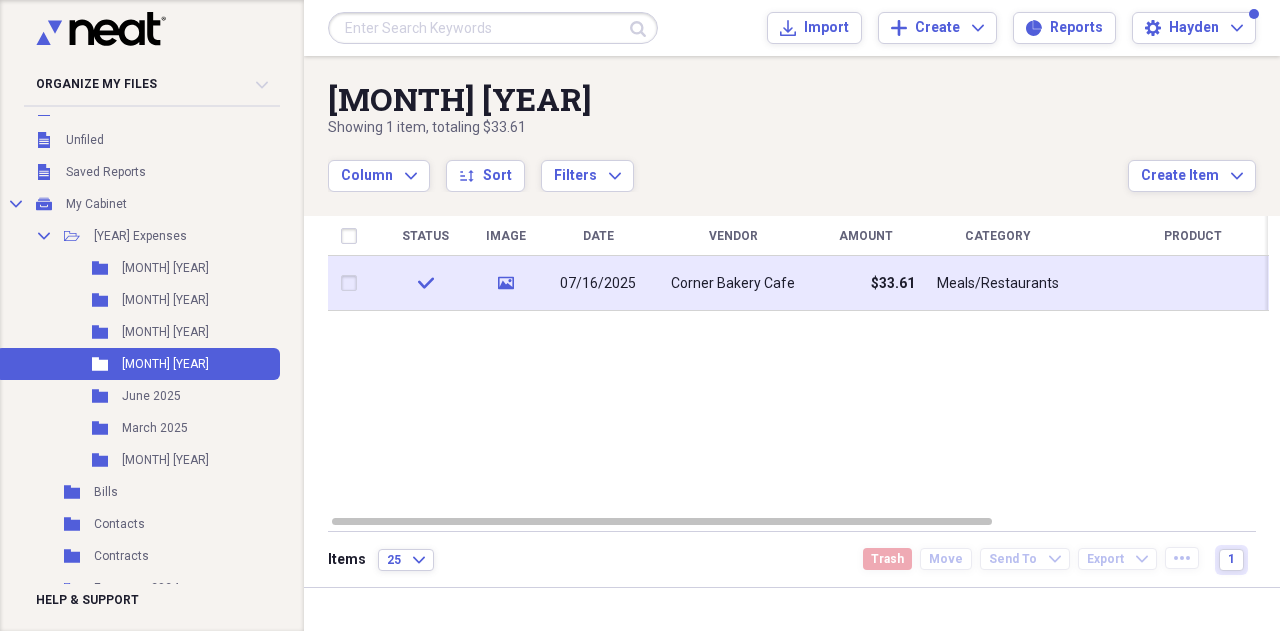click at bounding box center (353, 283) 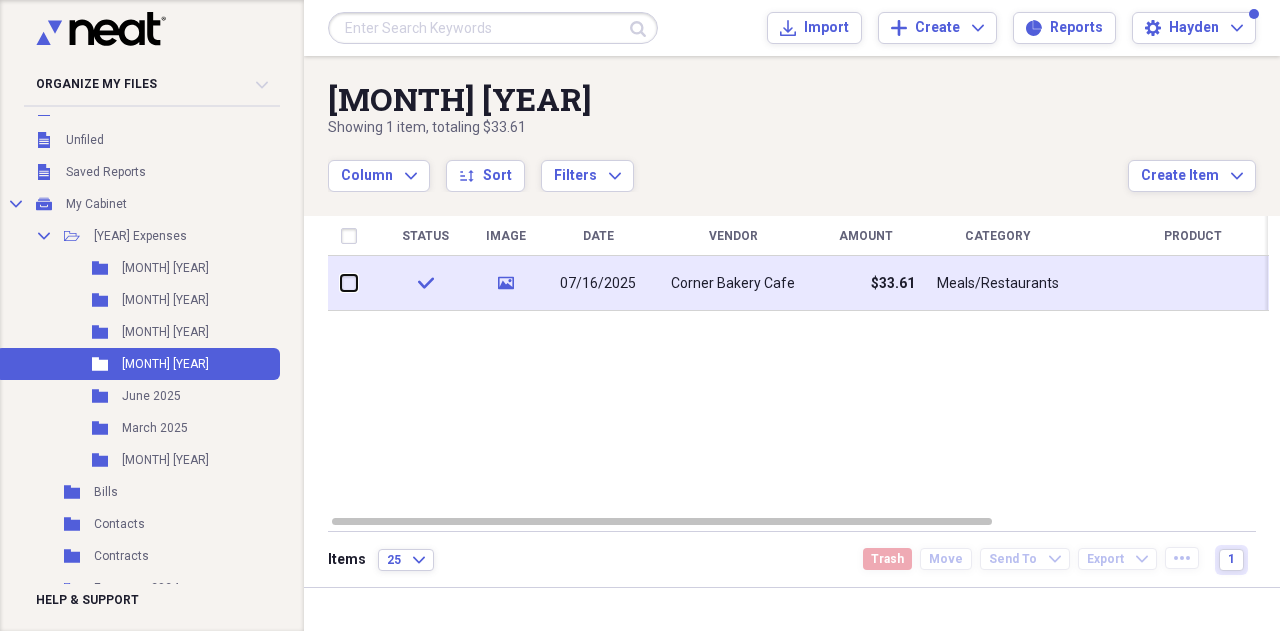 click at bounding box center [341, 283] 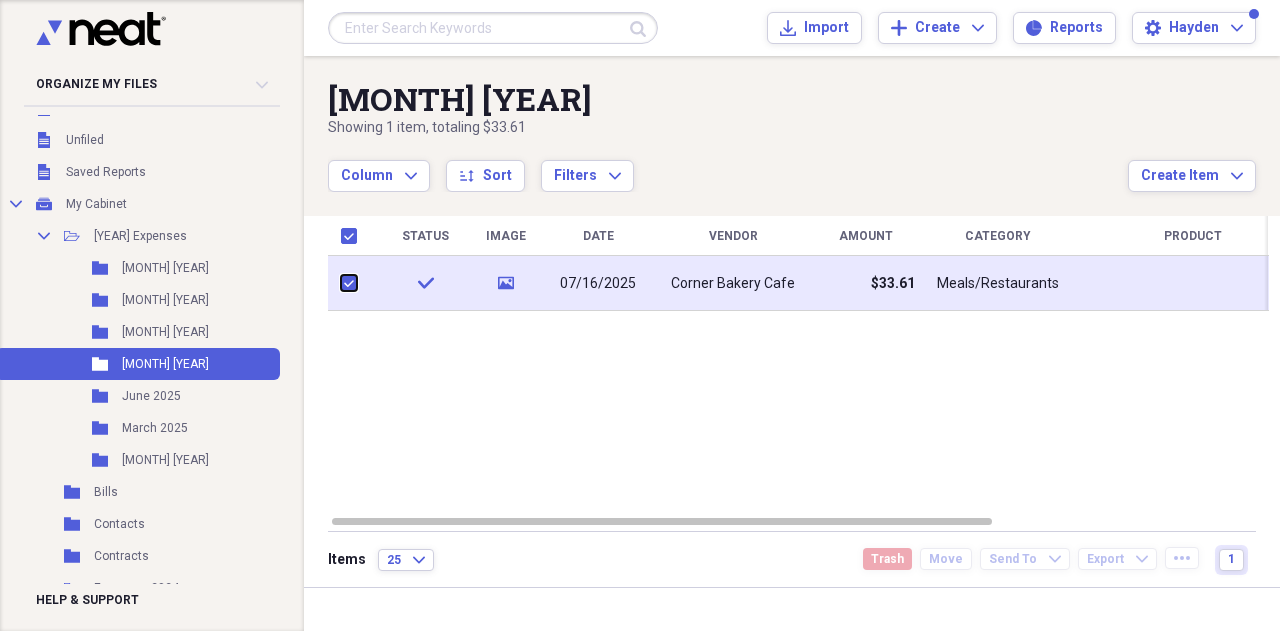 checkbox on "true" 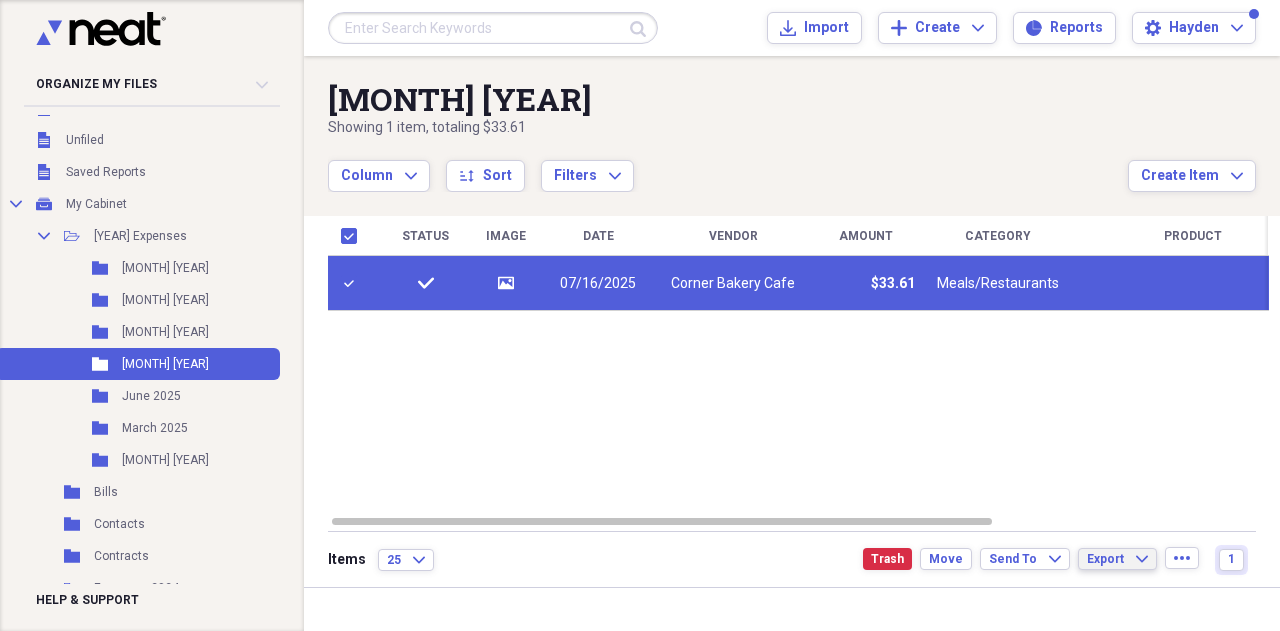 click on "Export Expand" at bounding box center (1117, 559) 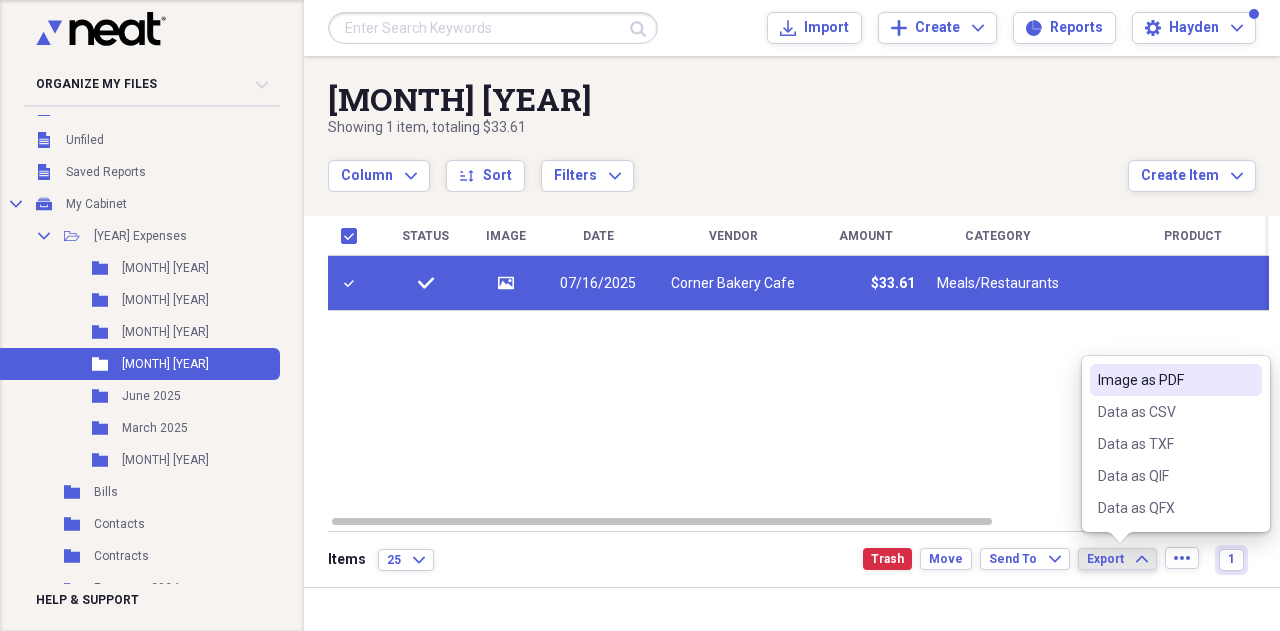 click on "Image as PDF" at bounding box center (1176, 380) 